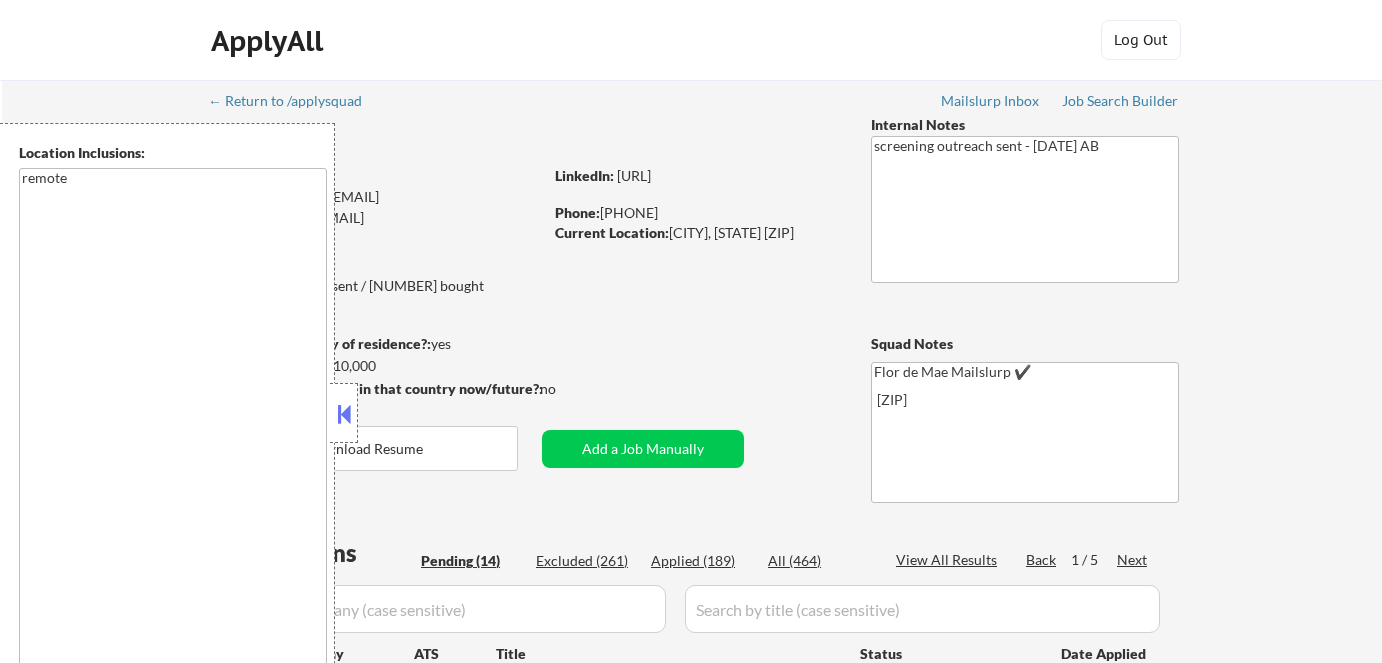 scroll, scrollTop: 0, scrollLeft: 0, axis: both 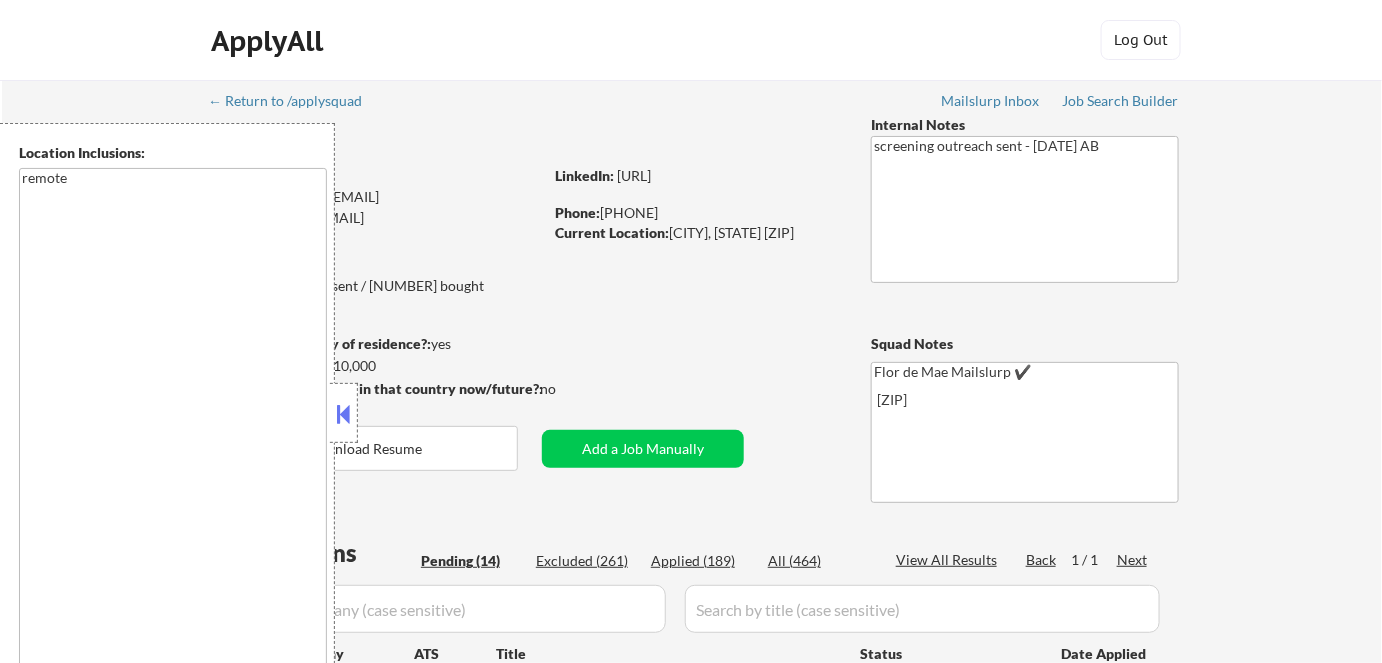 select on ""pending"" 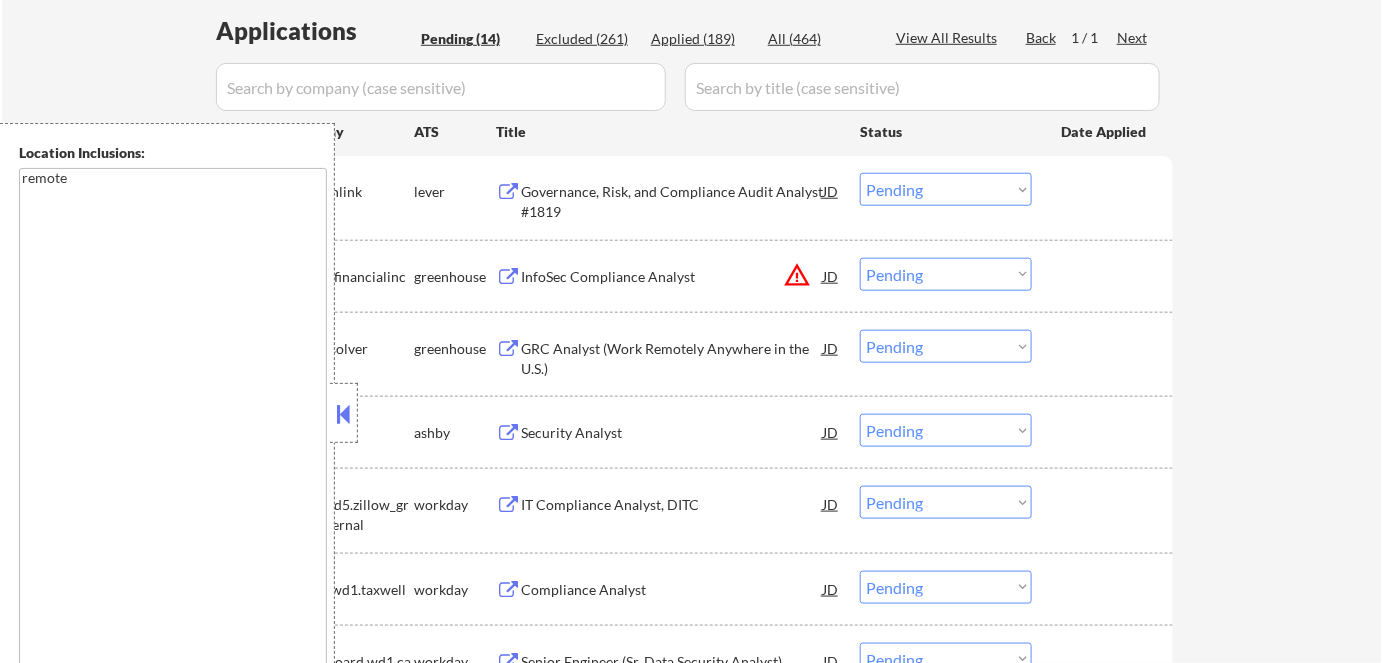 scroll, scrollTop: 636, scrollLeft: 0, axis: vertical 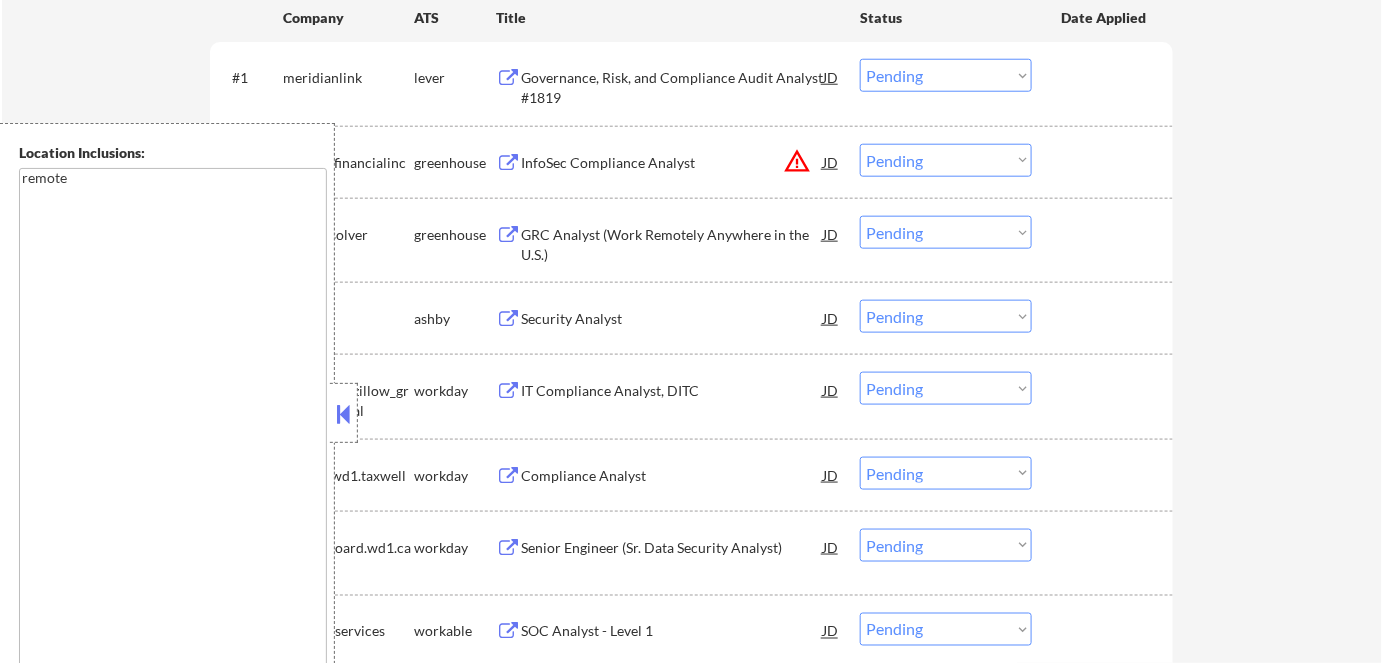 click at bounding box center [344, 414] 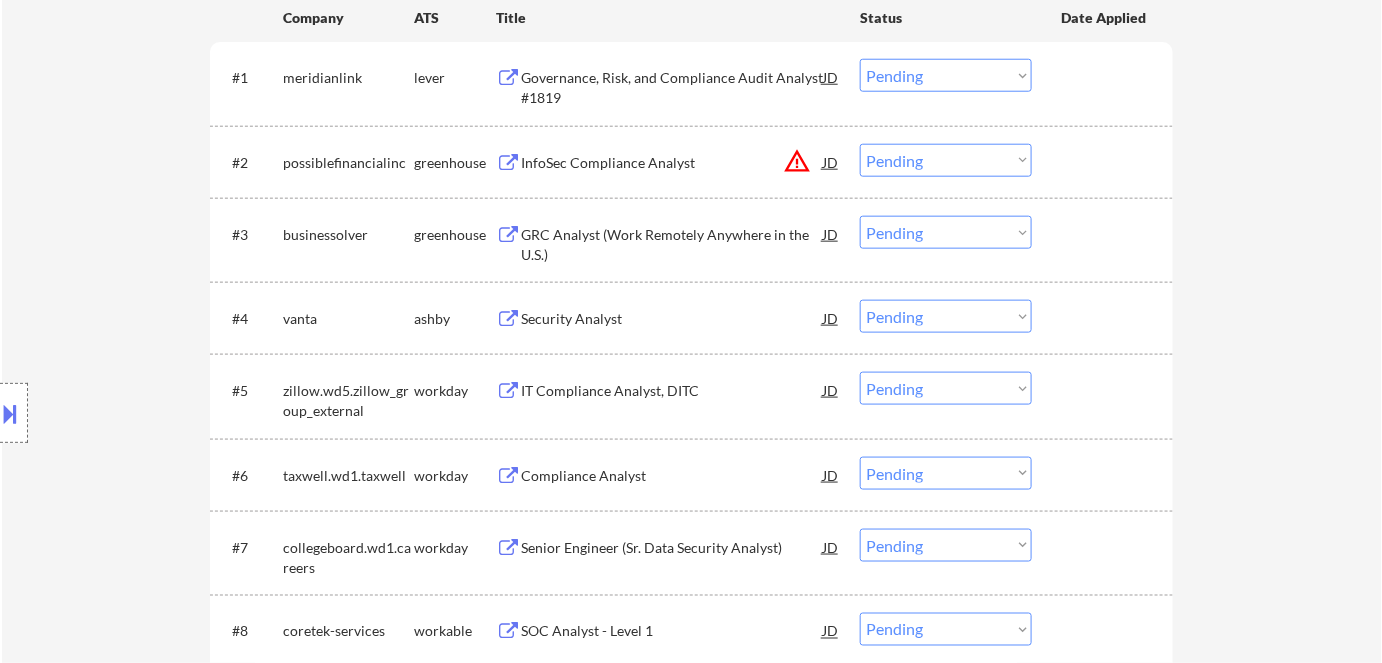 click on "Security Analyst" at bounding box center (672, 319) 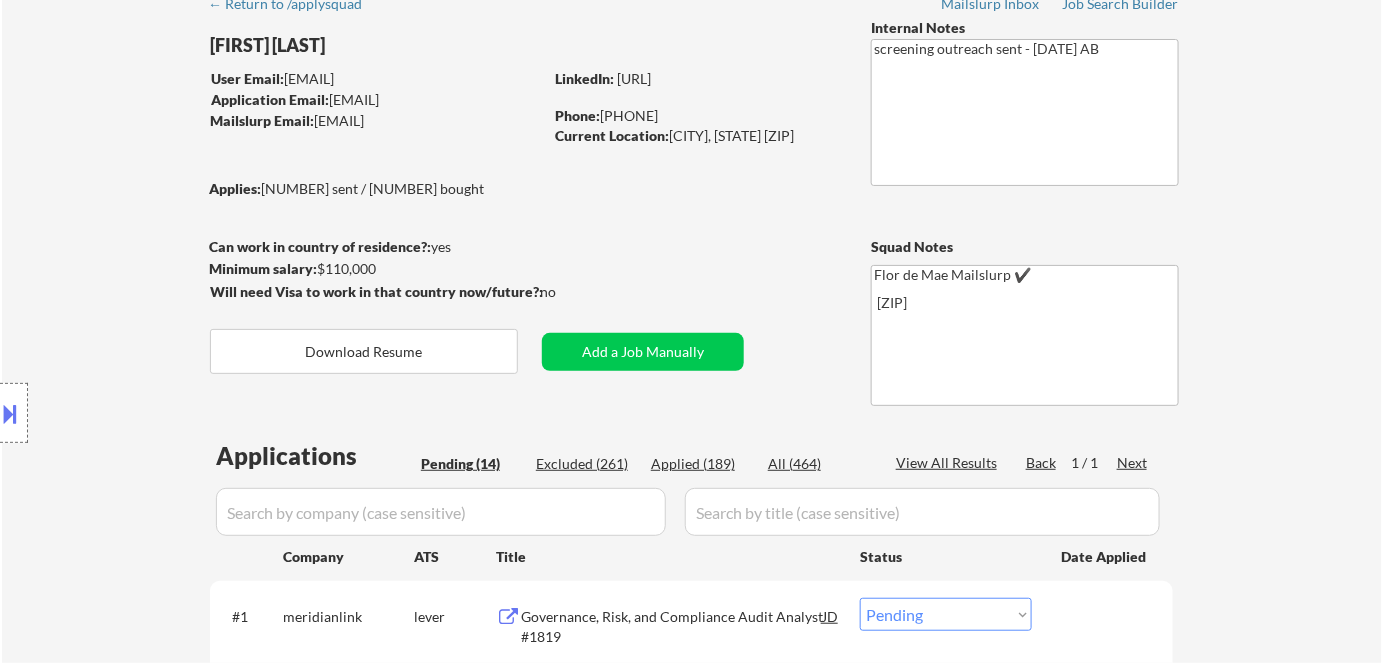 scroll, scrollTop: 0, scrollLeft: 0, axis: both 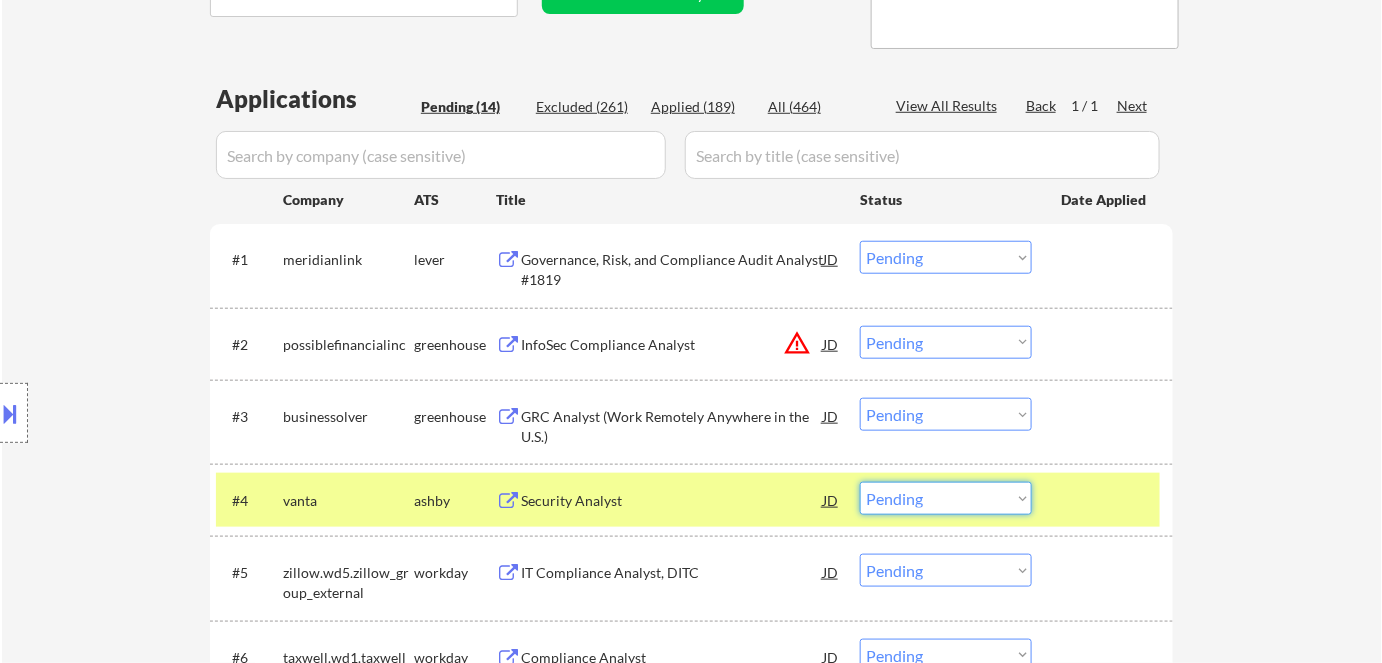 click on "Choose an option... Pending Applied Excluded (Questions) Excluded (Expired) Excluded (Location) Excluded (Bad Match) Excluded (Blocklist) Excluded (Salary) Excluded (Other)" at bounding box center [946, 498] 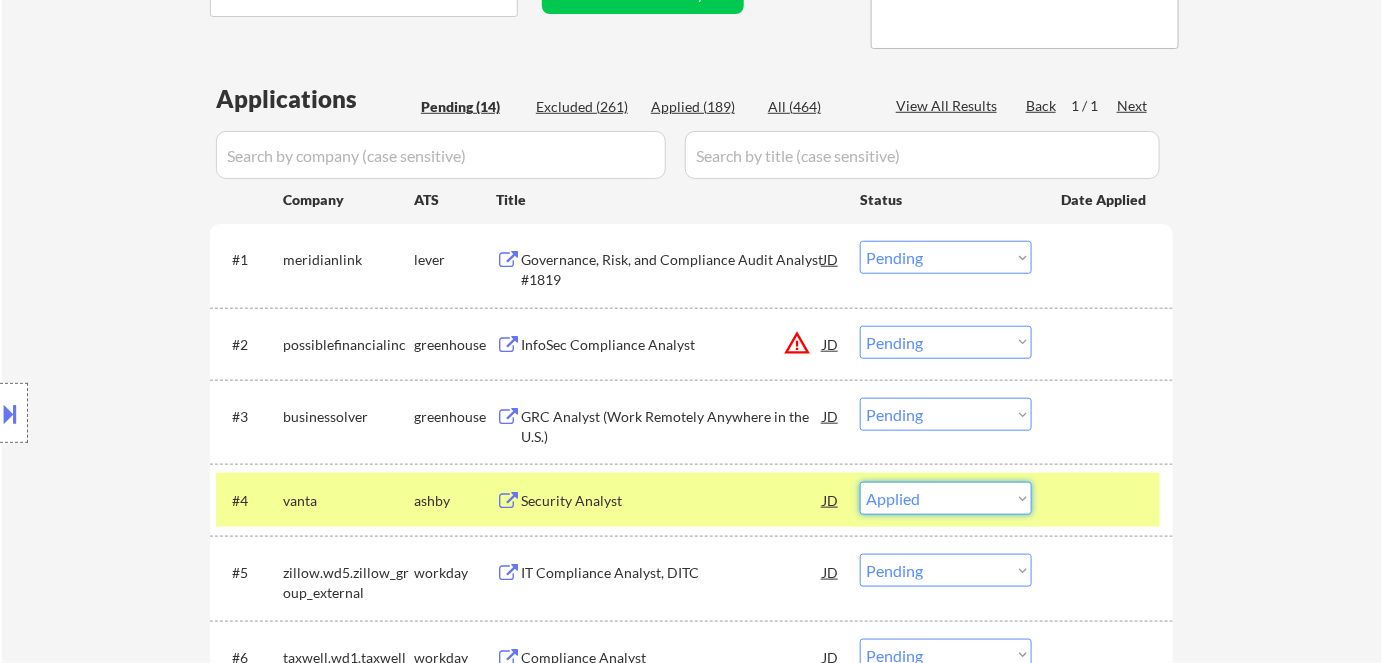 click on "Choose an option... Pending Applied Excluded (Questions) Excluded (Expired) Excluded (Location) Excluded (Bad Match) Excluded (Blocklist) Excluded (Salary) Excluded (Other)" at bounding box center (946, 498) 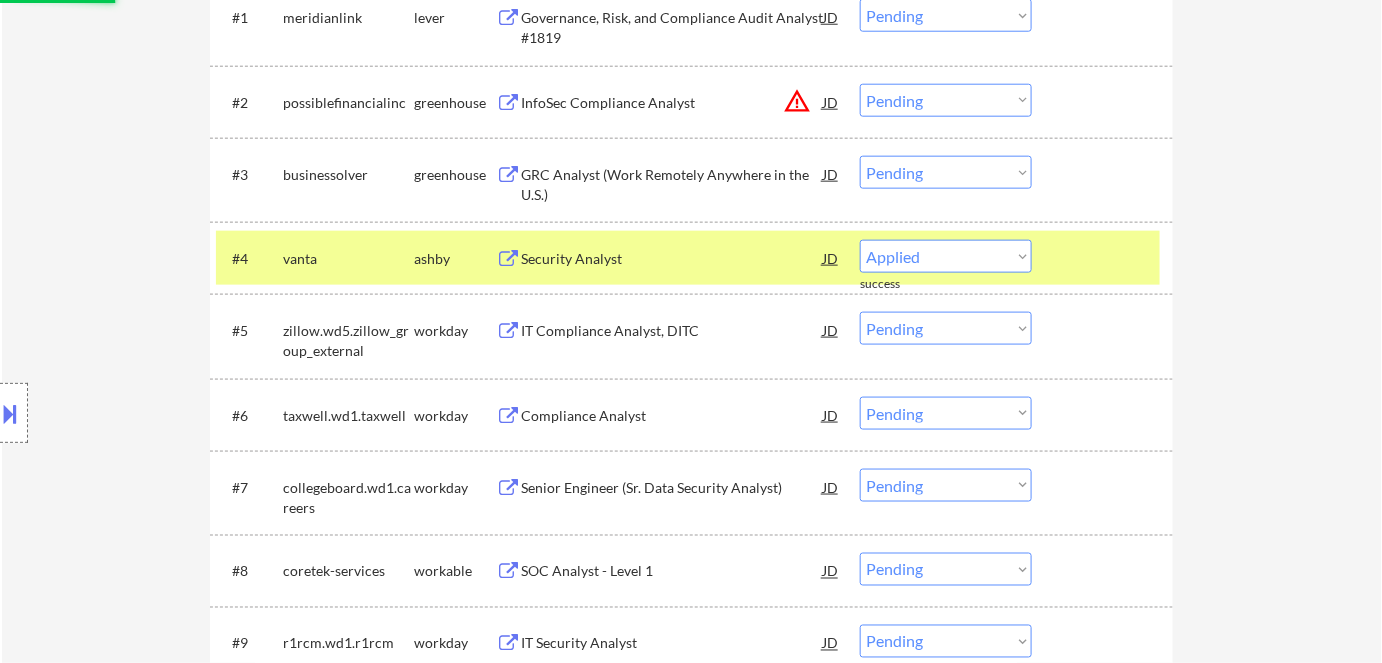 scroll, scrollTop: 818, scrollLeft: 0, axis: vertical 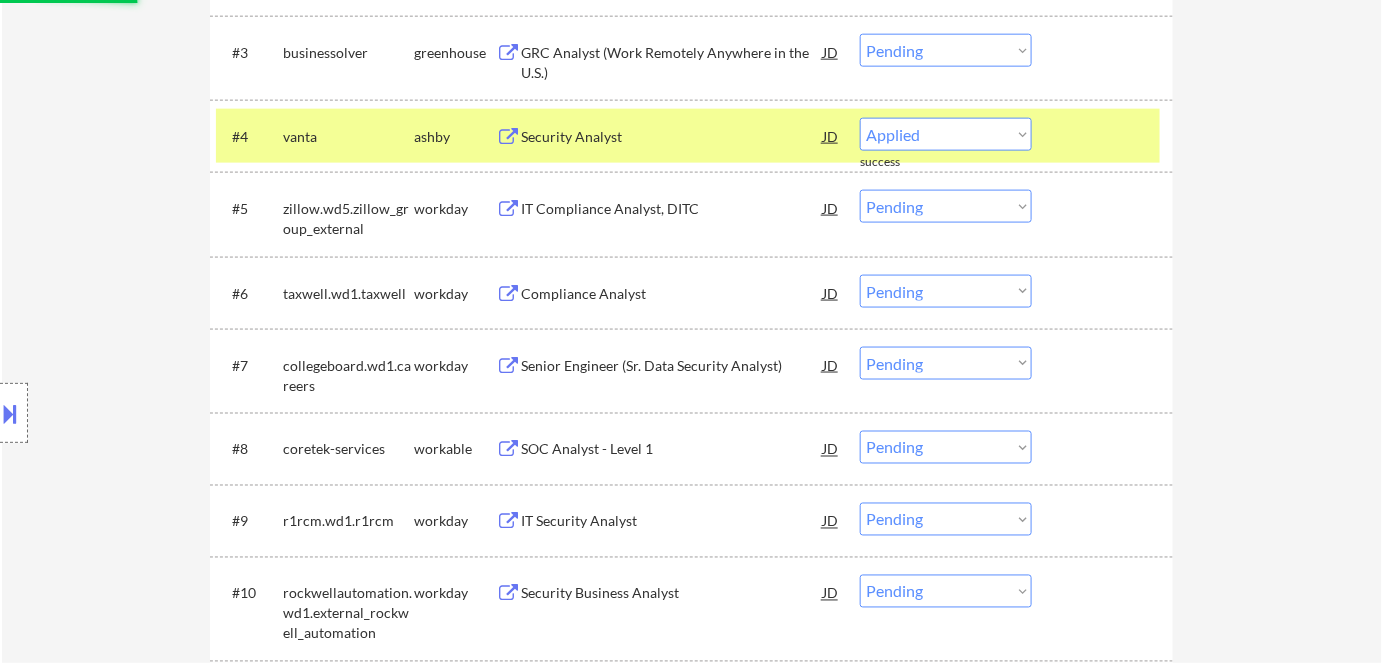 select on ""pending"" 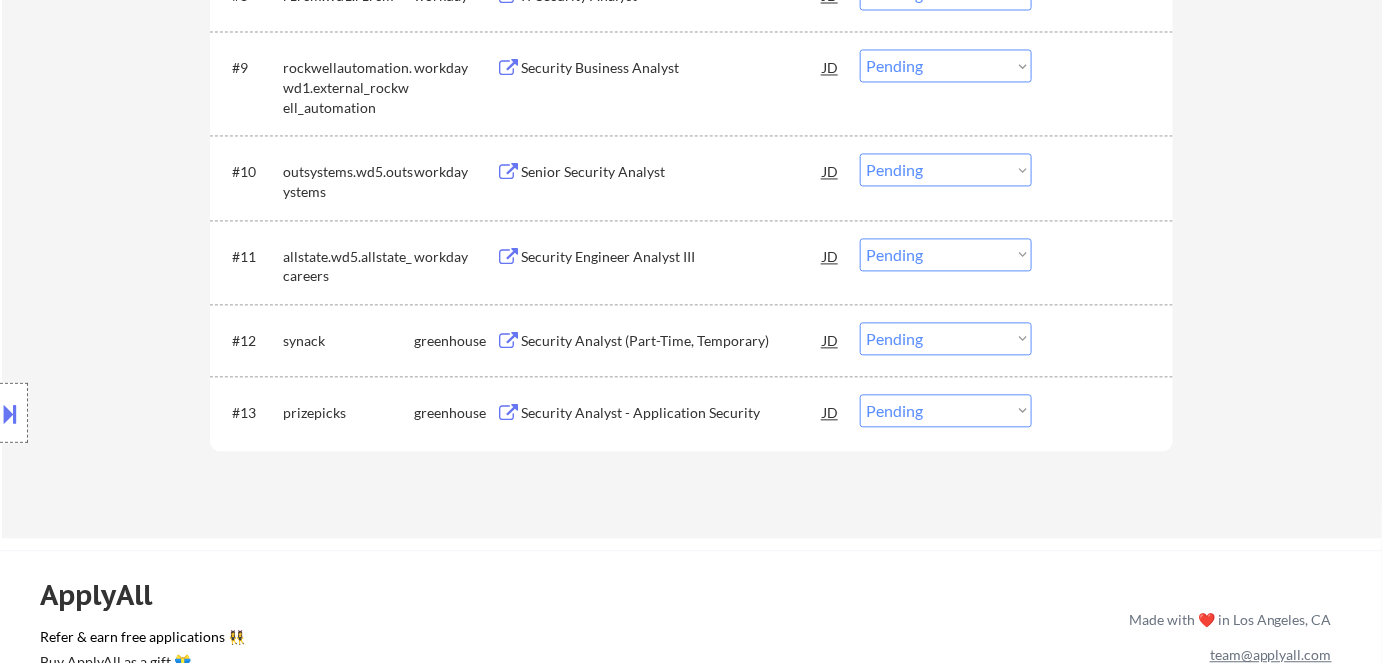 scroll, scrollTop: 1272, scrollLeft: 0, axis: vertical 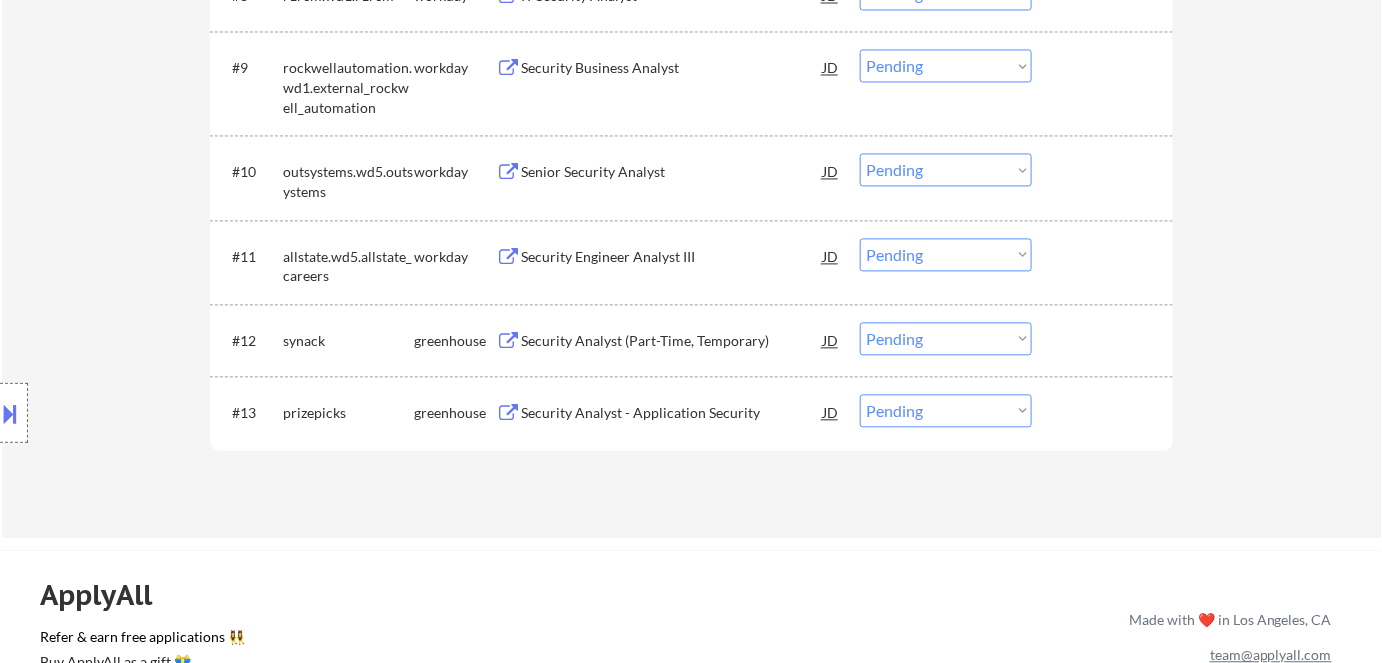 click on "Security Analyst - Application Security" at bounding box center (672, 413) 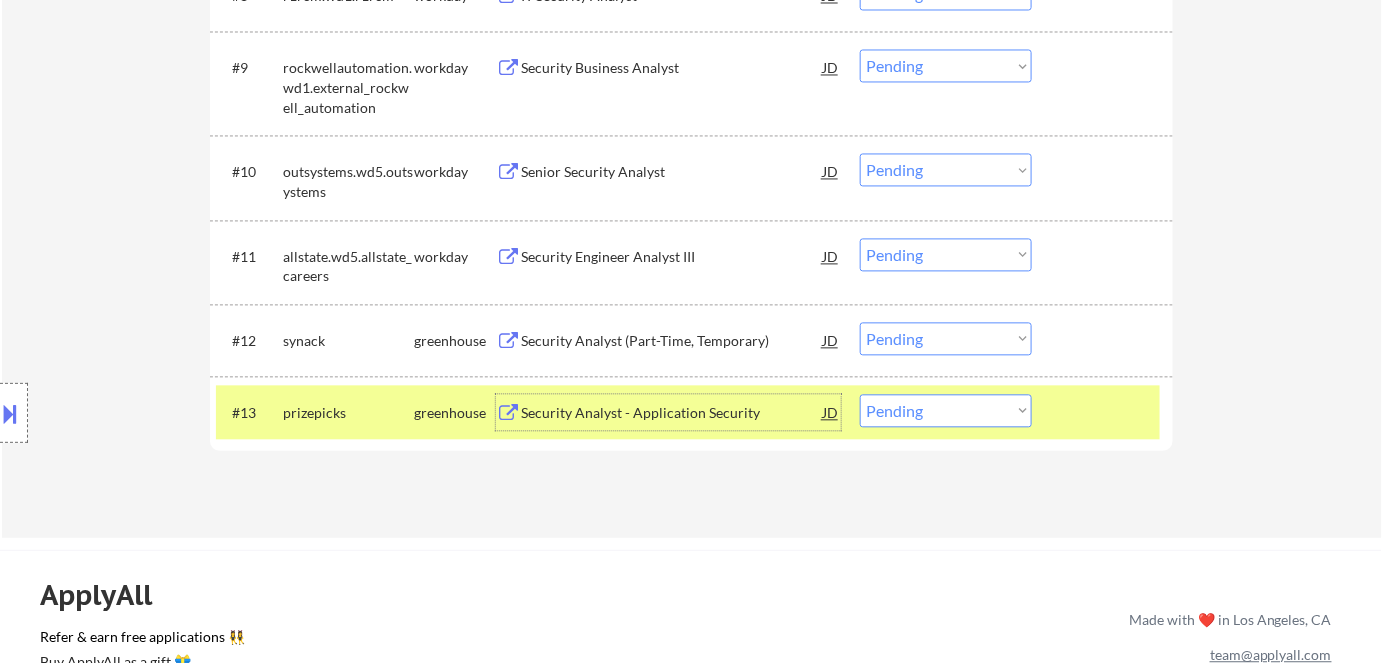 click on "Choose an option... Pending Applied Excluded (Questions) Excluded (Expired) Excluded (Location) Excluded (Bad Match) Excluded (Blocklist) Excluded (Salary) Excluded (Other)" at bounding box center [946, 410] 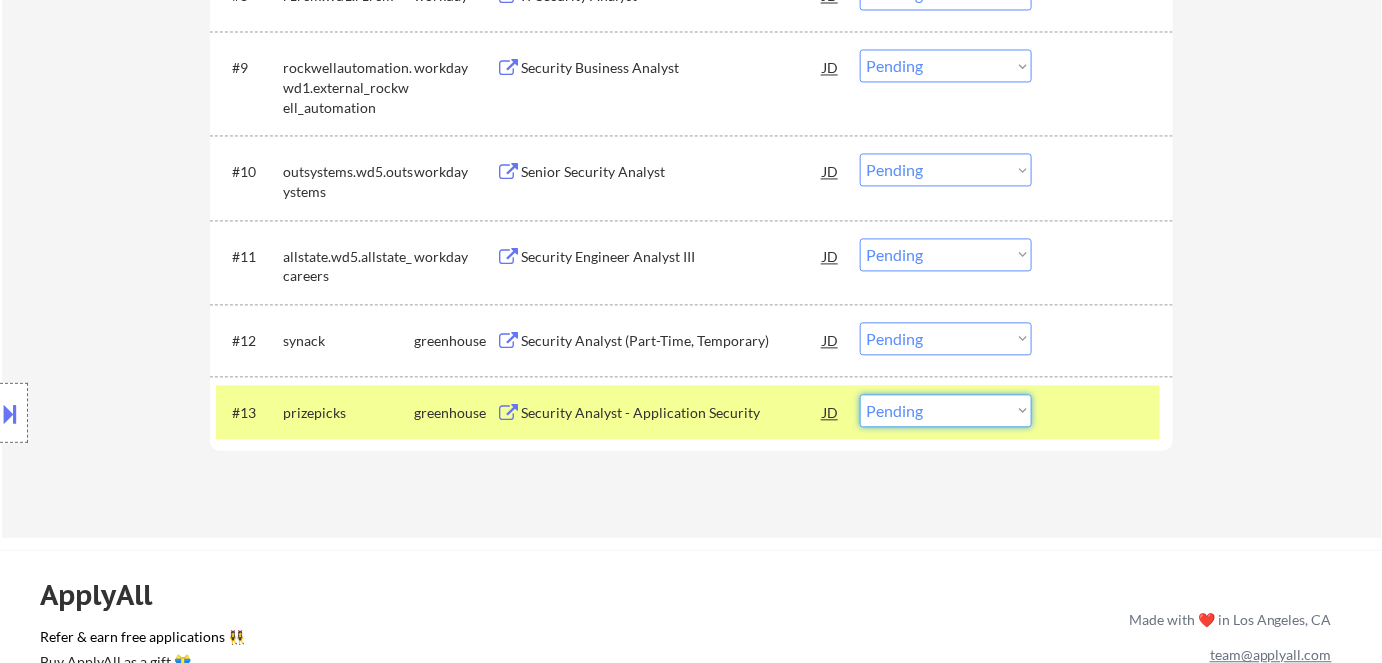 select on ""excluded__bad_match_"" 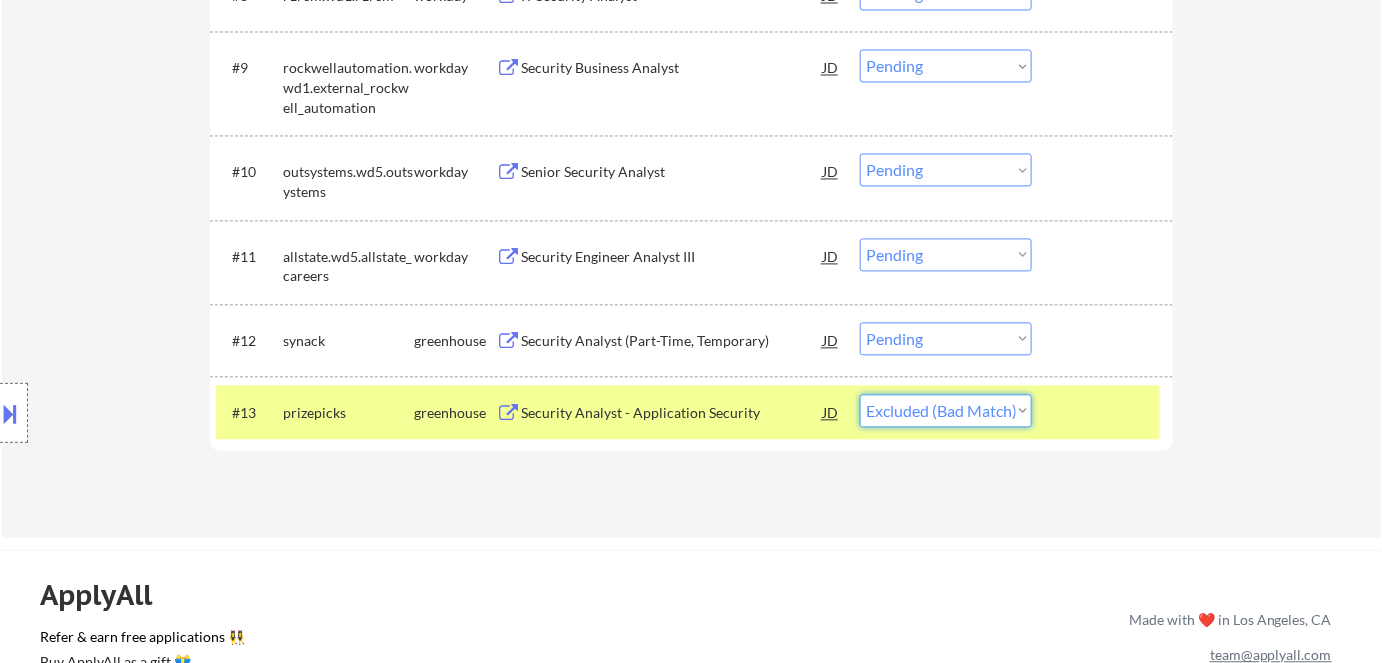 click on "Choose an option... Pending Applied Excluded (Questions) Excluded (Expired) Excluded (Location) Excluded (Bad Match) Excluded (Blocklist) Excluded (Salary) Excluded (Other)" at bounding box center [946, 410] 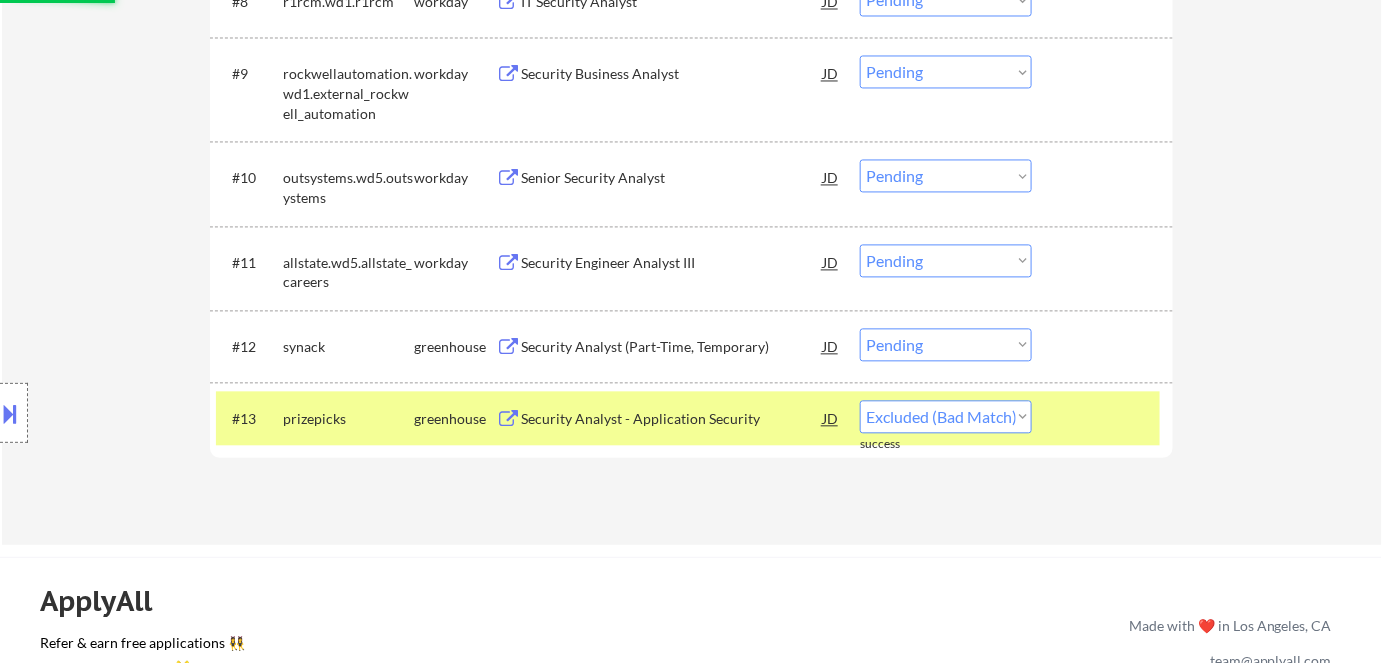 scroll, scrollTop: 1272, scrollLeft: 0, axis: vertical 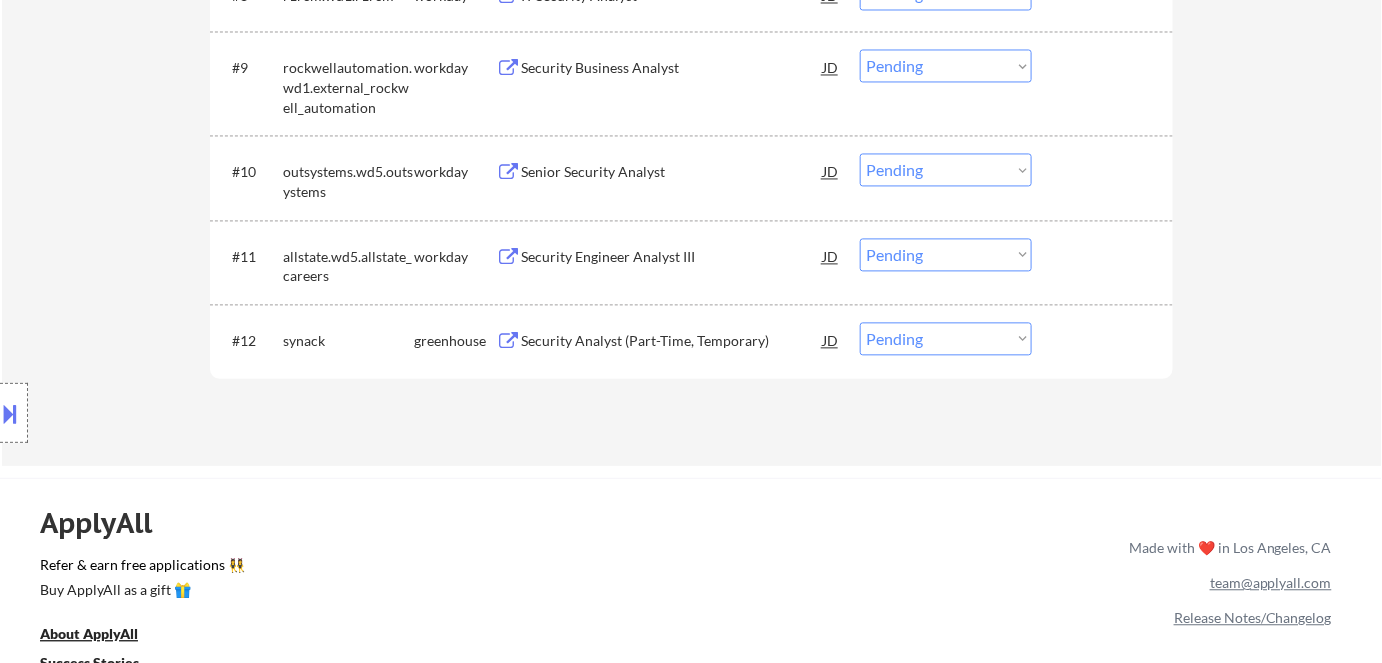 click on "Choose an option... Pending Applied Excluded (Questions) Excluded (Expired) Excluded (Location) Excluded (Bad Match) Excluded (Blocklist) Excluded (Salary) Excluded (Other)" at bounding box center (946, 338) 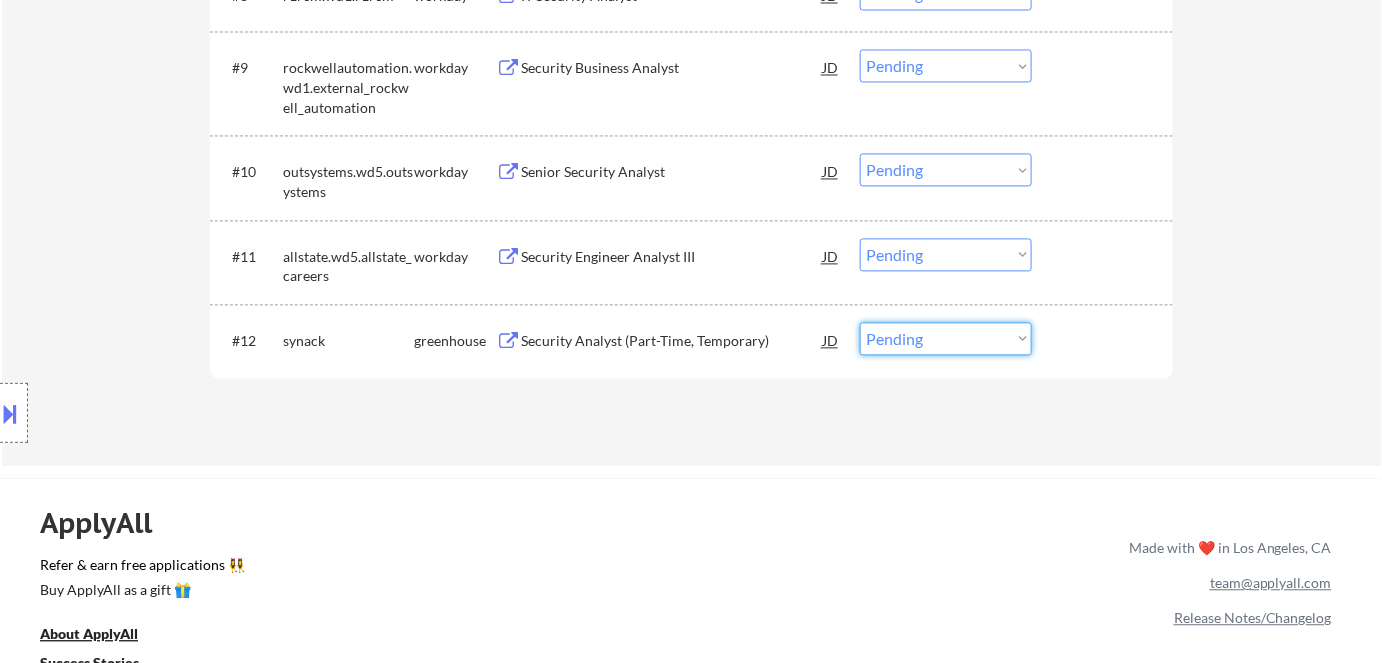click on "← Return to /applysquad Mailslurp Inbox Job Search Builder Peter Boateng User Email:  peterkobi15@yahoo.com Application Email:  Peterkobi15@yahoo.com Mailslurp Email:  peter.boateng@mailflux.com LinkedIn:   http://linkedin.com/in/peter-boateng-637aa6a6
Phone:  7134717410 Current Location:  Iowa Colony, TX 77583, Texas Applies:  189 sent / 200 bought Internal Notes screening outreach sent - 2/11 AB Can work in country of residence?:  yes Squad Notes Minimum salary:  $110,000 Will need Visa to work in that country now/future?:   no Download Resume Add a Job Manually Flor de Mae Mailslurp ✔️
77583 Applications Pending (12) Excluded (262) Applied (190) All (464) View All Results Back 1 / 1
Next Company ATS Title Status Date Applied #1 meridianlink lever Governance, Risk, and Compliance Audit Analyst #1819 JD Choose an option... Pending Applied Excluded (Questions) Excluded (Expired) Excluded (Location) Excluded (Bad Match) Excluded (Blocklist) Excluded (Salary) Excluded (Other) #2 possiblefinancialinc" at bounding box center (692, -363) 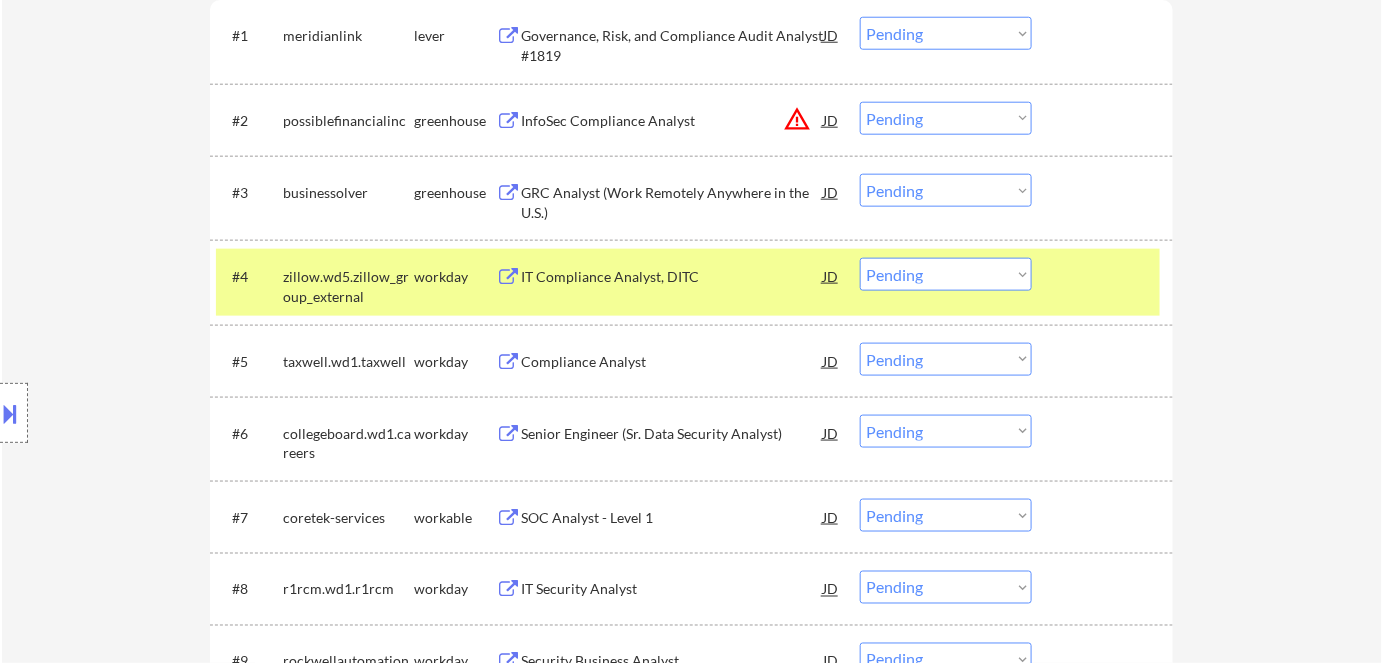 scroll, scrollTop: 636, scrollLeft: 0, axis: vertical 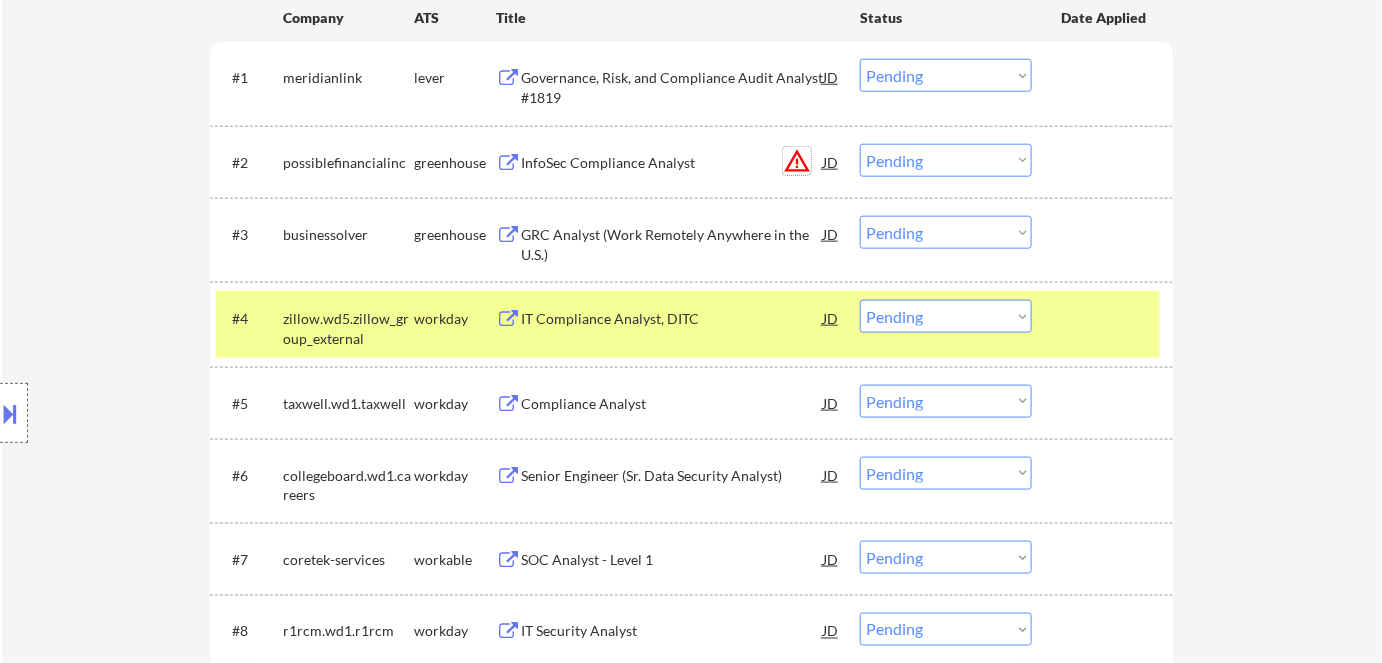 click on "warning_amber" at bounding box center (797, 161) 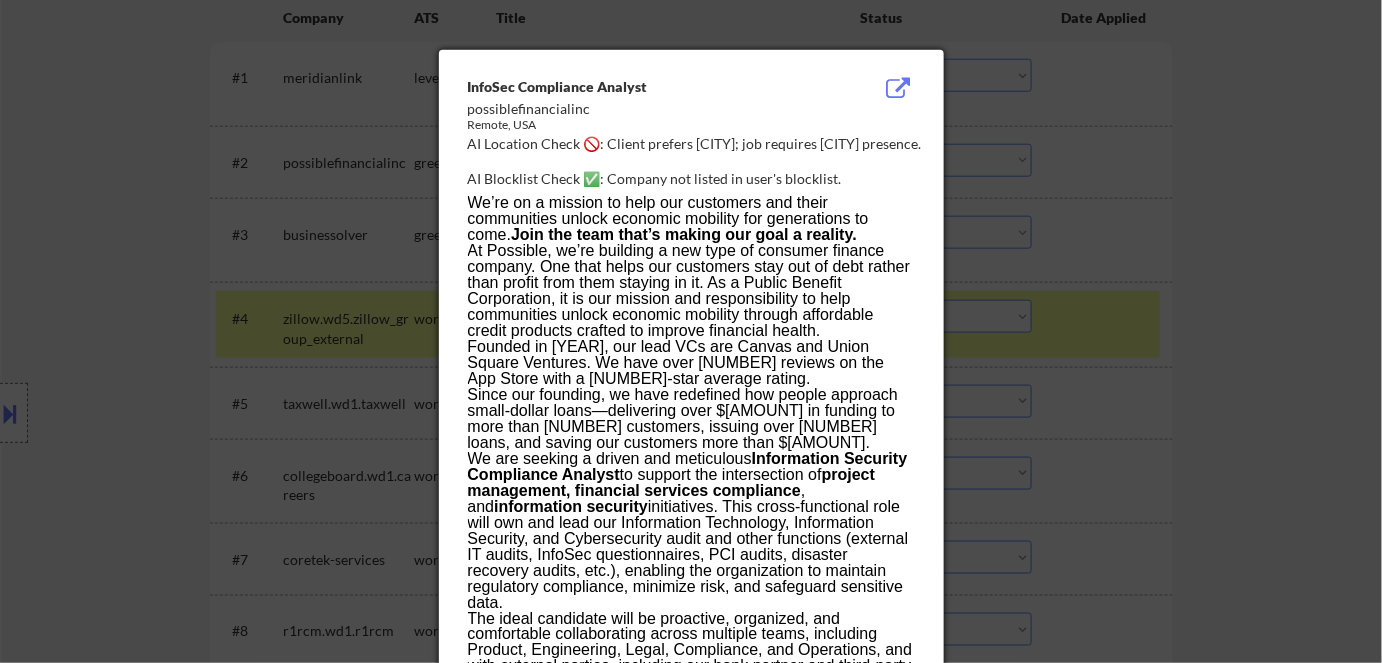 click at bounding box center [691, 331] 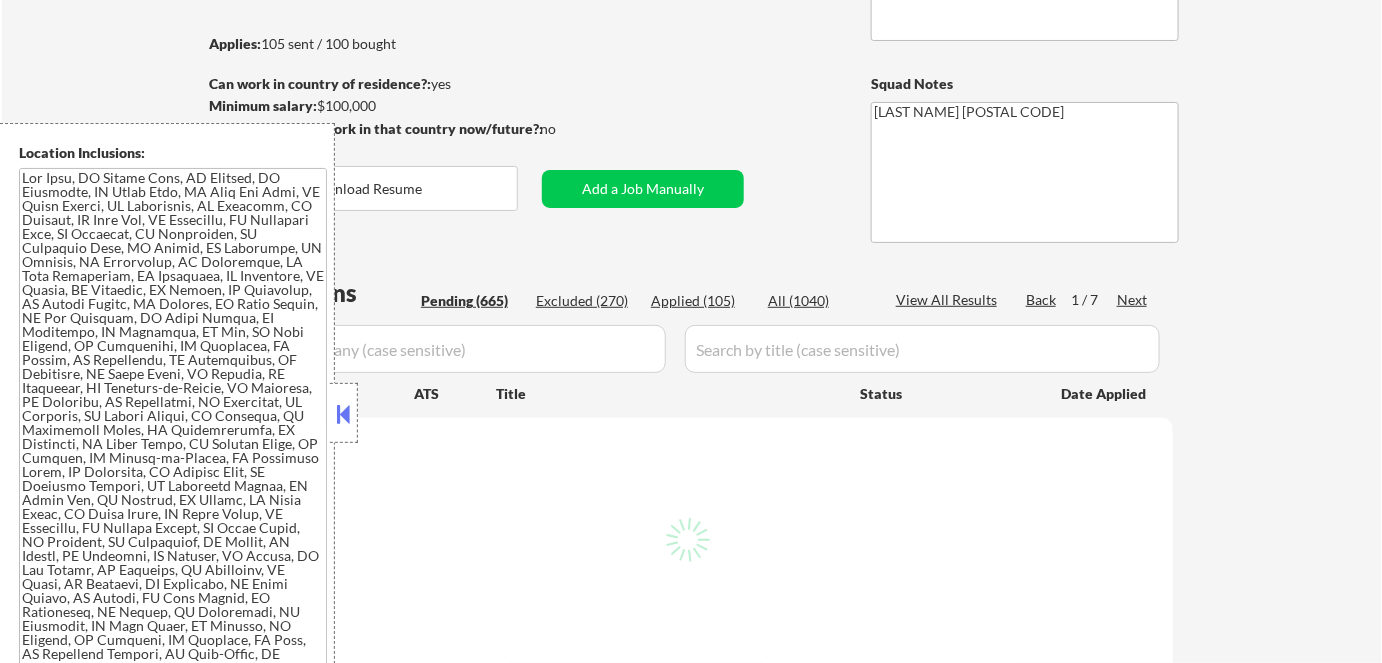 scroll, scrollTop: 272, scrollLeft: 0, axis: vertical 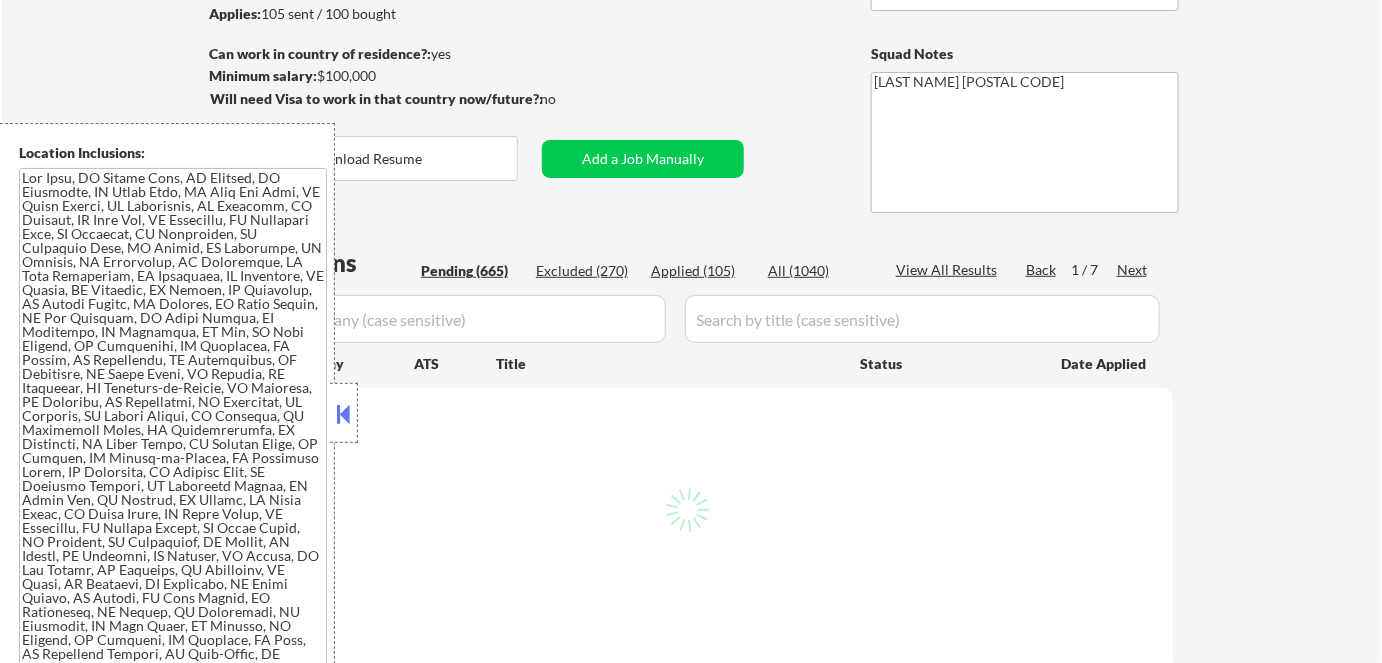 click at bounding box center [344, 414] 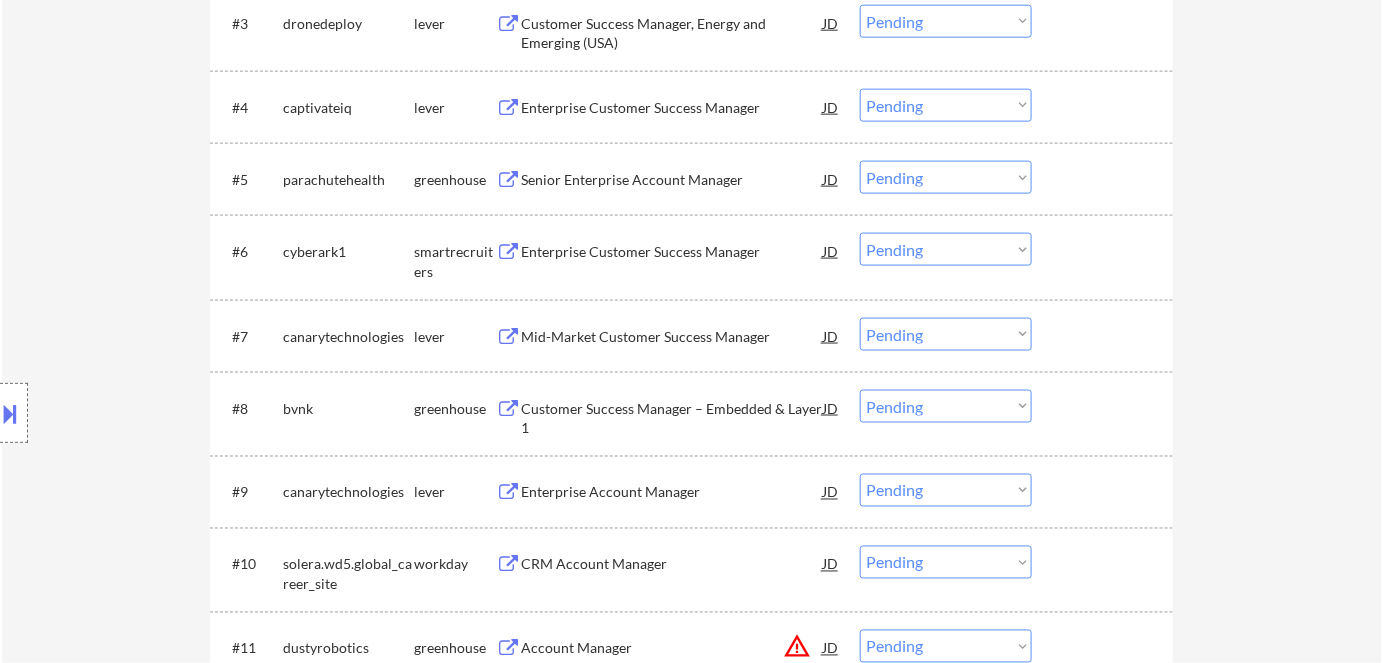 scroll, scrollTop: 818, scrollLeft: 0, axis: vertical 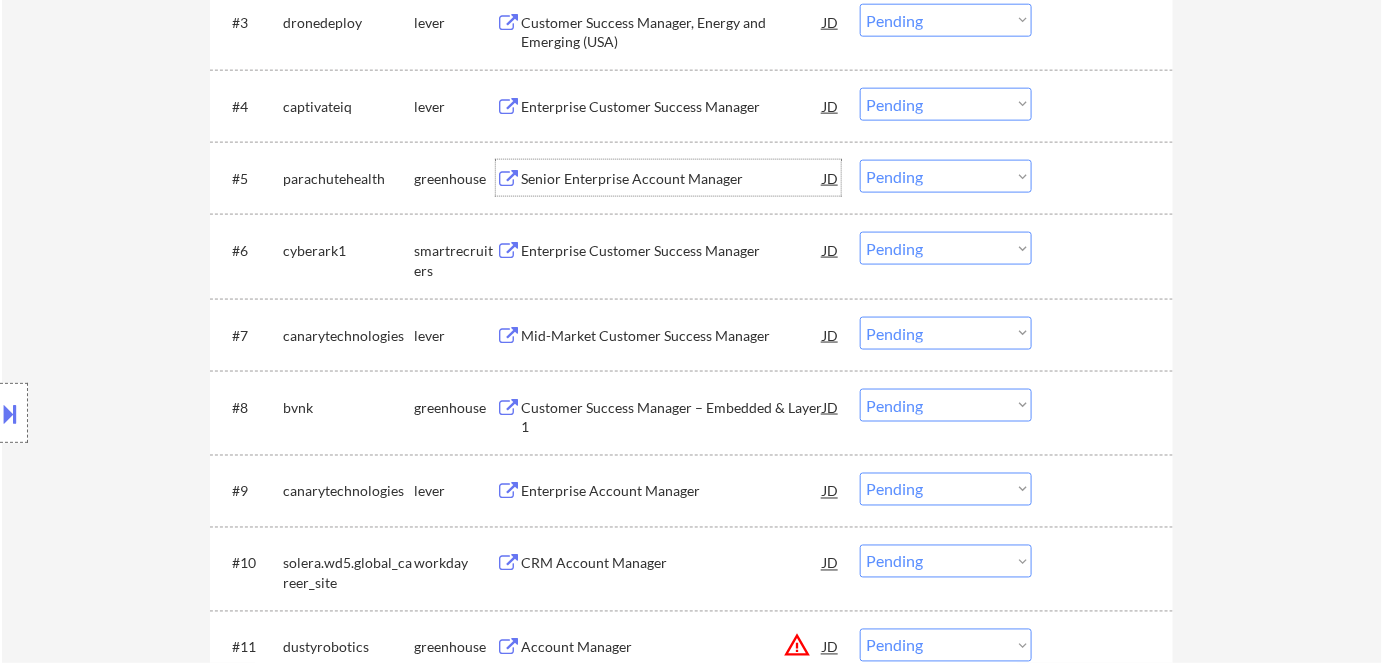 click on "Senior Enterprise Account Manager" at bounding box center (672, 179) 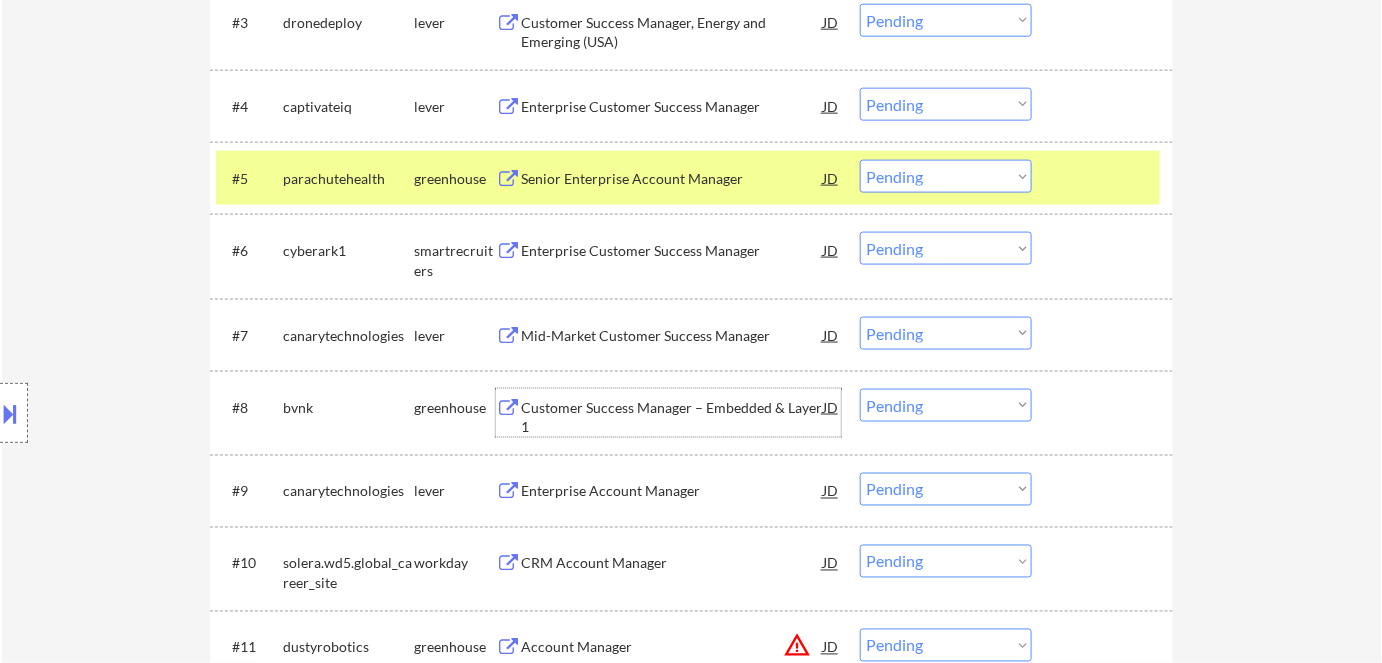 click on "Customer Success Manager – Embedded & Layer 1" at bounding box center (672, 417) 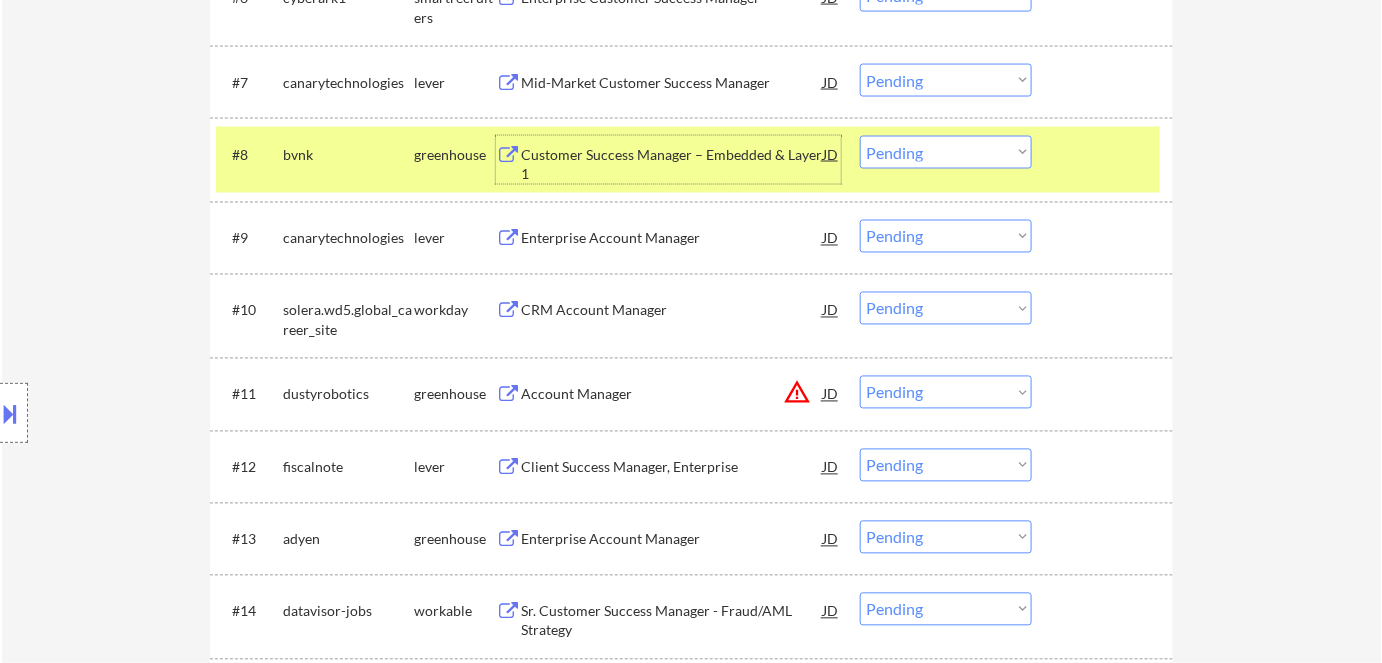 scroll, scrollTop: 1090, scrollLeft: 0, axis: vertical 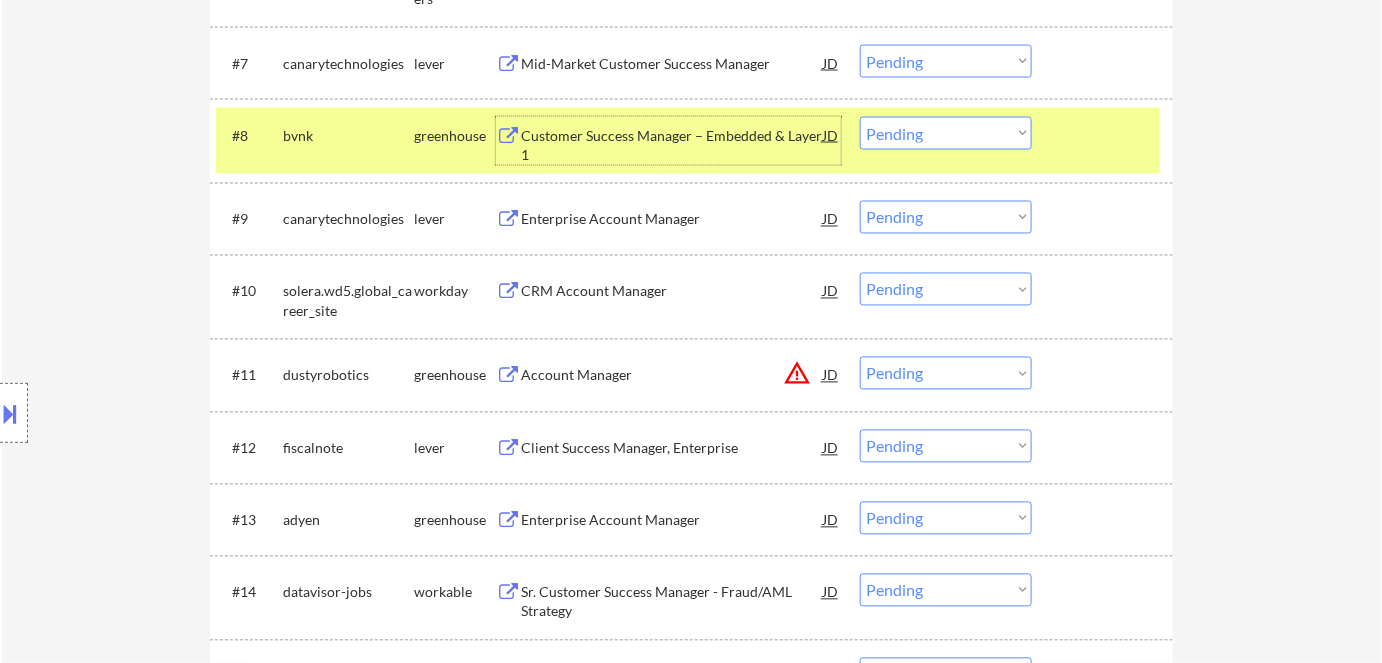 click on "warning_amber" at bounding box center (797, 374) 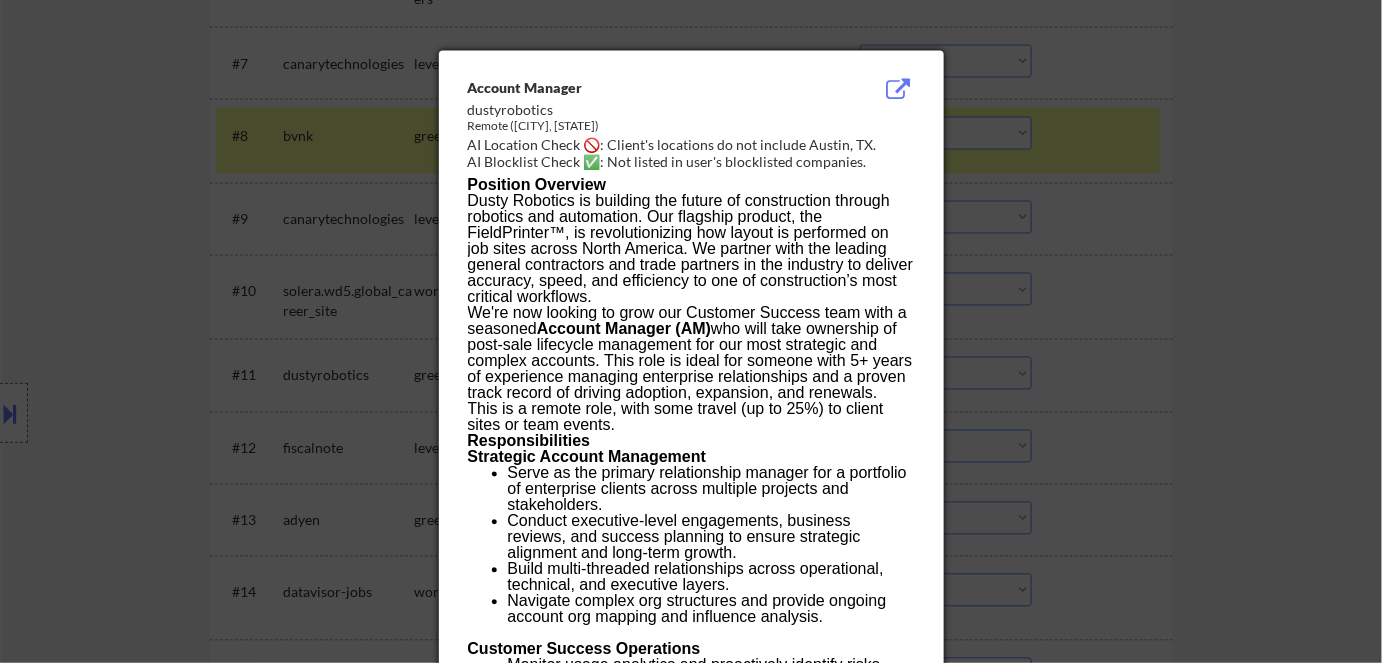 click at bounding box center (691, 331) 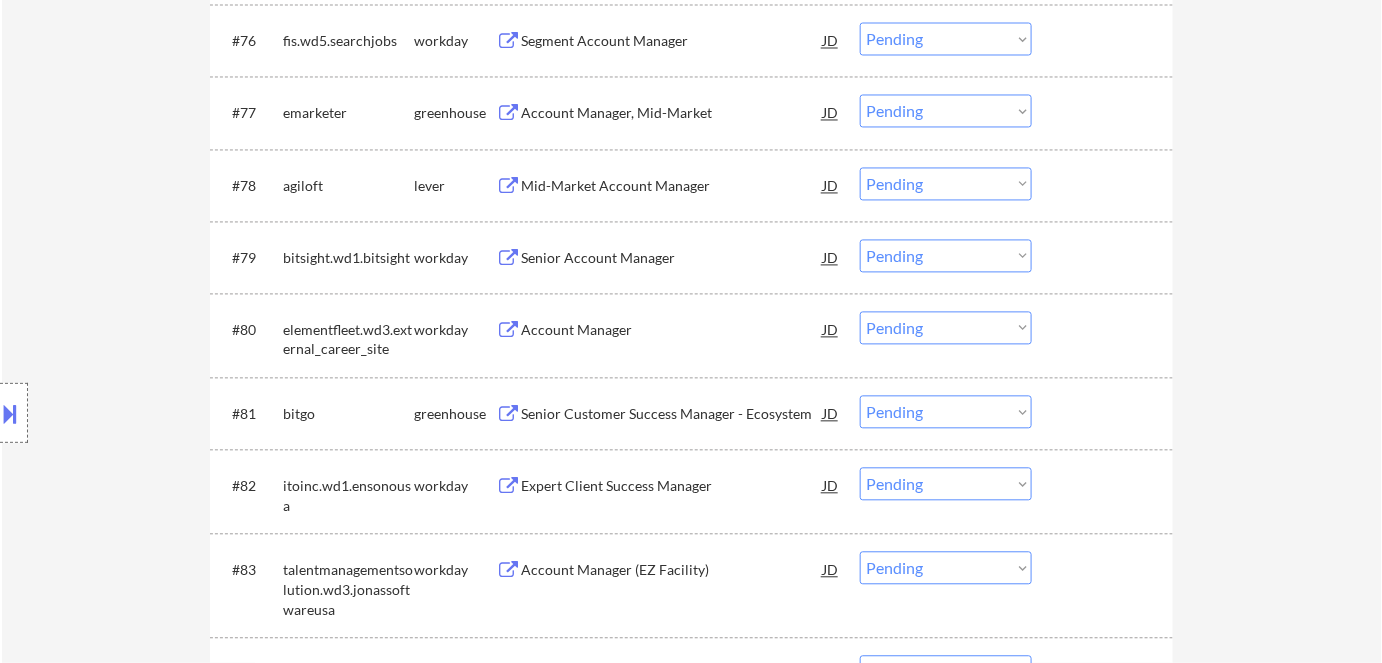 scroll, scrollTop: 6363, scrollLeft: 0, axis: vertical 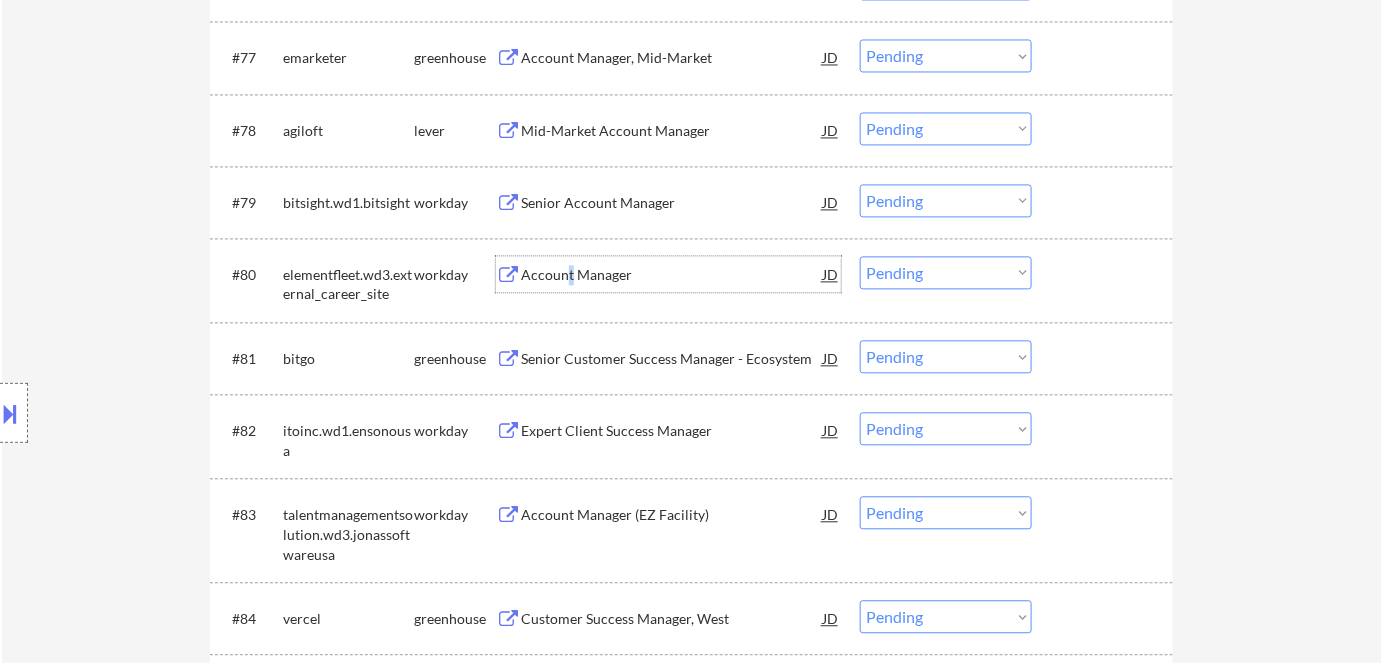 click on "Account Manager" at bounding box center [672, 274] 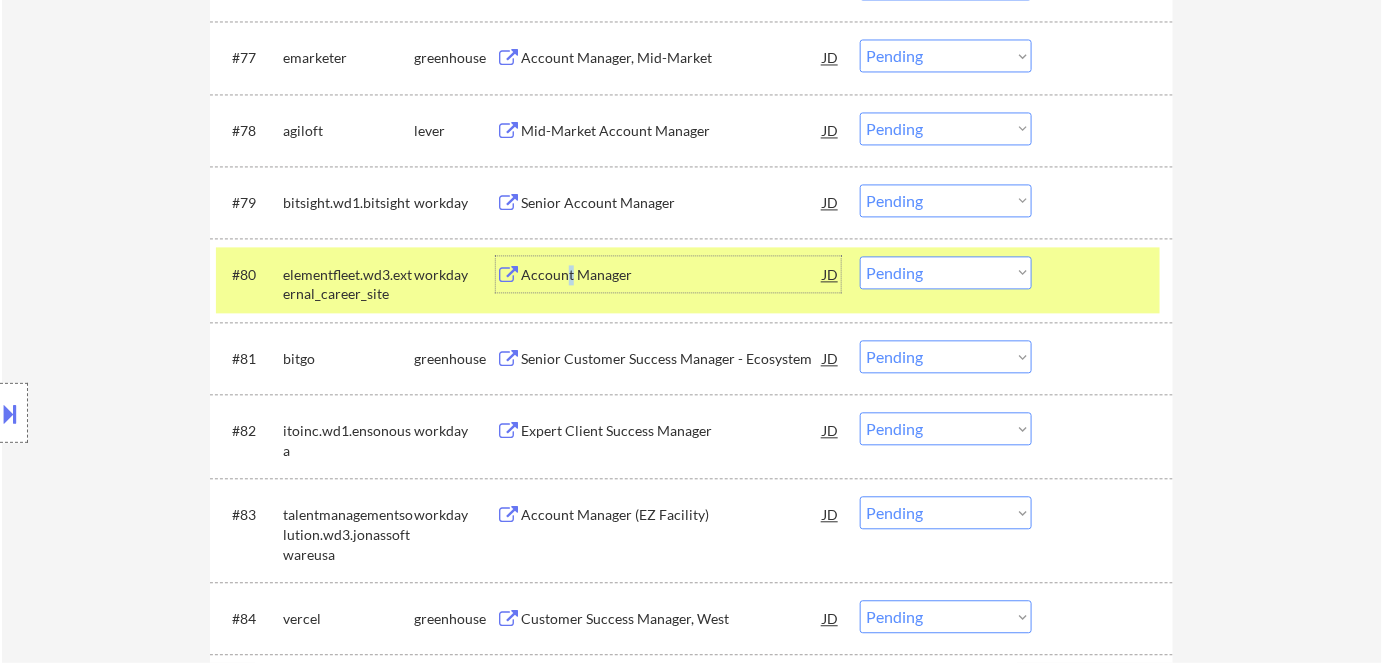drag, startPoint x: 930, startPoint y: 269, endPoint x: 937, endPoint y: 284, distance: 16.552946 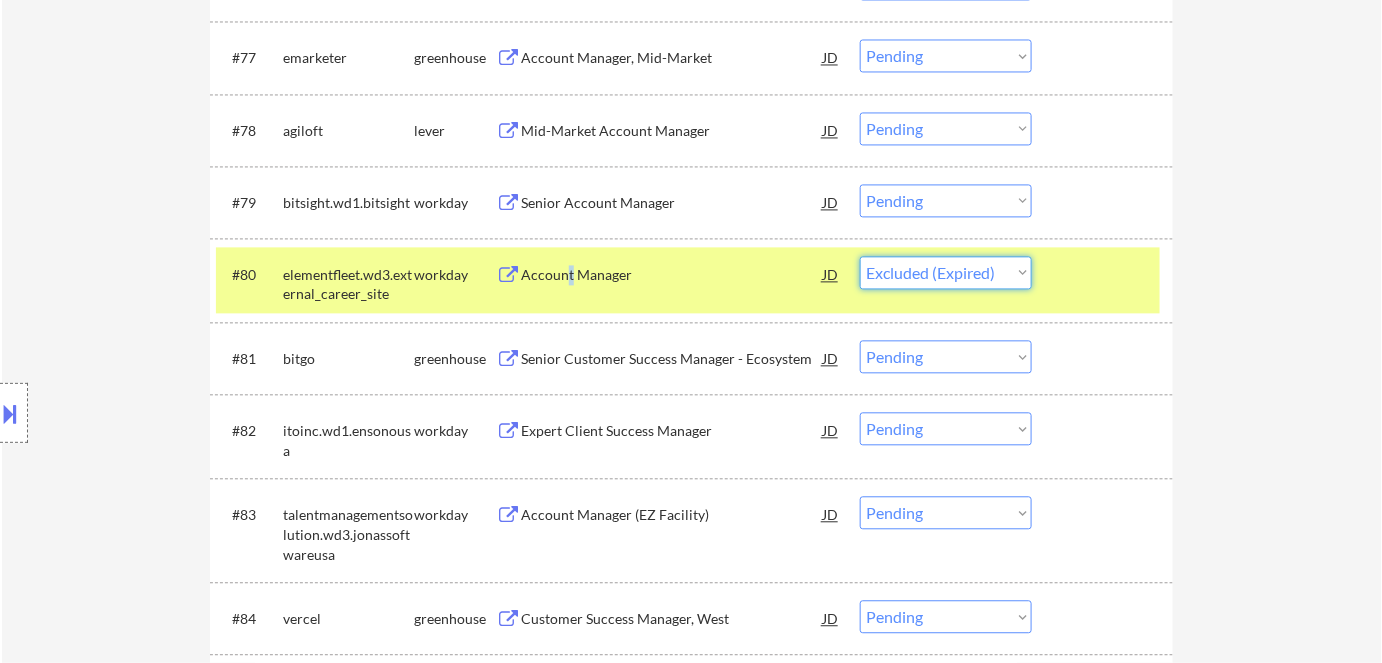 click on "Choose an option... Pending Applied Excluded (Questions) Excluded (Expired) Excluded (Location) Excluded (Bad Match) Excluded (Blocklist) Excluded (Salary) Excluded (Other)" at bounding box center [946, 272] 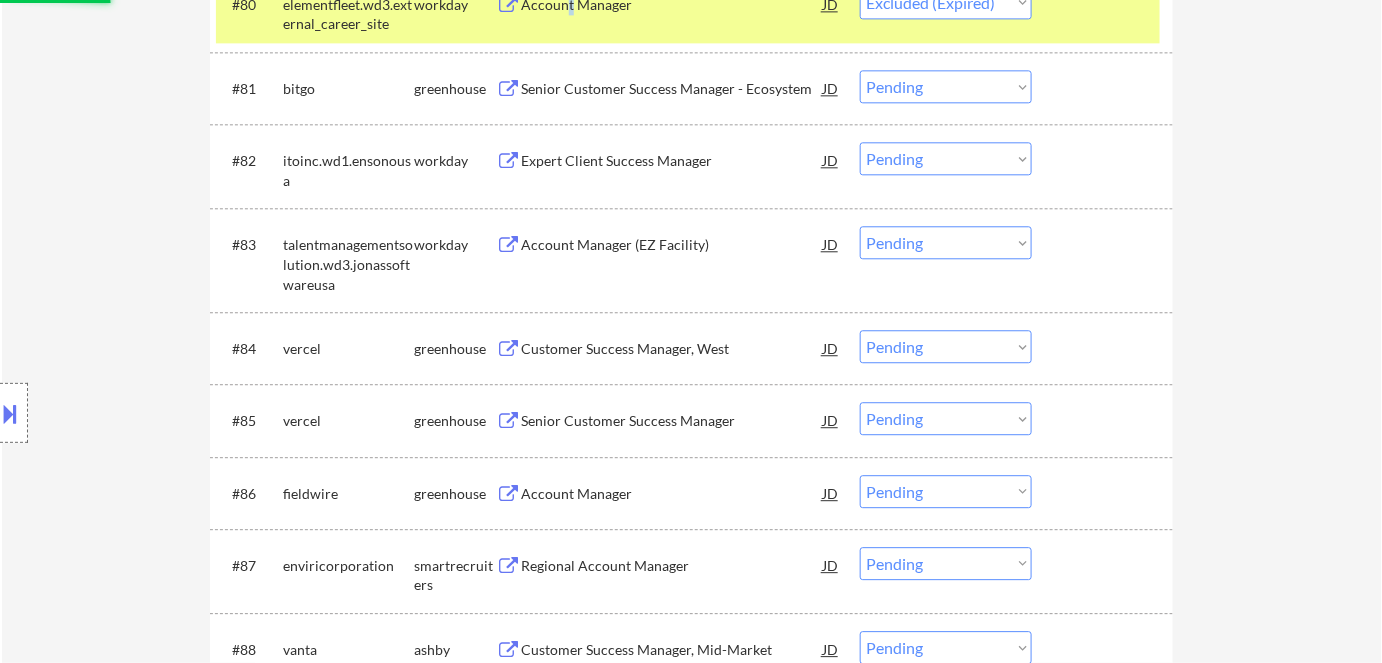 scroll, scrollTop: 6636, scrollLeft: 0, axis: vertical 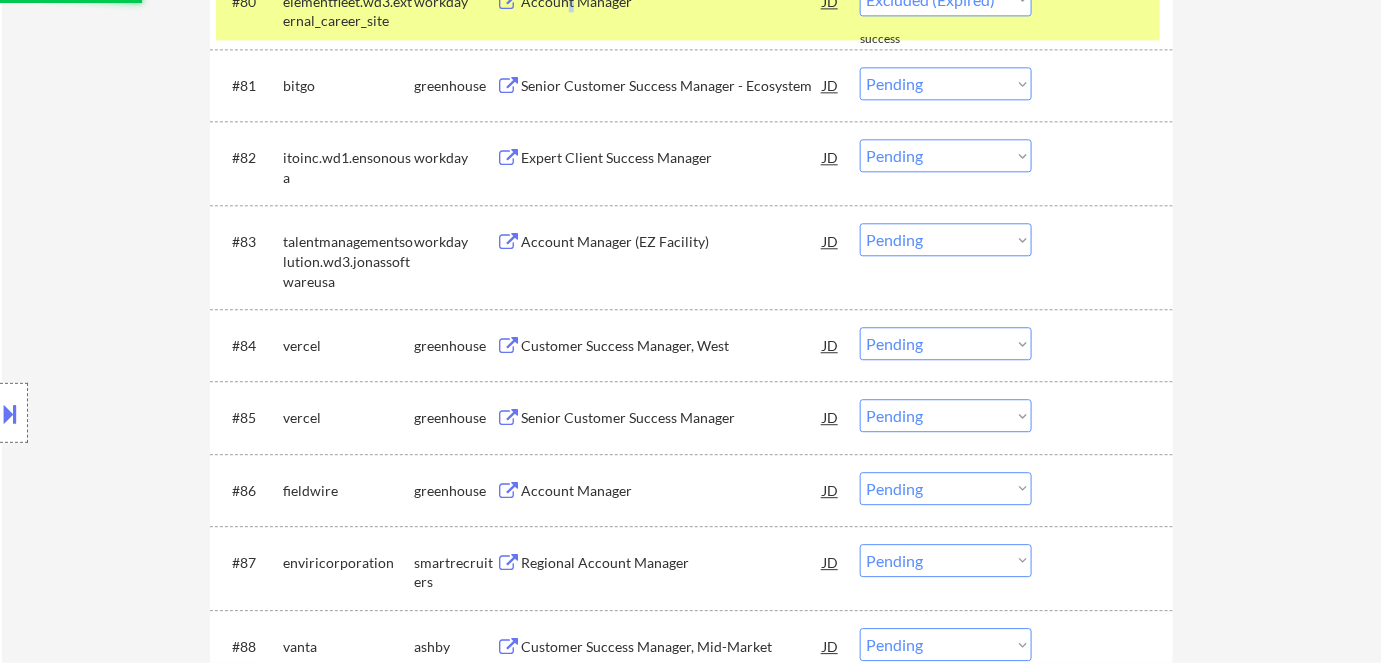 select on ""pending"" 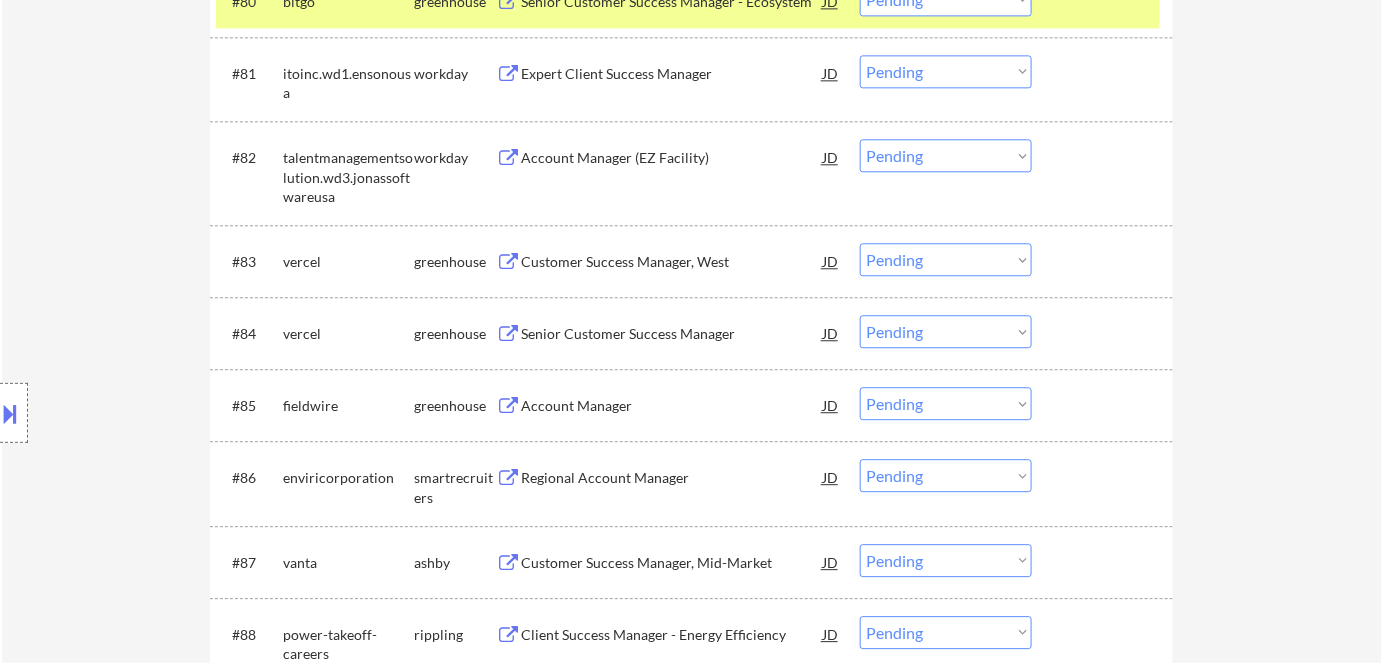 select on ""pending"" 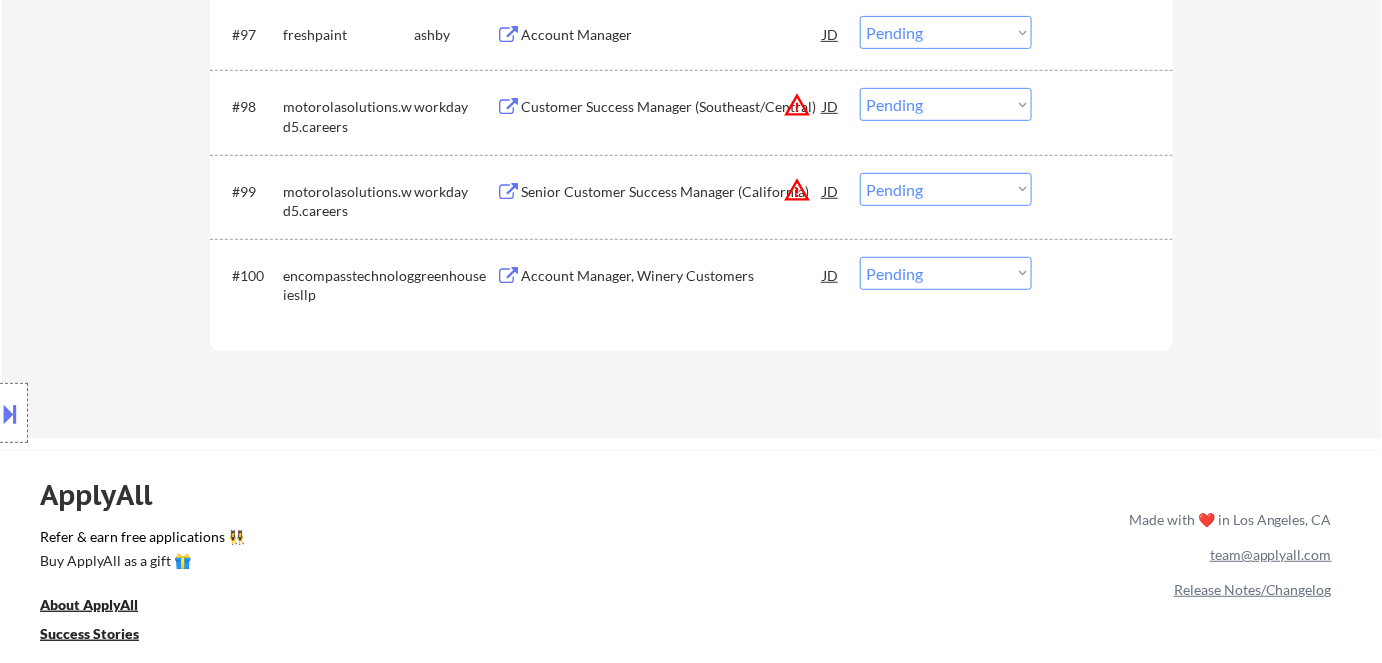 scroll, scrollTop: 7909, scrollLeft: 0, axis: vertical 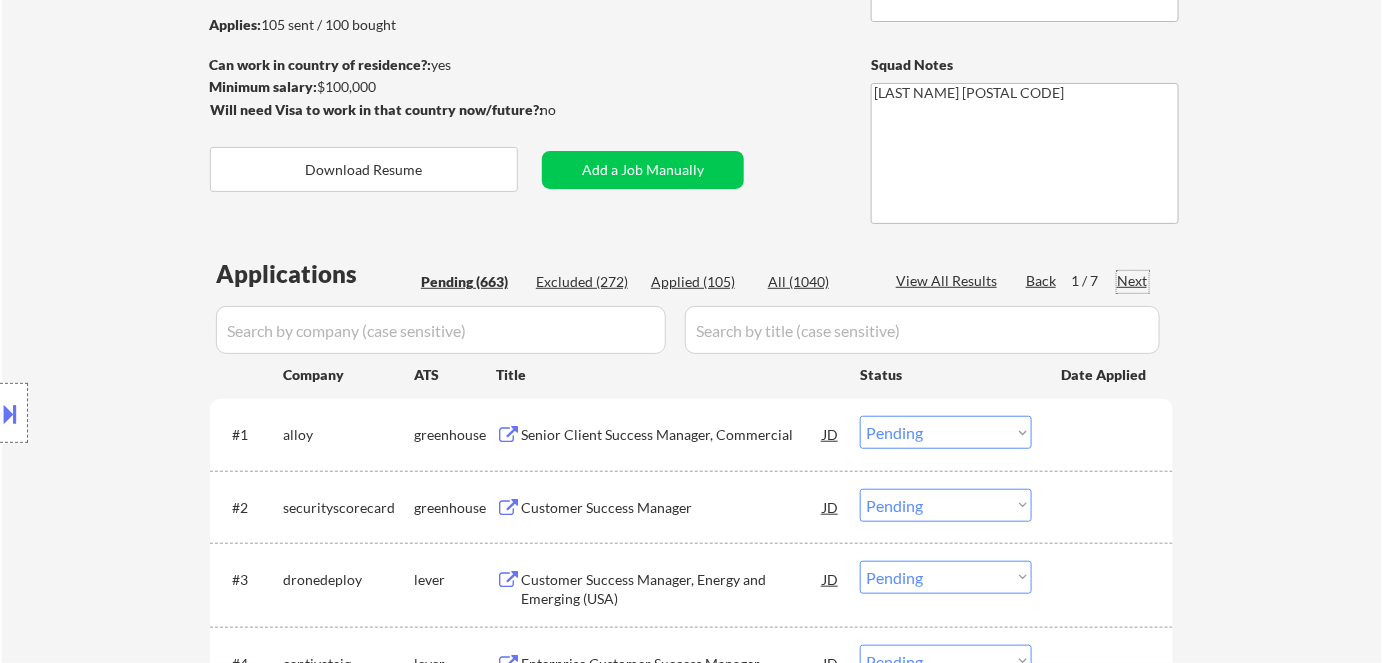 click on "Next" at bounding box center (1133, 281) 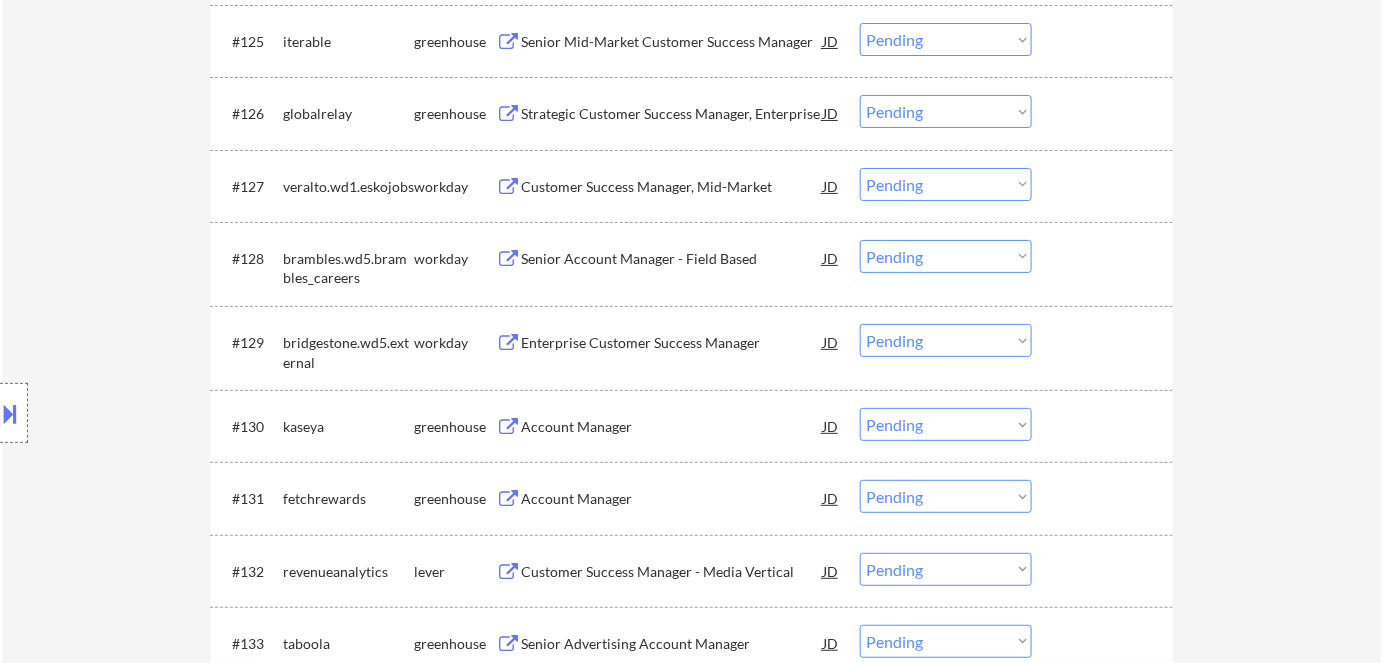scroll, scrollTop: 2624, scrollLeft: 0, axis: vertical 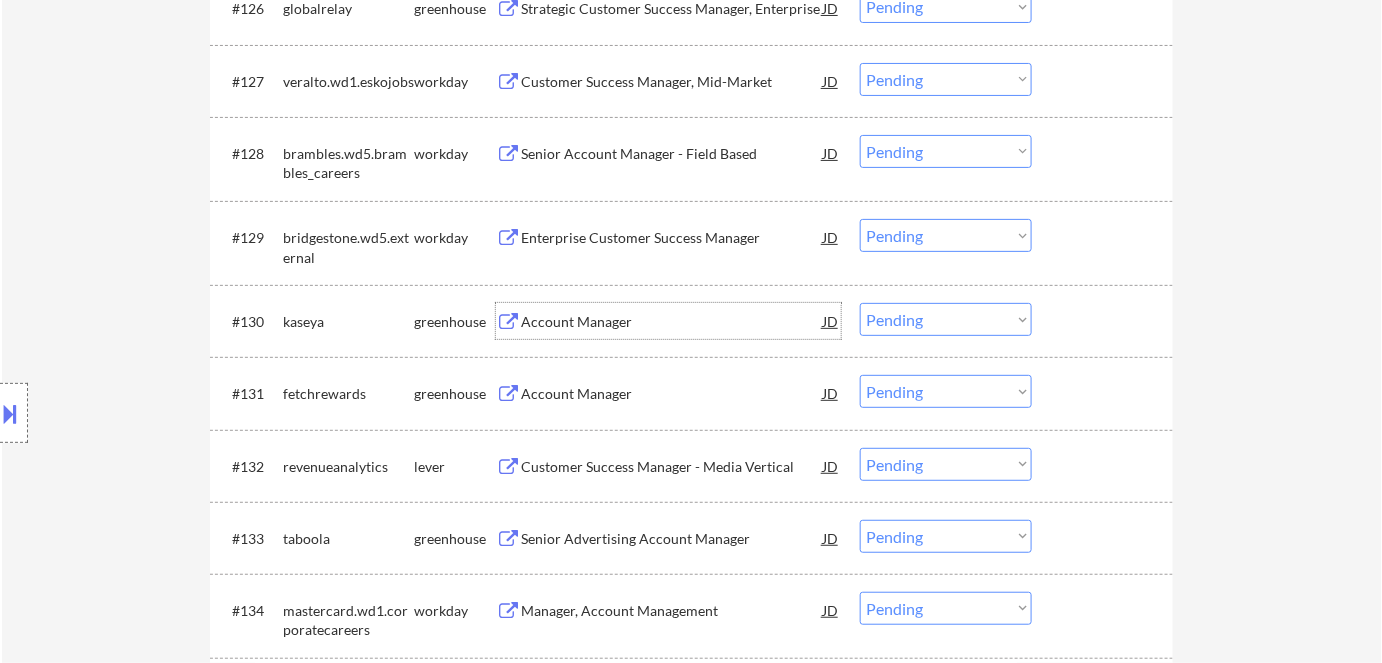 click on "Account Manager" at bounding box center (672, 322) 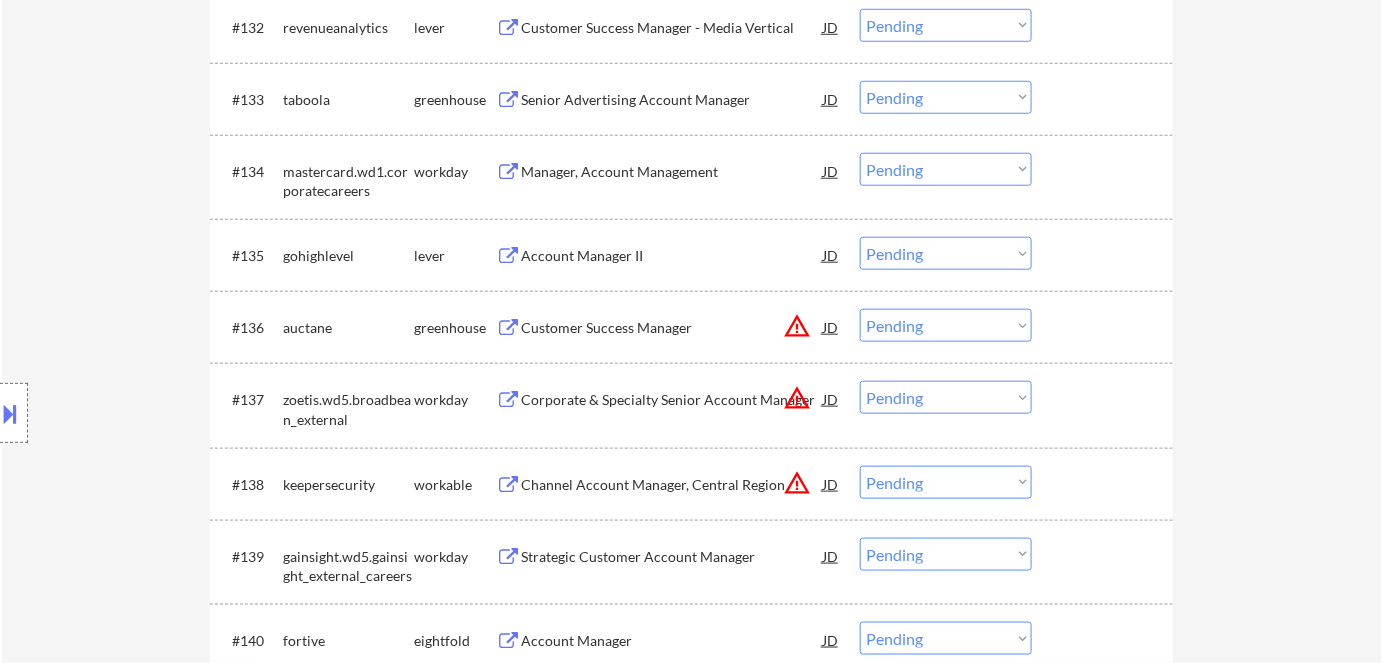 scroll, scrollTop: 3170, scrollLeft: 0, axis: vertical 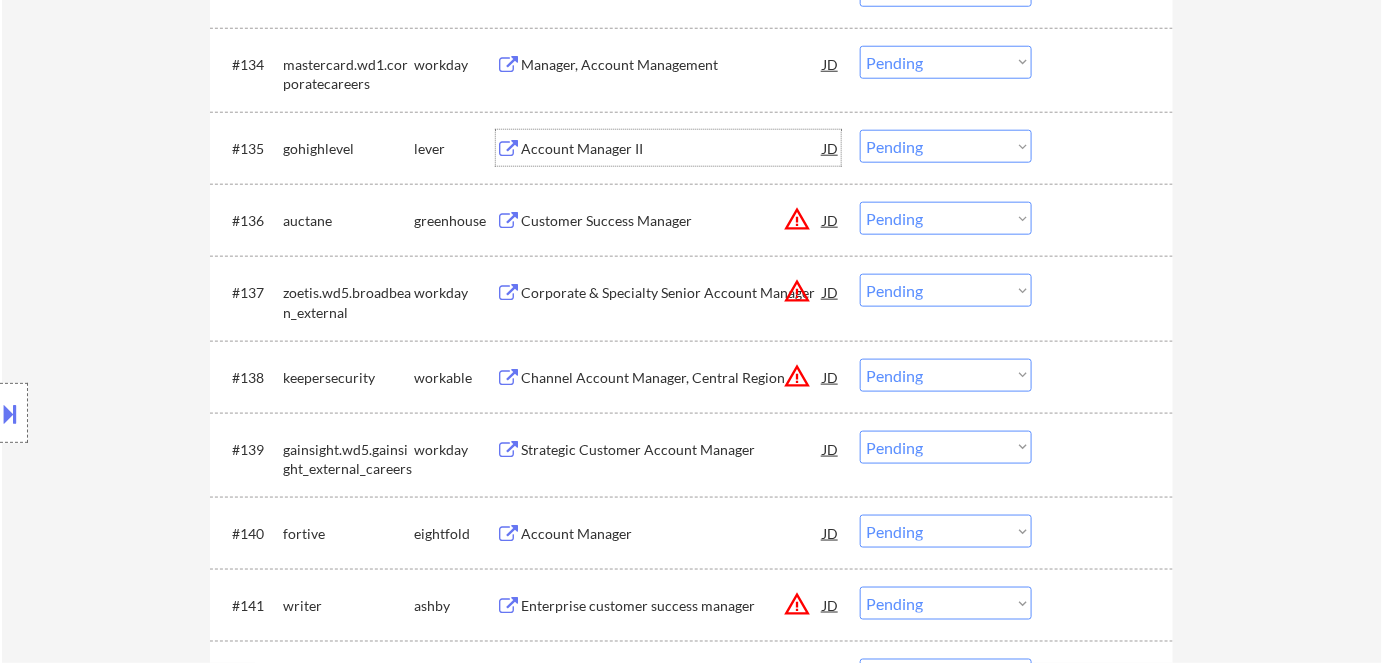 click on "Account Manager II" at bounding box center [672, 149] 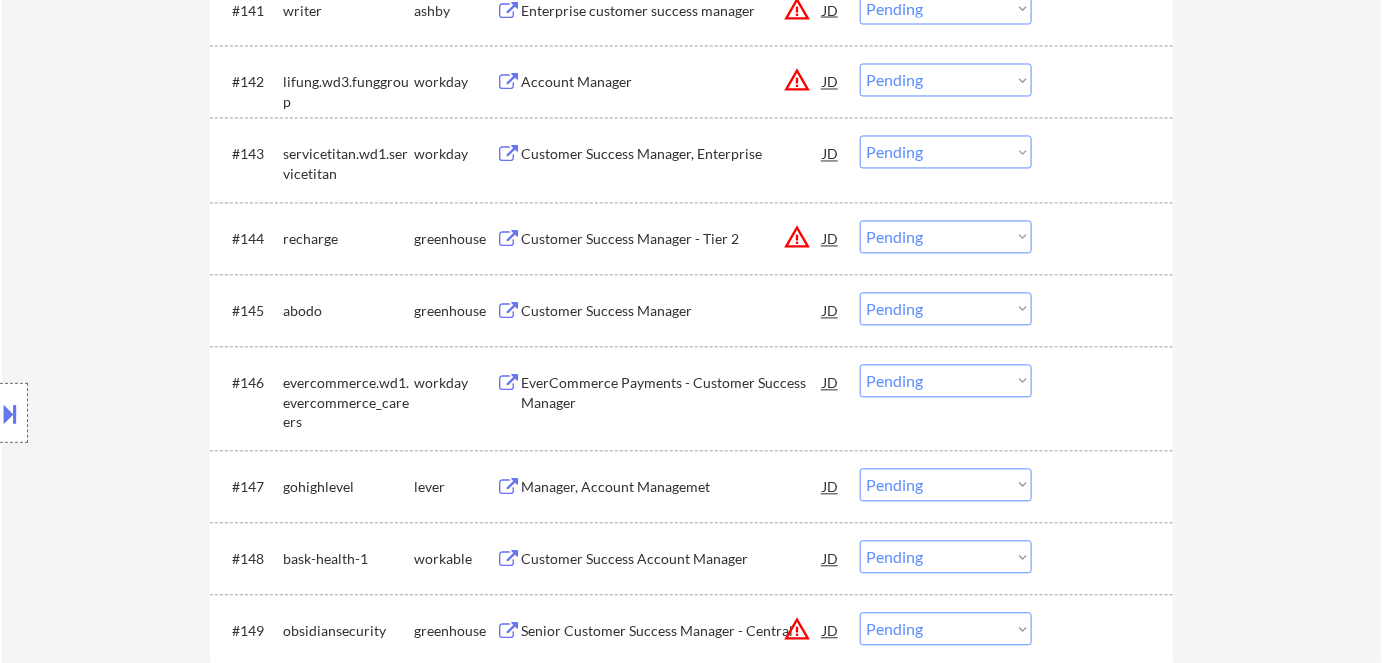 scroll, scrollTop: 3806, scrollLeft: 0, axis: vertical 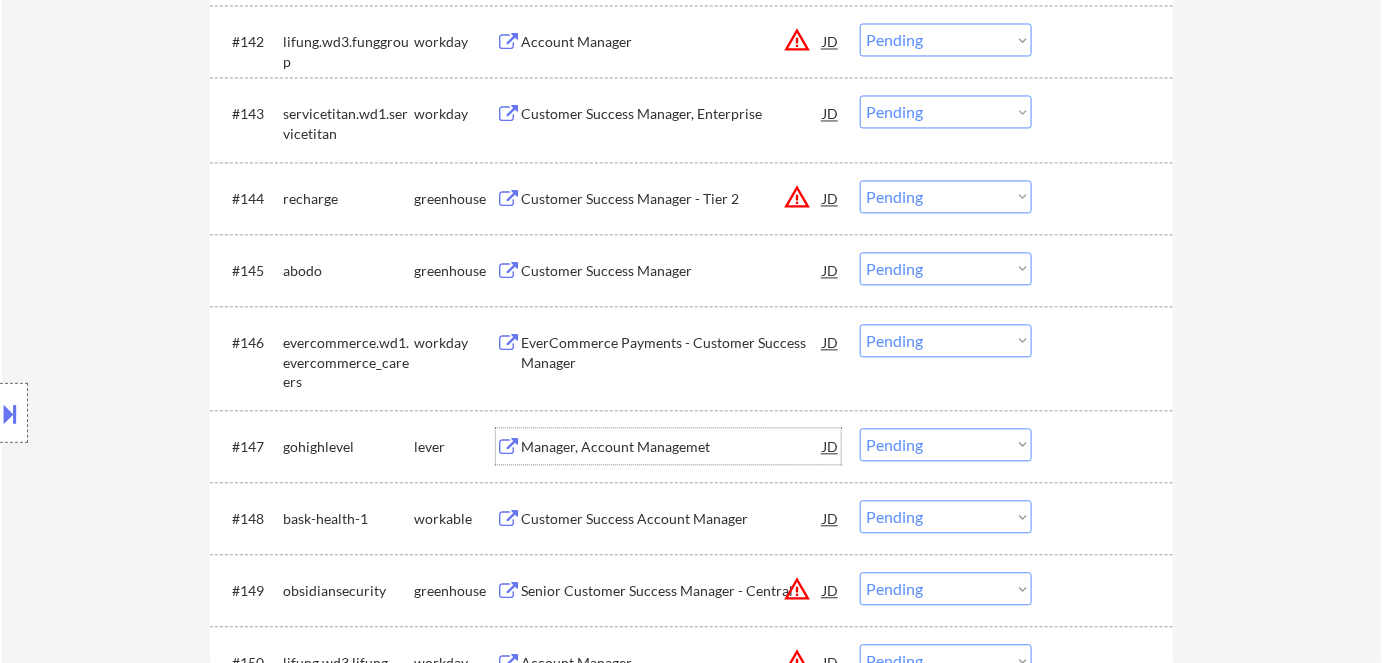 click on "Manager, Account Managemet" at bounding box center (672, 447) 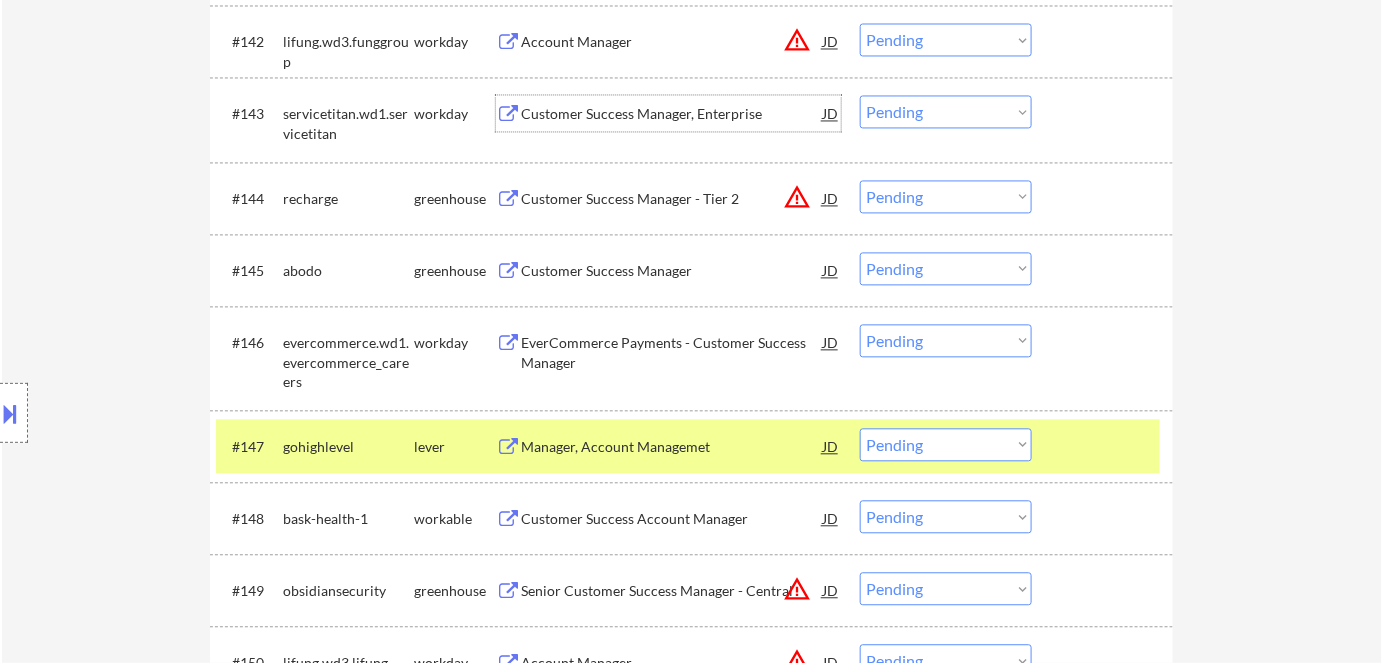 click on "Customer Success Manager, Enterprise" at bounding box center (672, 114) 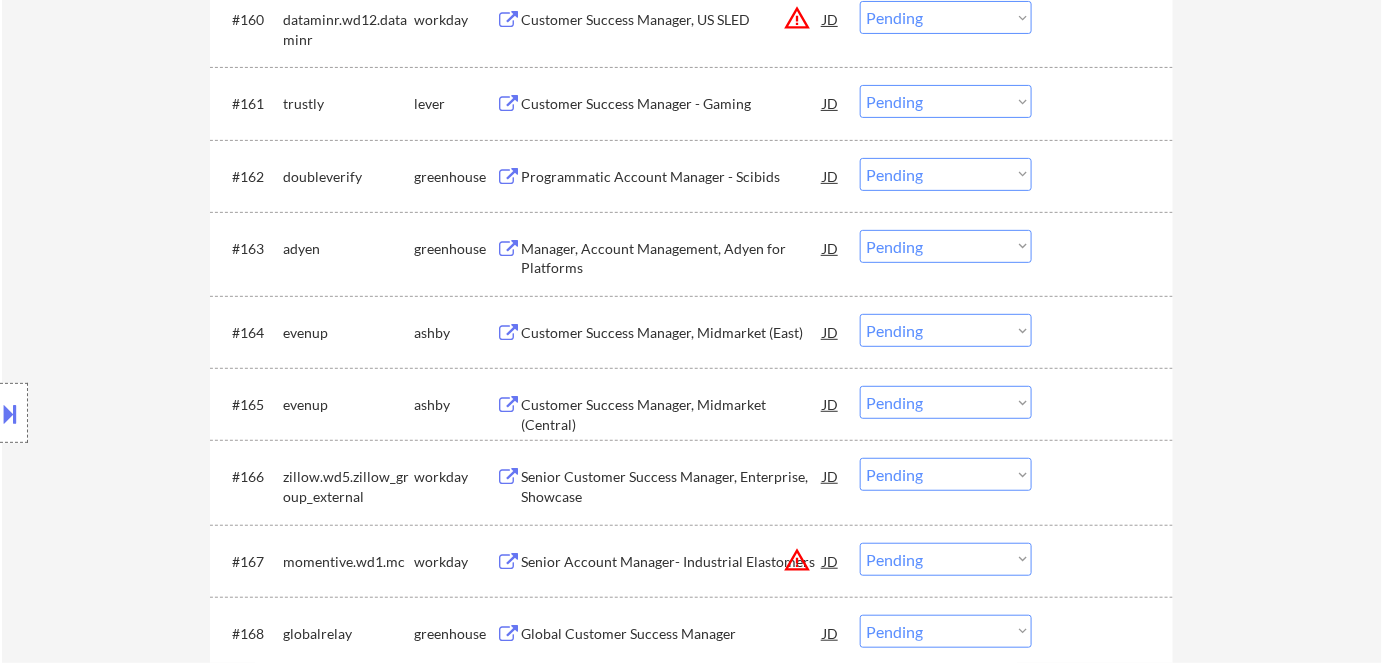 scroll, scrollTop: 5261, scrollLeft: 0, axis: vertical 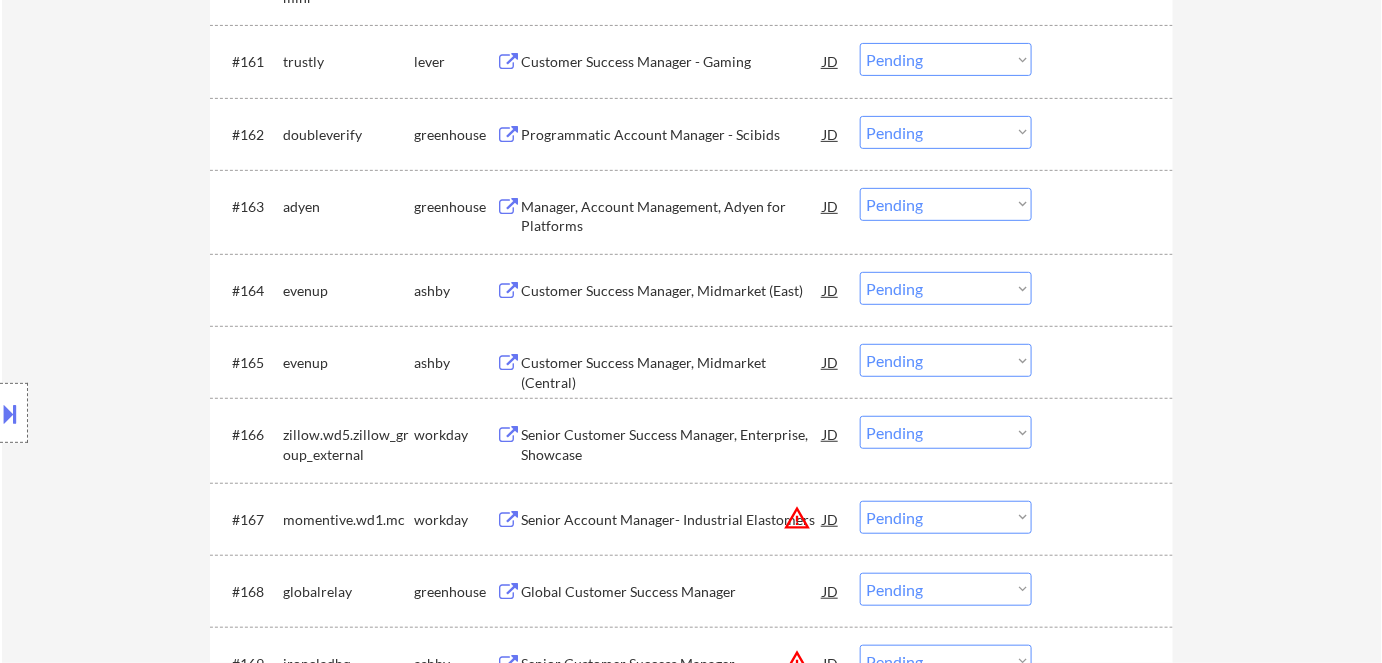 click on "Senior Customer Success Manager, Enterprise, Showcase" at bounding box center (672, 444) 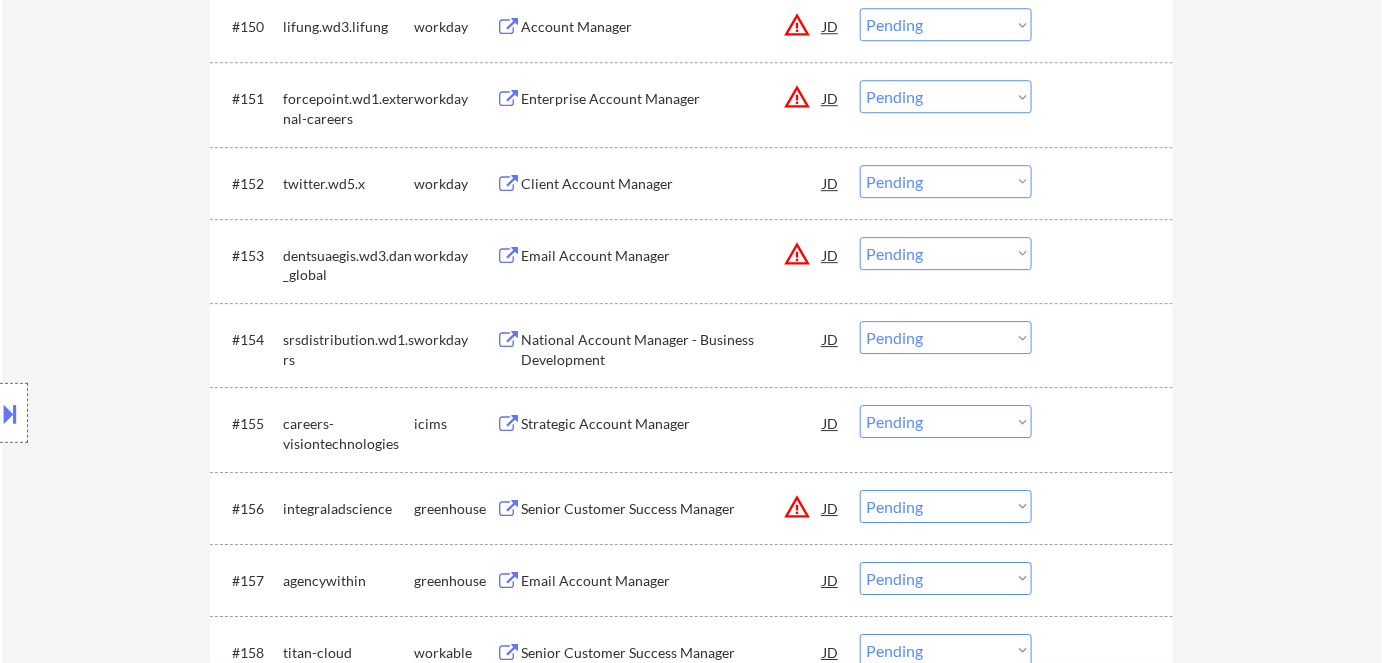 scroll, scrollTop: 3897, scrollLeft: 0, axis: vertical 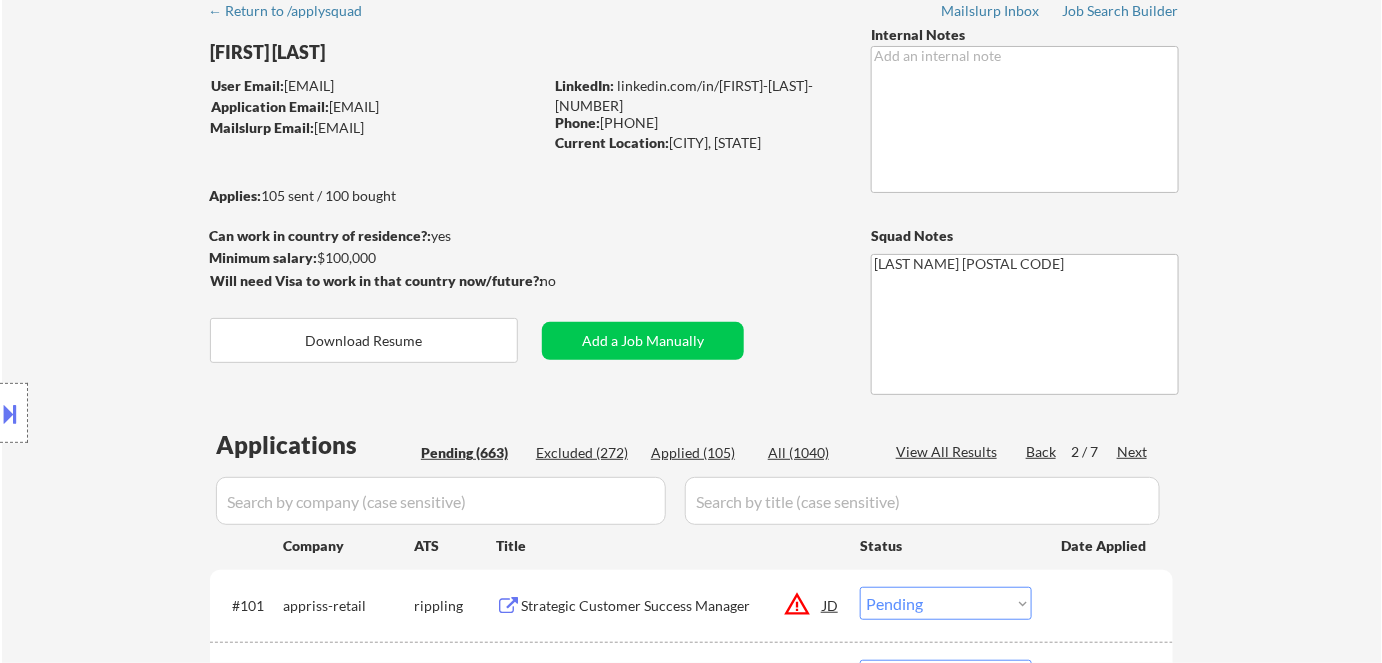 click at bounding box center [441, 501] 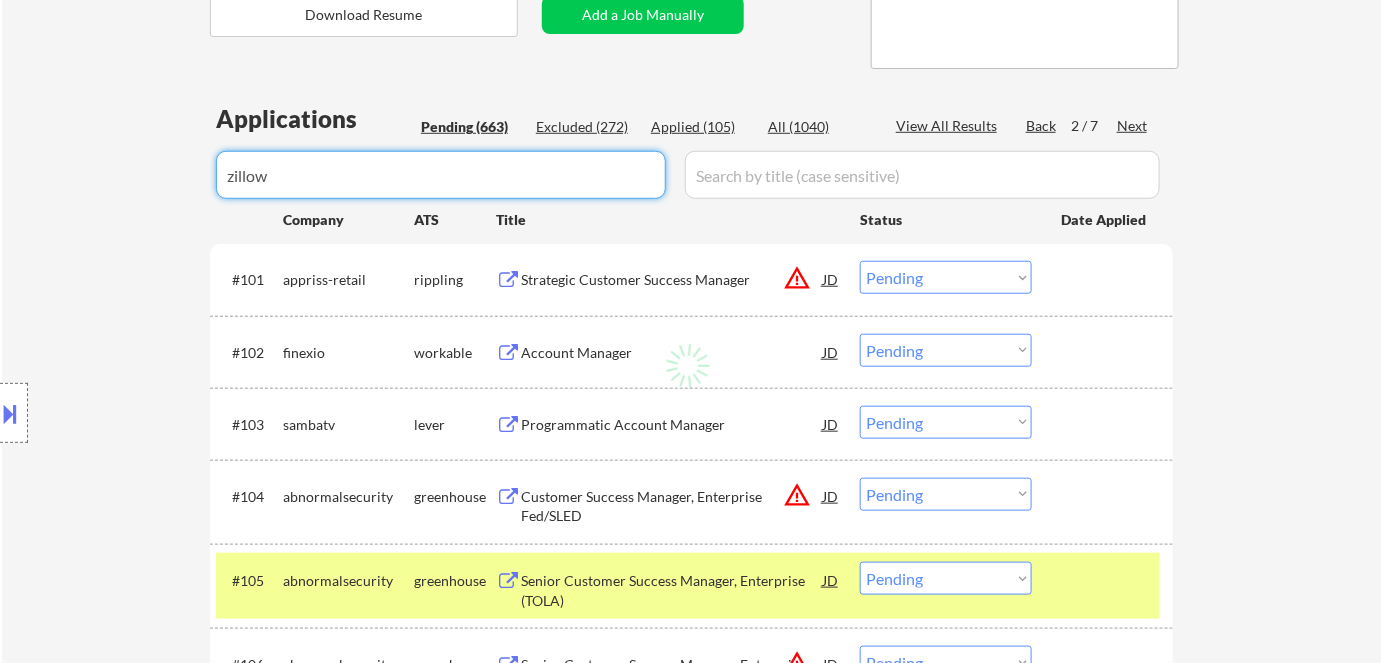 scroll, scrollTop: 454, scrollLeft: 0, axis: vertical 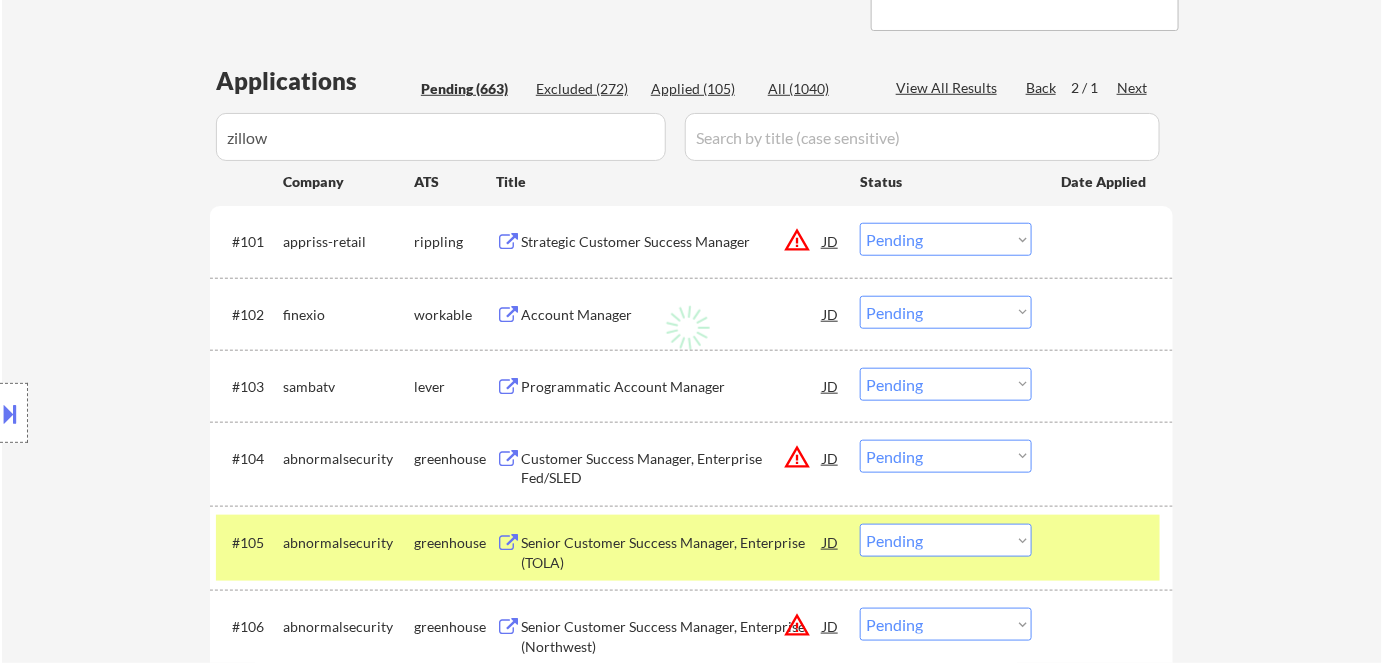 click on "← Return to /applysquad Mailslurp Inbox Job Search Builder Dana Tarulli User Email:  danatarulli@gmail.com Application Email:  danatarulli@gmail.com Mailslurp Email:  dana.tarulli@mailflux.com LinkedIn:   linkedin.com/in/dana-tarulli-18179458
Phone:  (732) 666-3242 Current Location:  Old Bridge, New Jersey Applies:  105 sent / 100 bought Internal Notes Can work in country of residence?:  yes Squad Notes Minimum salary:  $100,000 Will need Visa to work in that country now/future?:   no Download Resume Add a Job Manually Flor de Mae
08857 Applications Pending (663) Excluded (272) Applied (105) All (1040) View All Results Back 2 / 1
Next Company ATS Title Status Date Applied #101 appriss-retail rippling Strategic Customer Success Manager JD warning_amber Choose an option... Pending Applied Excluded (Questions) Excluded (Expired) Excluded (Location) Excluded (Bad Match) Excluded (Blocklist) Excluded (Salary) Excluded (Other) #102 finexio workable Account Manager JD Choose an option... Pending Applied #103 JD" at bounding box center (692, 3808) 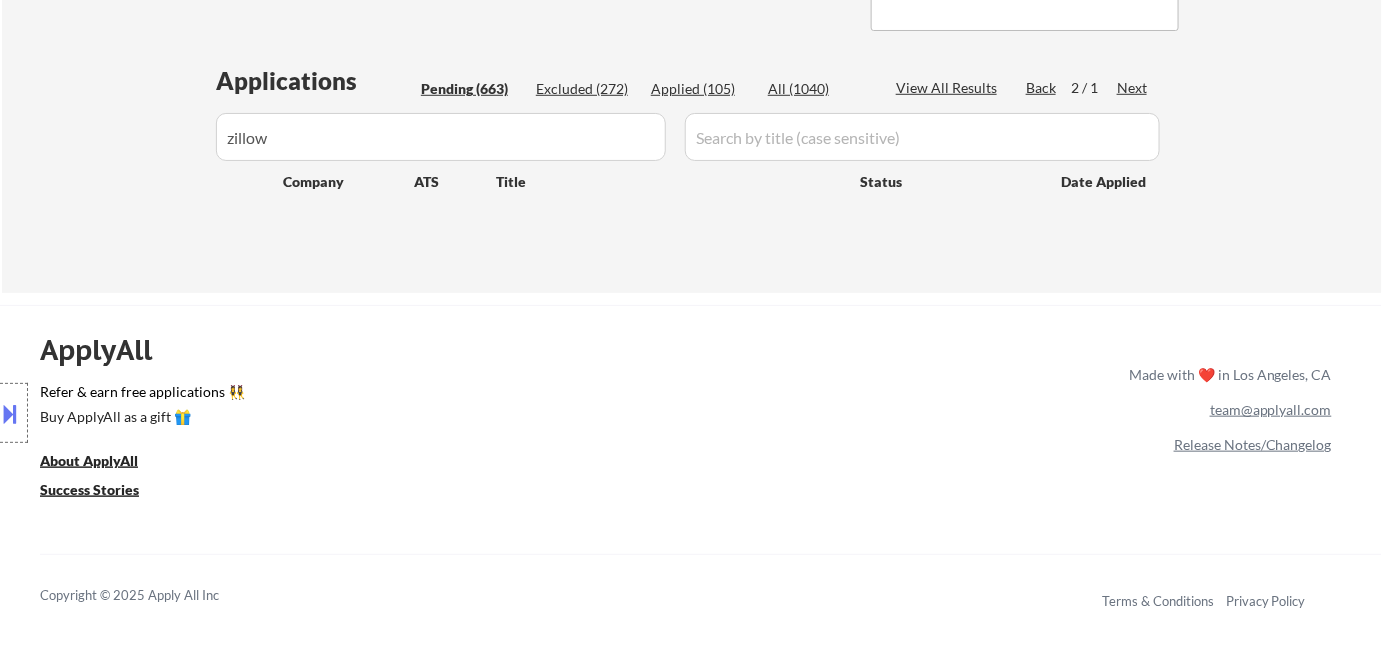 drag, startPoint x: 334, startPoint y: 136, endPoint x: 189, endPoint y: 128, distance: 145.22052 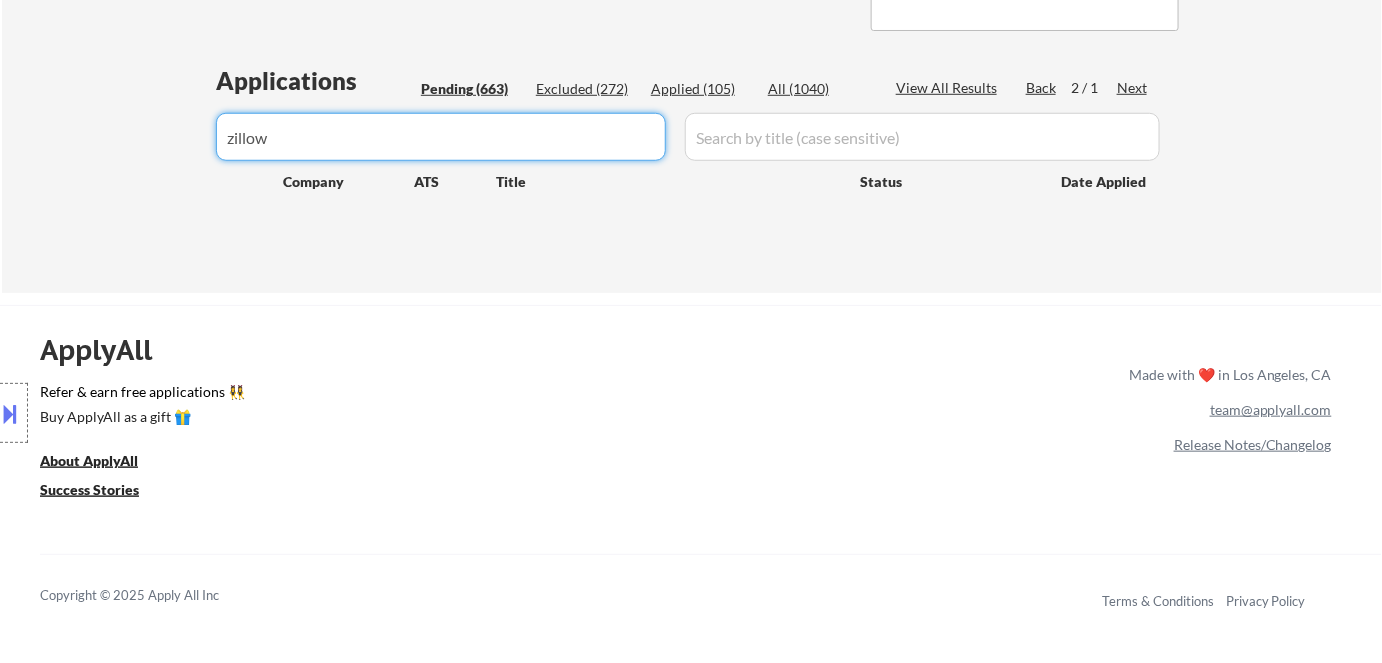 click at bounding box center [441, 137] 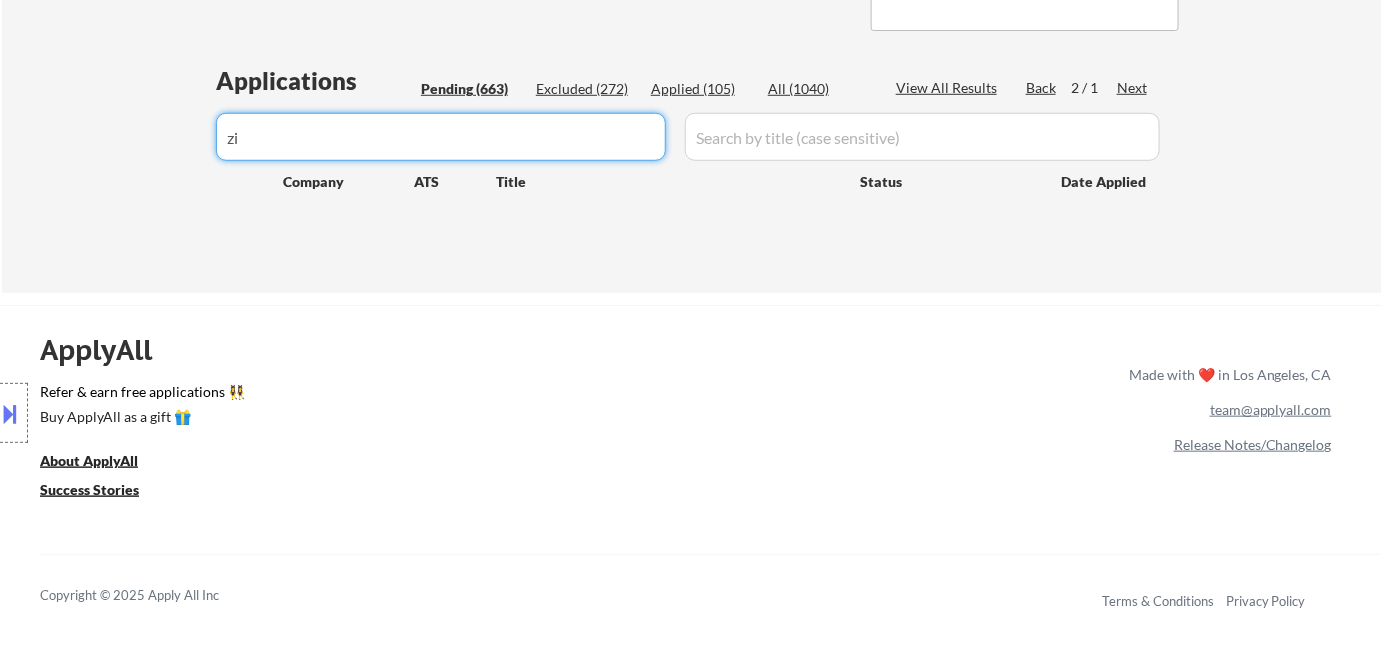 type on "z" 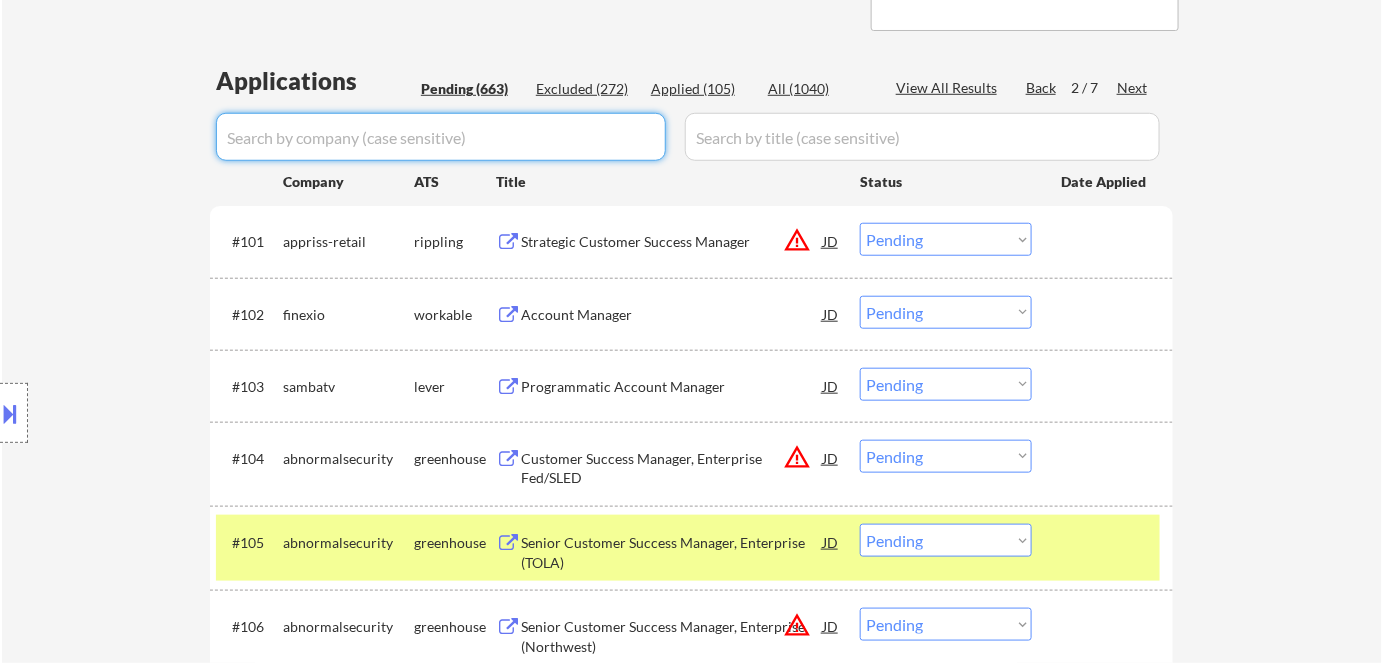 click at bounding box center [441, 137] 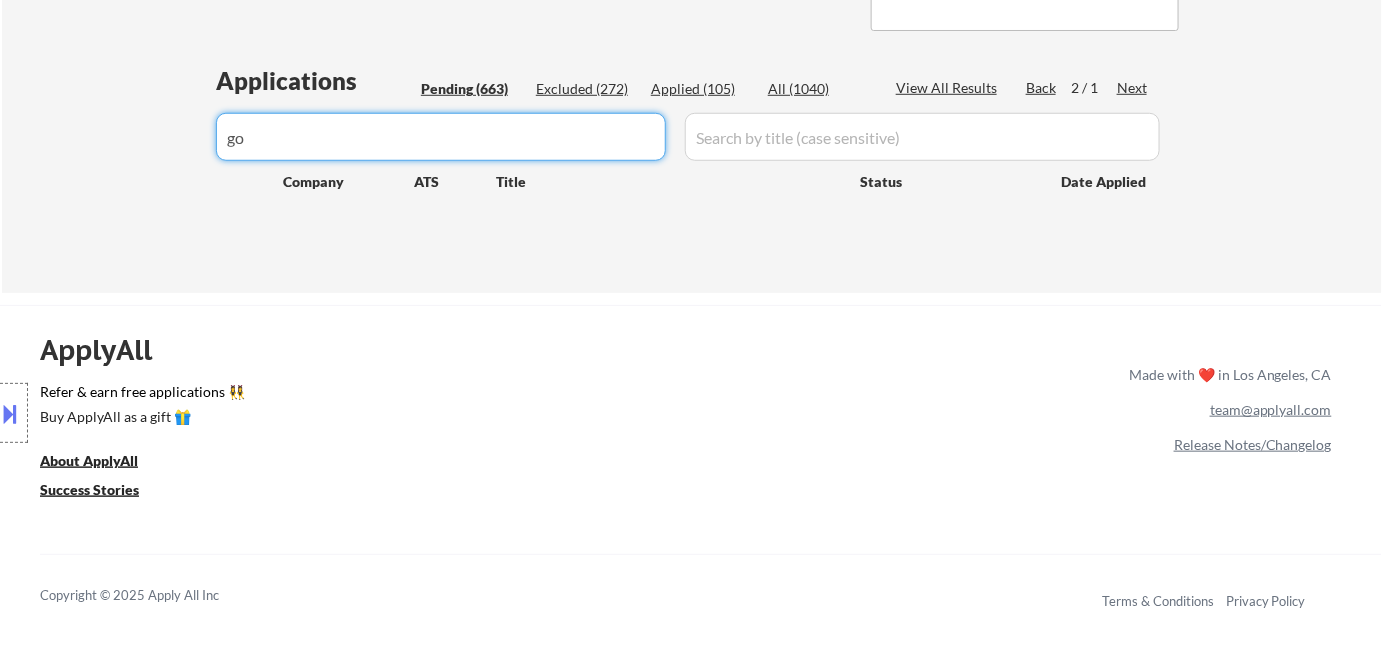 type on "go" 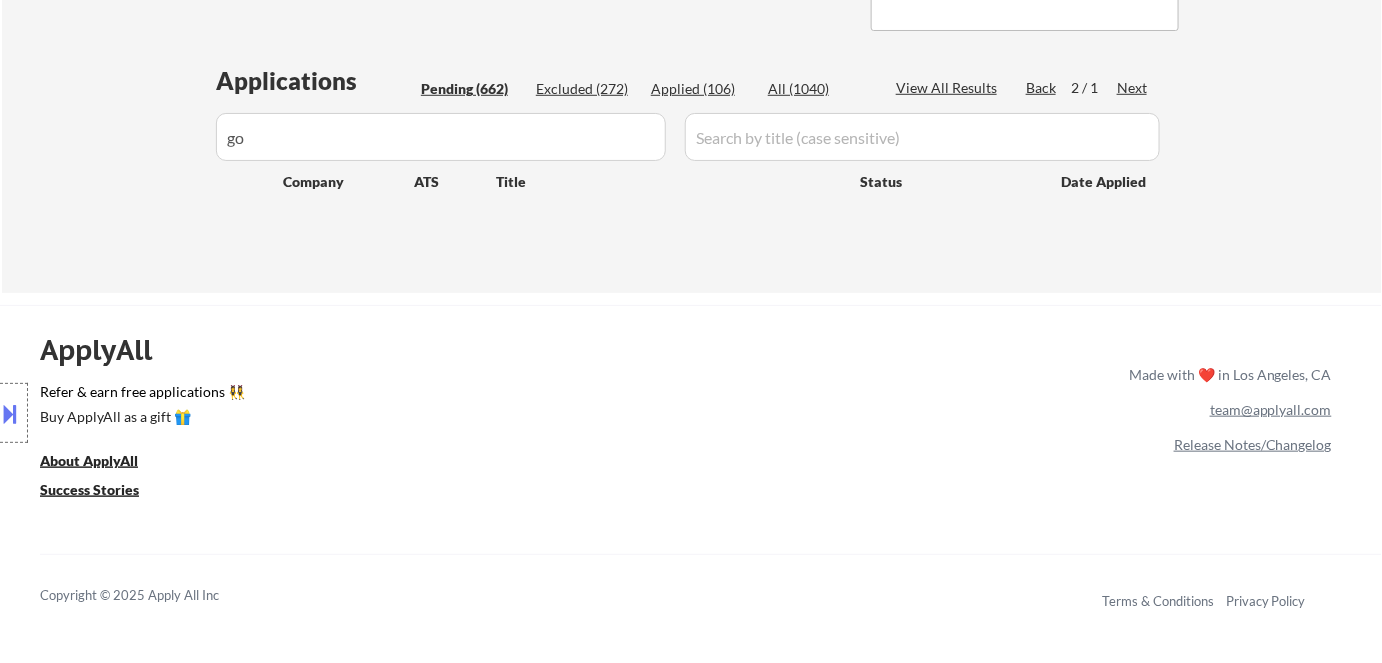 click on "Location Inclusions:" at bounding box center [179, 413] 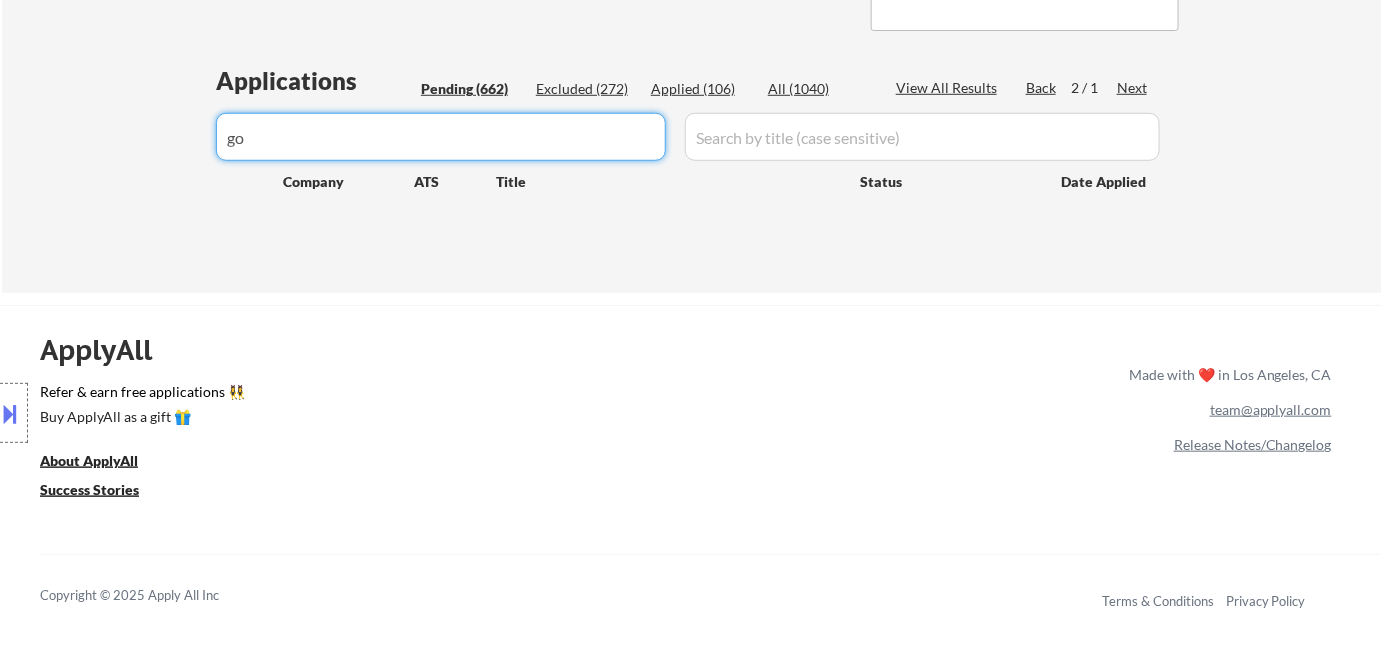 drag, startPoint x: 461, startPoint y: 146, endPoint x: 9, endPoint y: 134, distance: 452.15927 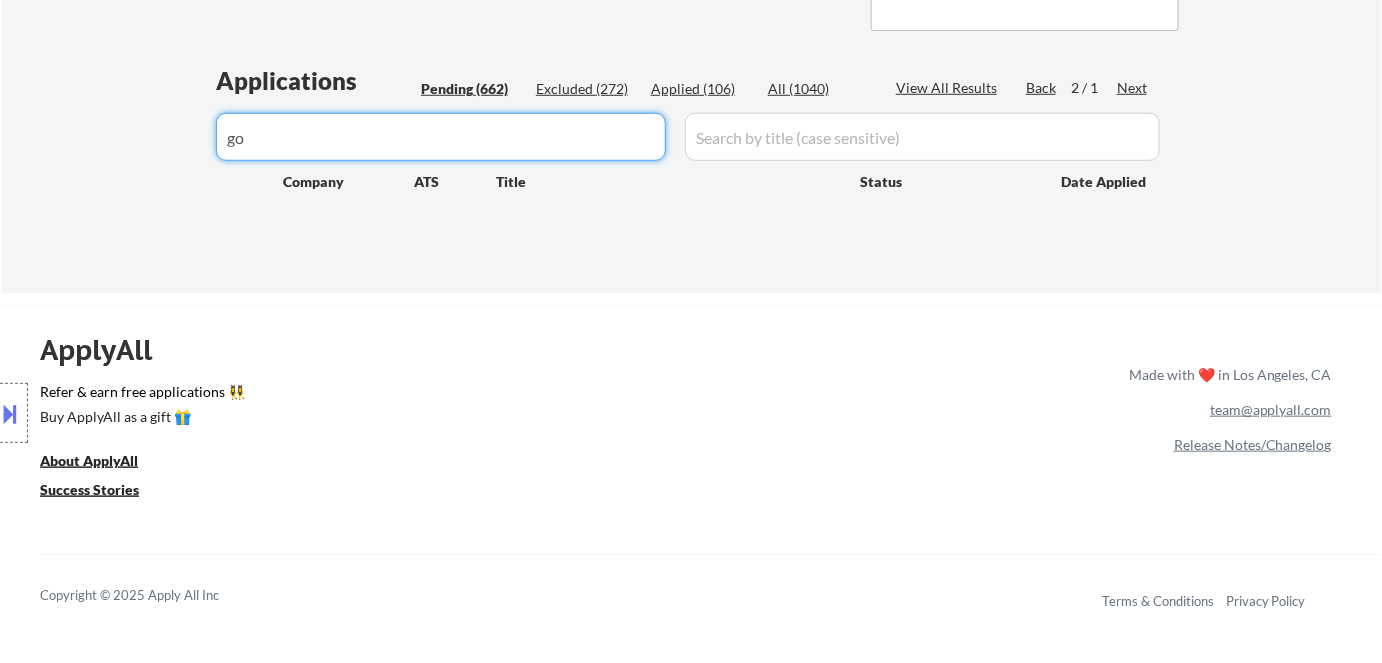click on "← Return to /applysquad Mailslurp Inbox Job Search Builder Dana Tarulli User Email:  danatarulli@gmail.com Application Email:  danatarulli@gmail.com Mailslurp Email:  dana.tarulli@mailflux.com LinkedIn:   linkedin.com/in/dana-tarulli-18179458
Phone:  (732) 666-3242 Current Location:  Old Bridge, New Jersey Applies:  105 sent / 100 bought Internal Notes Can work in country of residence?:  yes Squad Notes Minimum salary:  $100,000 Will need Visa to work in that country now/future?:   no Download Resume Add a Job Manually Flor de Mae
08857 Applications Pending (662) Excluded (272) Applied (106) All (1040) View All Results Back 2 / 1
Next Company ATS Title Status Date Applied #101 globalrelay greenhouse Senior Customer Success Manager JD warning_amber Choose an option... Pending Applied Excluded (Questions) Excluded (Expired) Excluded (Location) Excluded (Bad Match) Excluded (Blocklist) Excluded (Salary) Excluded (Other) #102 ghc.wd1.csi_careers workday Specialty Account Manager JD warning_amber Pending" at bounding box center (691, -123) 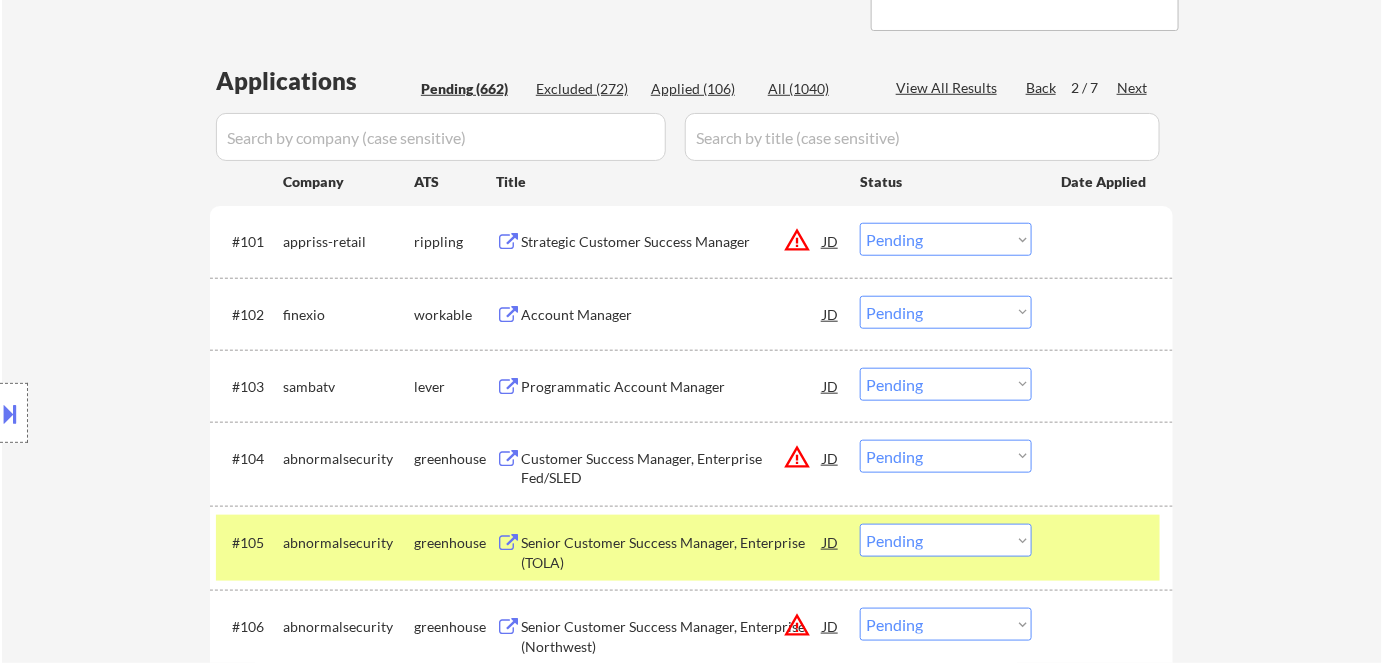 click on "Back 2 / 7
Next" at bounding box center [1087, 89] 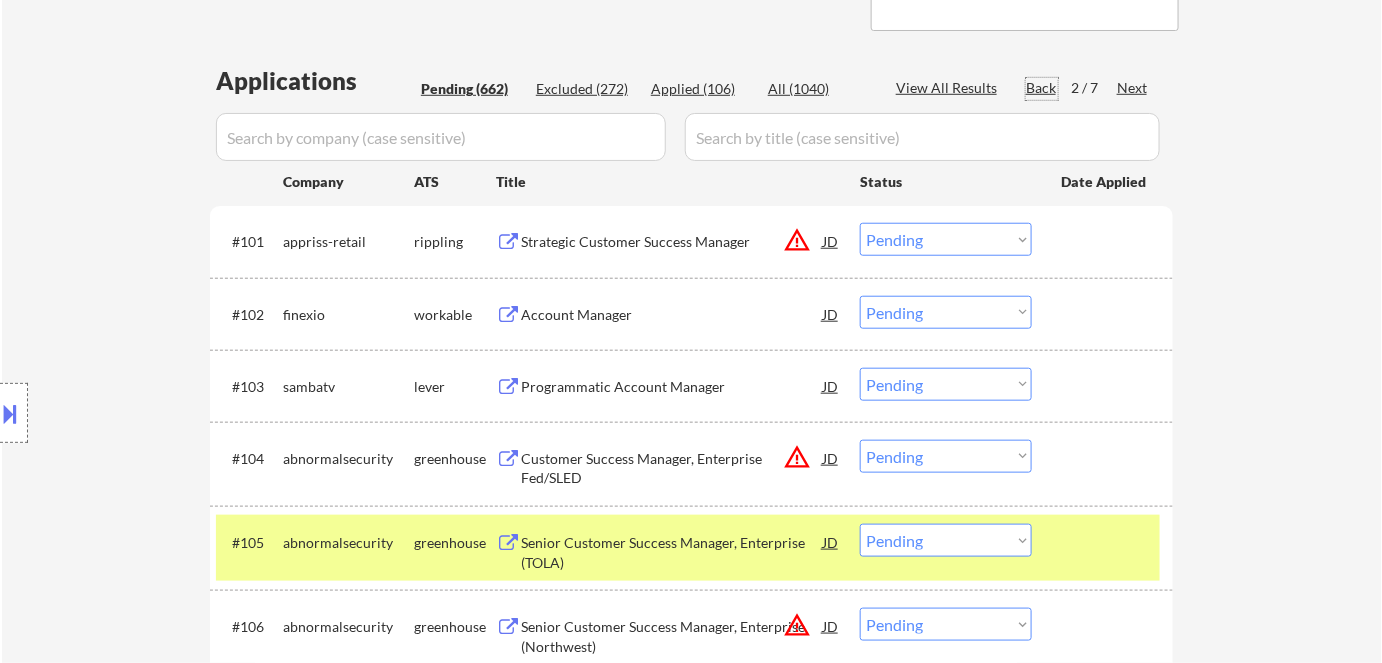 click on "Back" at bounding box center [1042, 88] 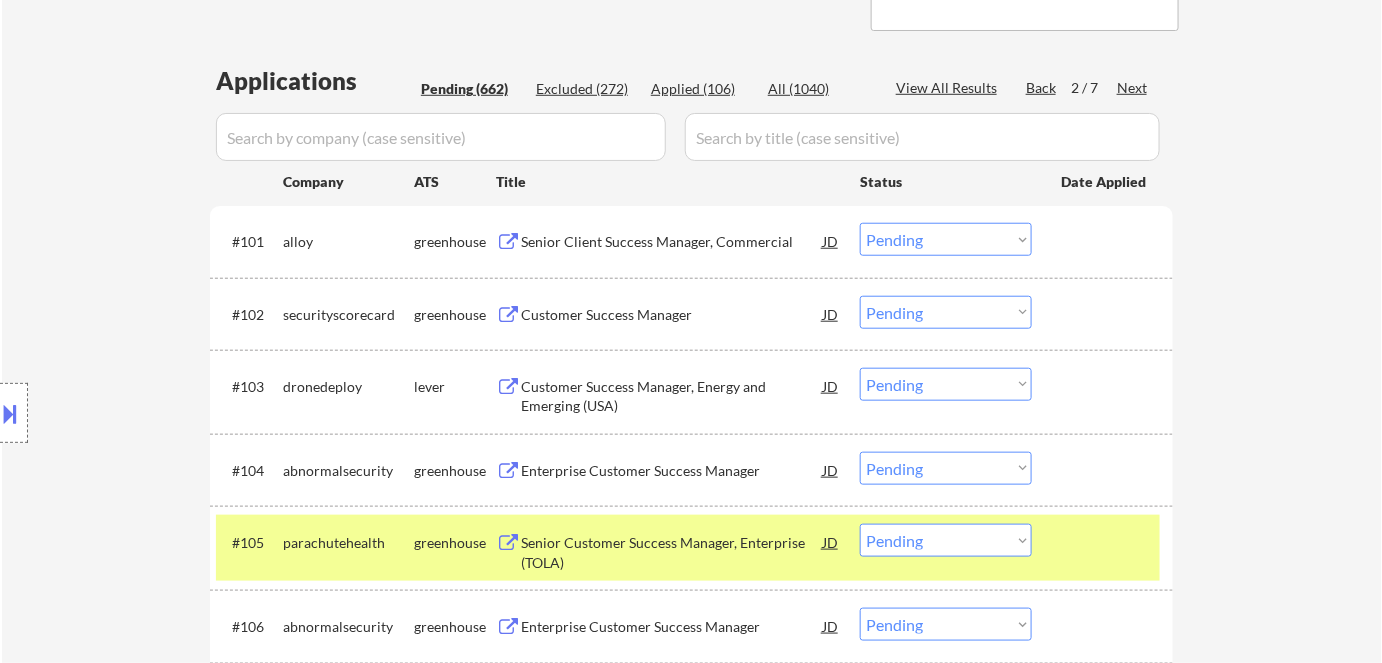 click on "Back" at bounding box center [1042, 88] 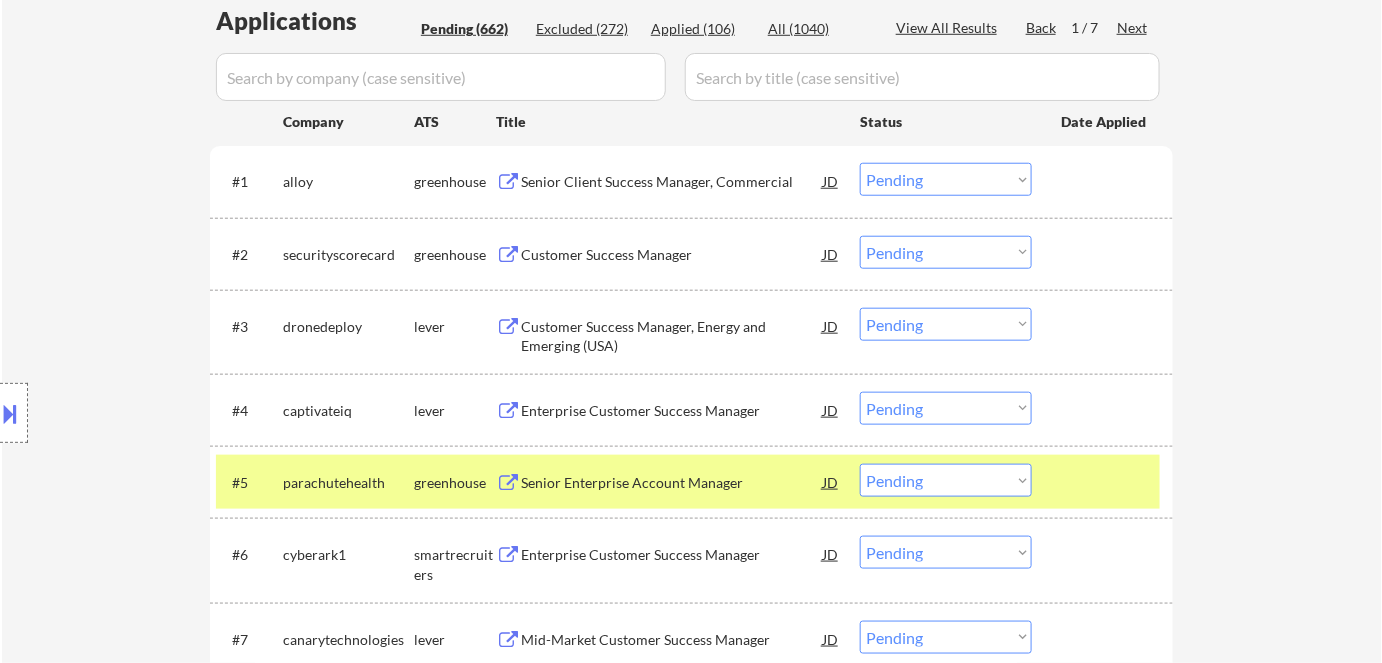 scroll, scrollTop: 545, scrollLeft: 0, axis: vertical 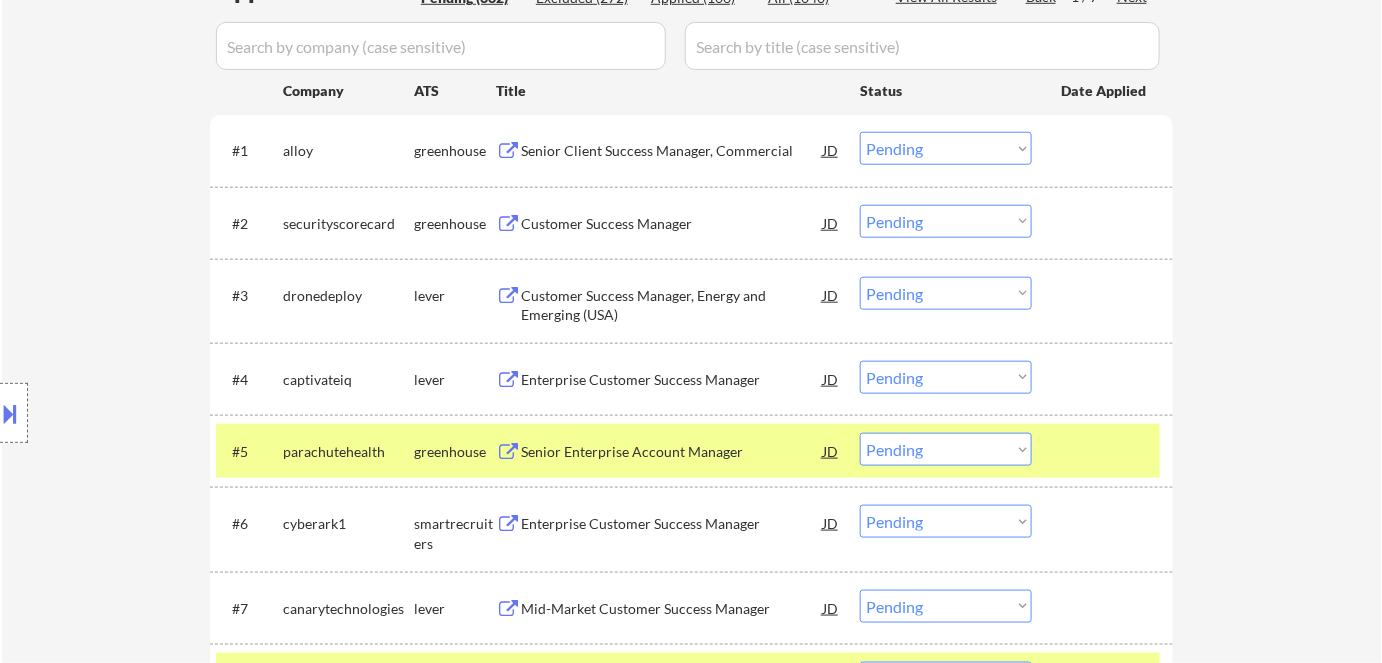 click on "Customer Success Manager" at bounding box center [672, 224] 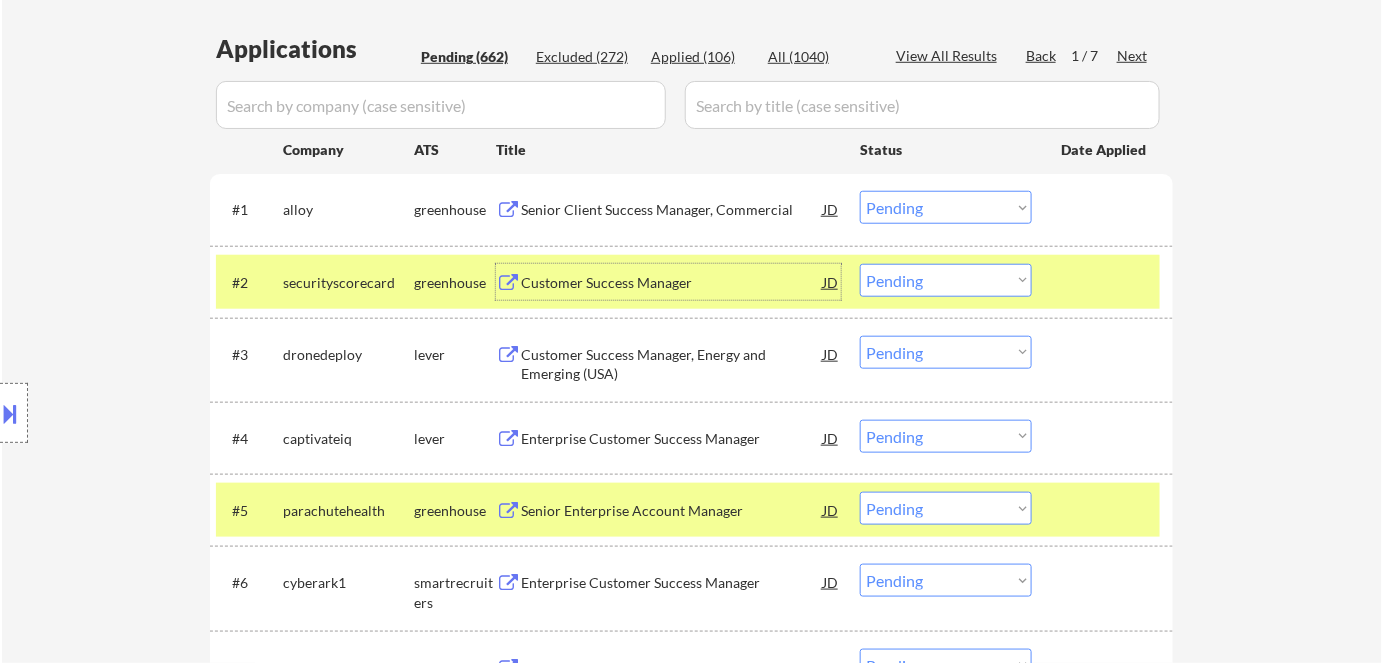 scroll, scrollTop: 454, scrollLeft: 0, axis: vertical 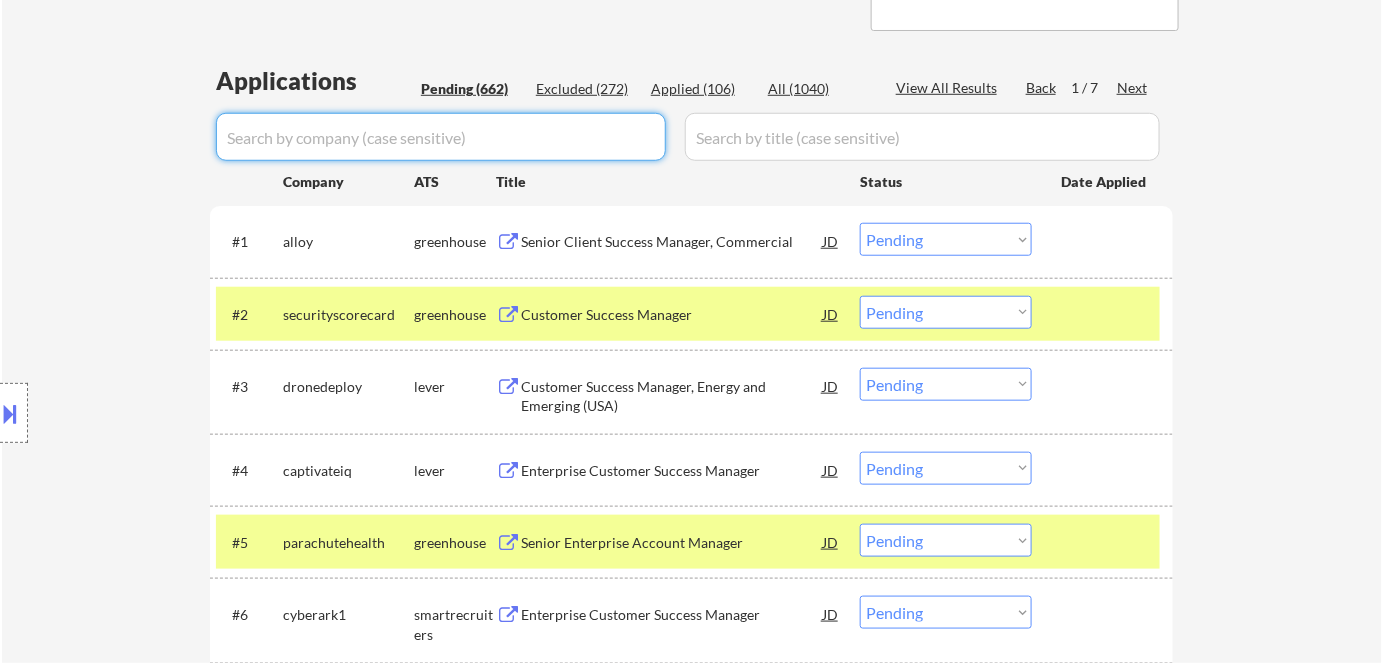 click at bounding box center (441, 137) 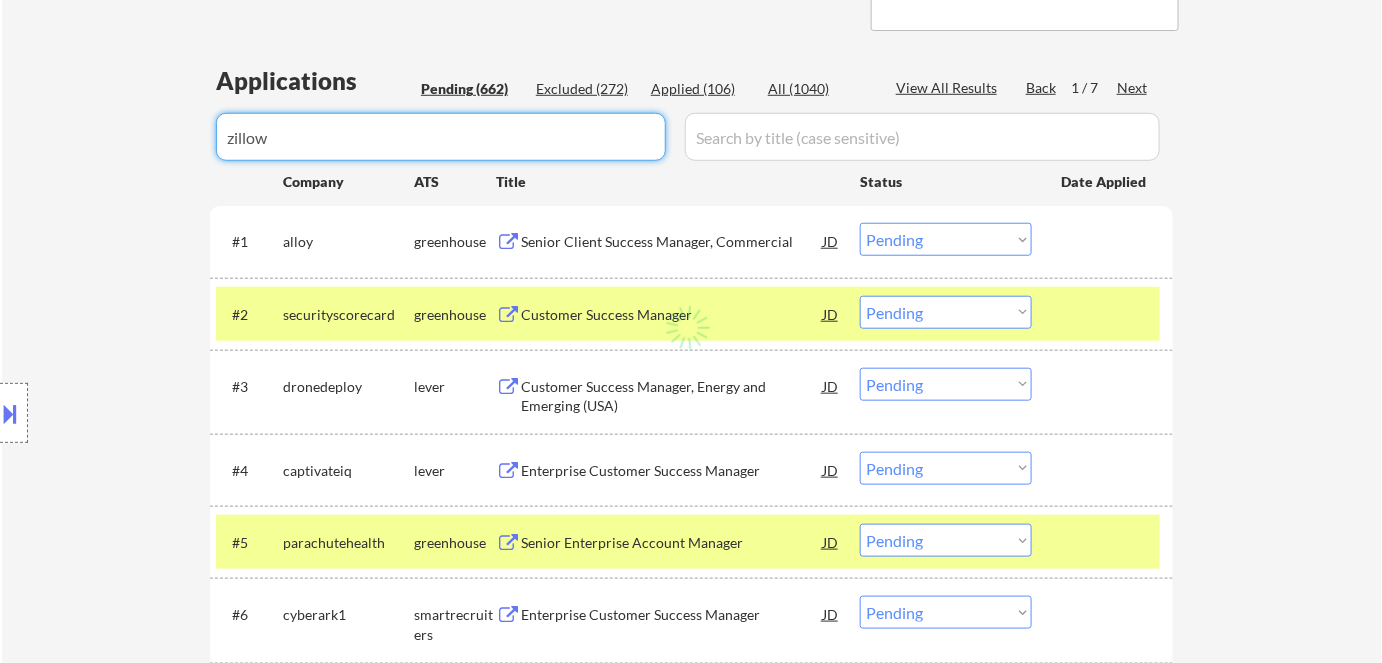 type on "zillow" 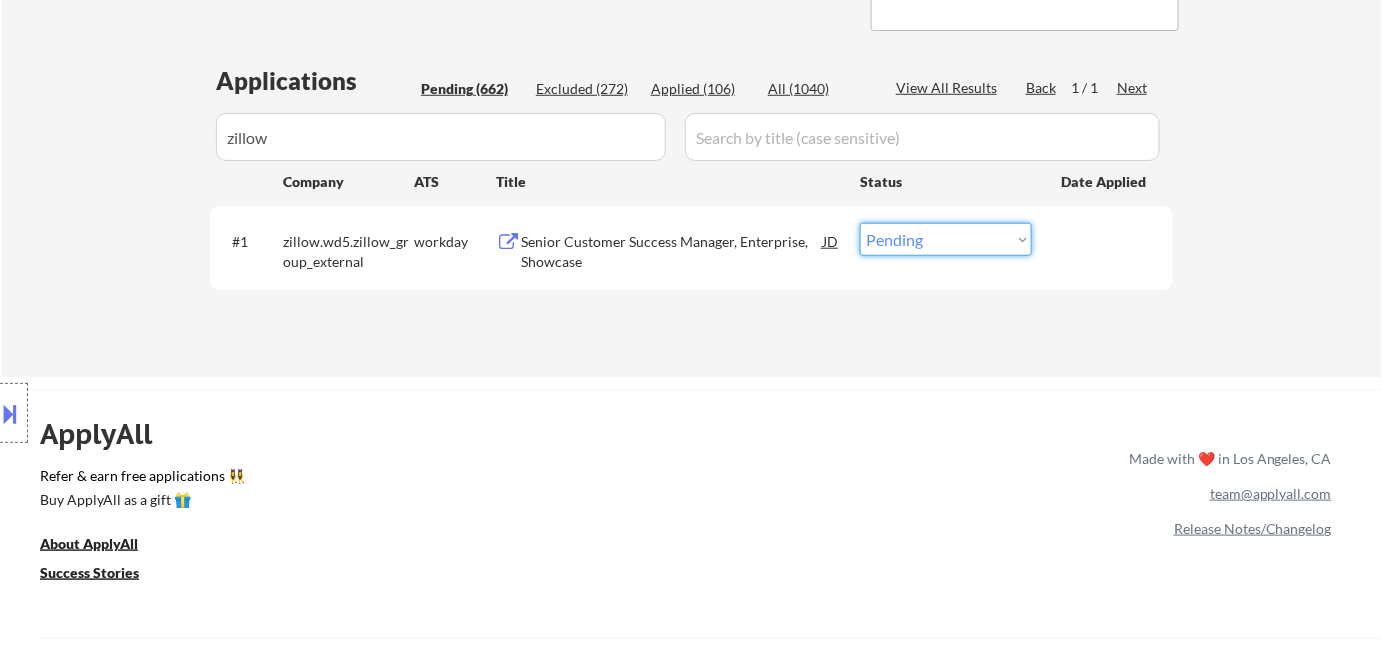 click on "Choose an option... Pending Applied Excluded (Questions) Excluded (Expired) Excluded (Location) Excluded (Bad Match) Excluded (Blocklist) Excluded (Salary) Excluded (Other)" at bounding box center [946, 239] 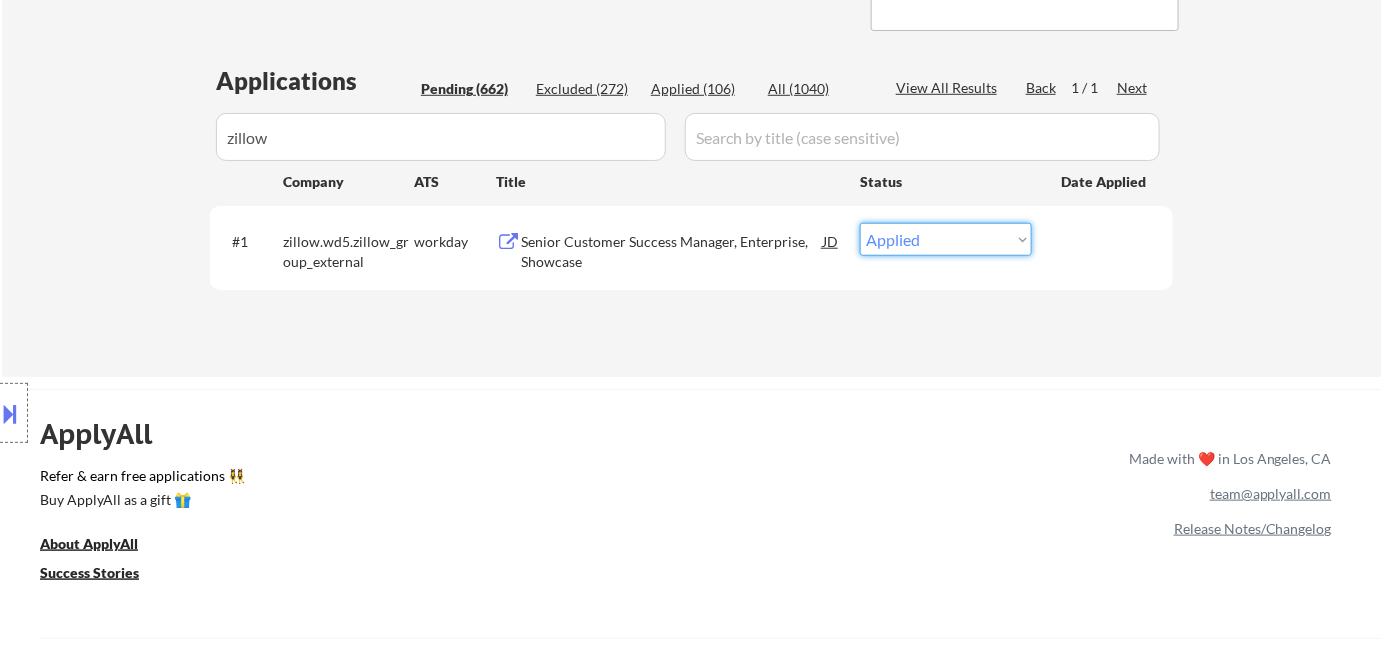 click on "Choose an option... Pending Applied Excluded (Questions) Excluded (Expired) Excluded (Location) Excluded (Bad Match) Excluded (Blocklist) Excluded (Salary) Excluded (Other)" at bounding box center [946, 239] 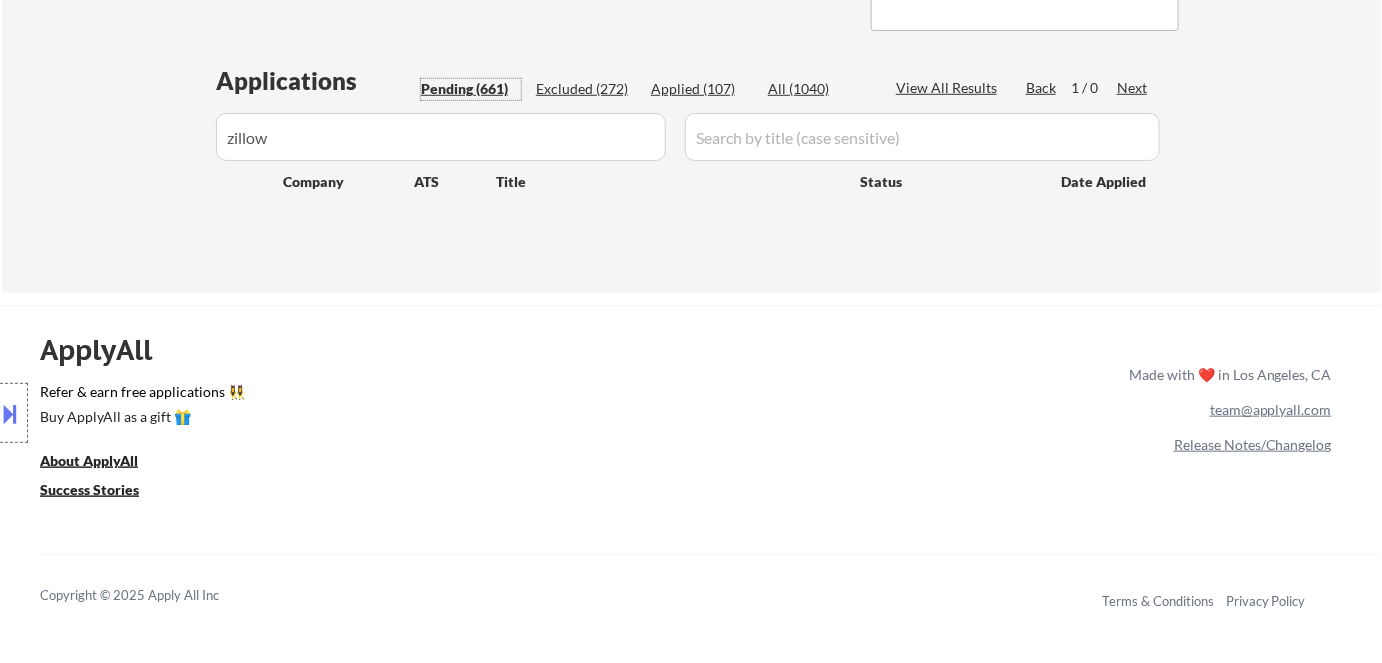 click on "Pending (661)" at bounding box center [471, 89] 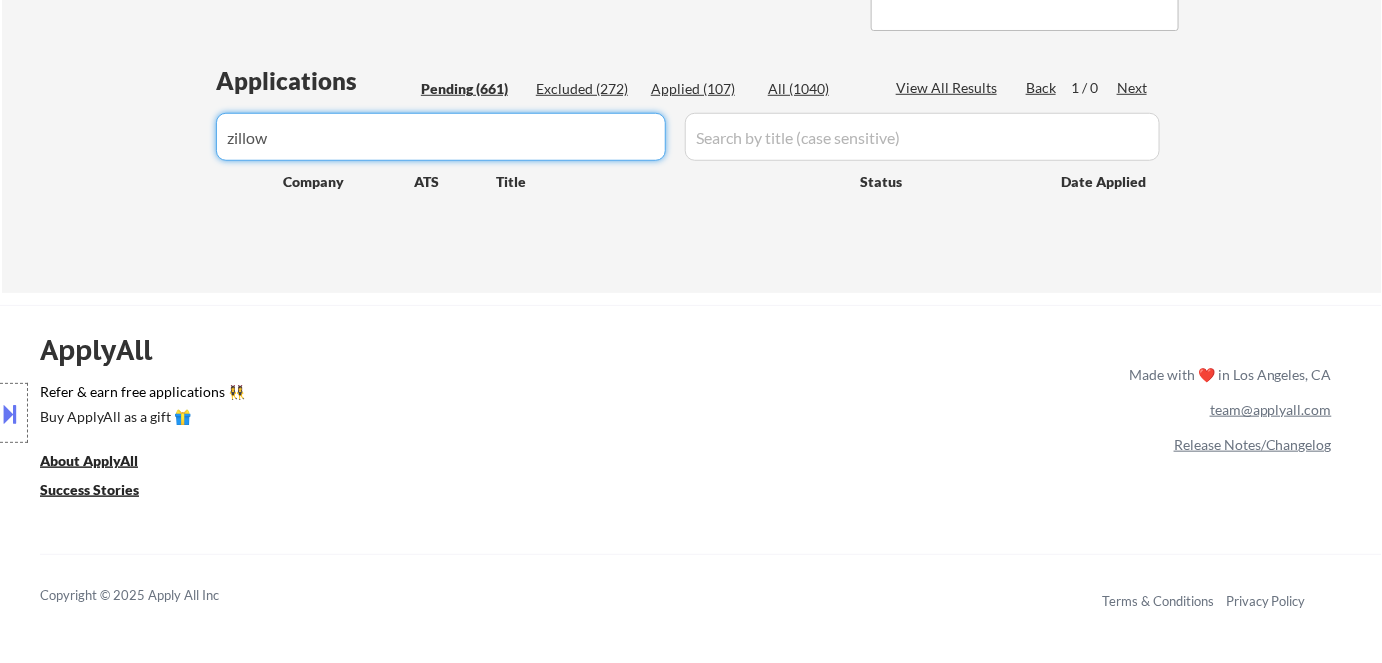 drag, startPoint x: 434, startPoint y: 138, endPoint x: 200, endPoint y: 138, distance: 234 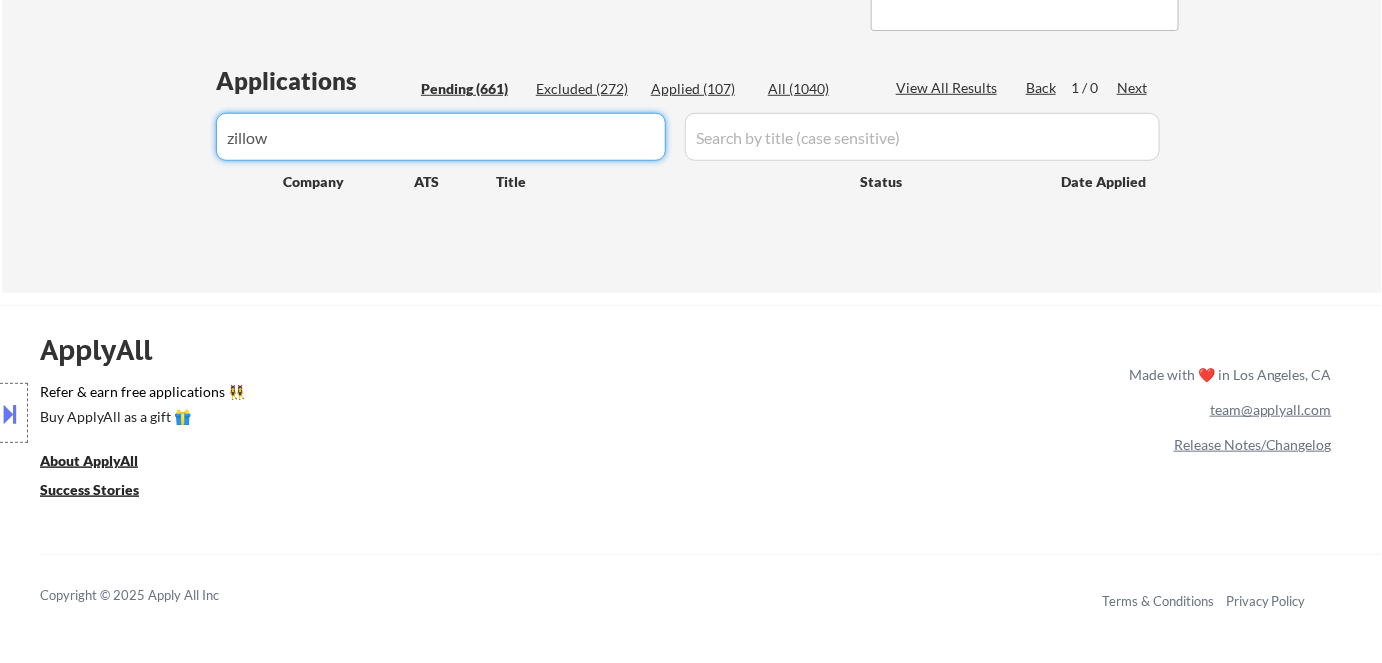 click on "← Return to /applysquad Mailslurp Inbox Job Search Builder Dana Tarulli User Email:  danatarulli@gmail.com Application Email:  danatarulli@gmail.com Mailslurp Email:  dana.tarulli@mailflux.com LinkedIn:   linkedin.com/in/dana-tarulli-18179458
Phone:  (732) 666-3242 Current Location:  Old Bridge, New Jersey Applies:  105 sent / 100 bought Internal Notes Can work in country of residence?:  yes Squad Notes Minimum salary:  $100,000 Will need Visa to work in that country now/future?:   no Download Resume Add a Job Manually Flor de Mae
08857 Applications Pending (661) Excluded (272) Applied (107) All (1040) View All Results Back 1 / 0
Next Company ATS Title Status Date Applied #1 zillow.wd5.zillow_group_external workday Senior Customer Success Manager, Enterprise, Showcase JD warning_amber Choose an option... Pending Applied Excluded (Questions) Excluded (Expired) Excluded (Location) Excluded (Bad Match) Excluded (Blocklist) Excluded (Salary) Excluded (Other) success #2 securityscorecard greenhouse JD #3" at bounding box center (691, -123) 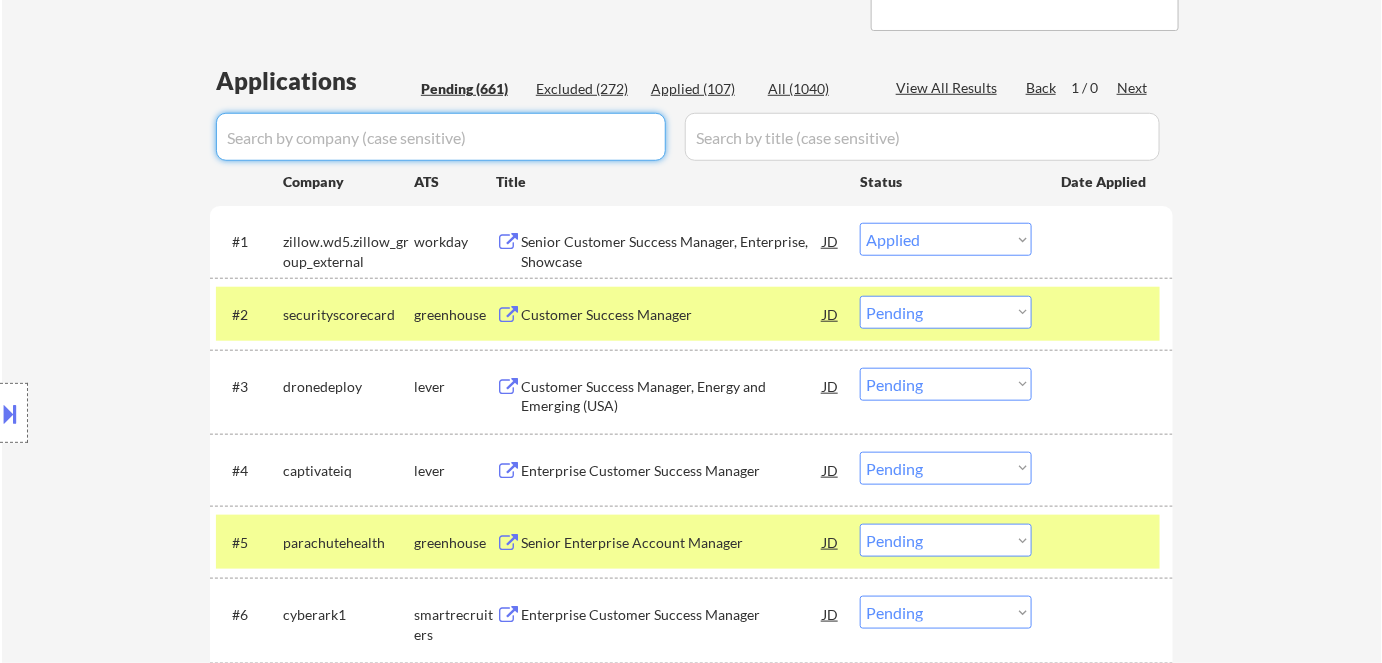 select on ""pending"" 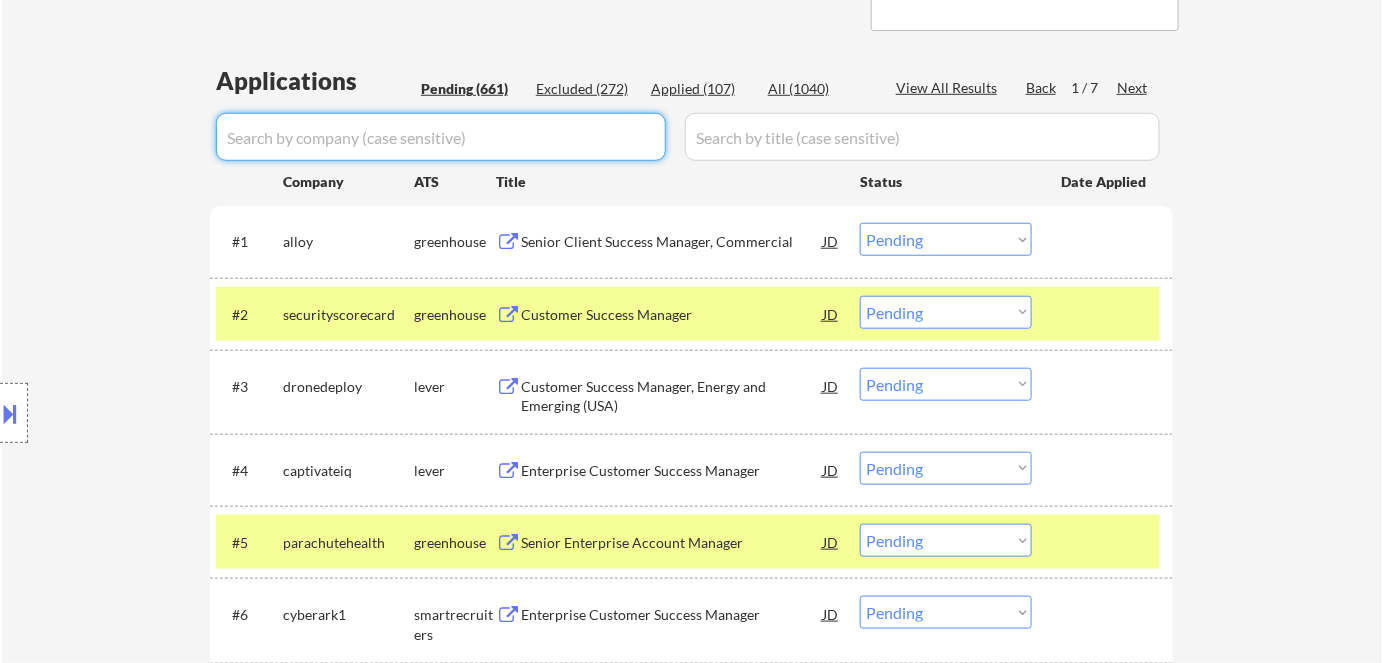 type 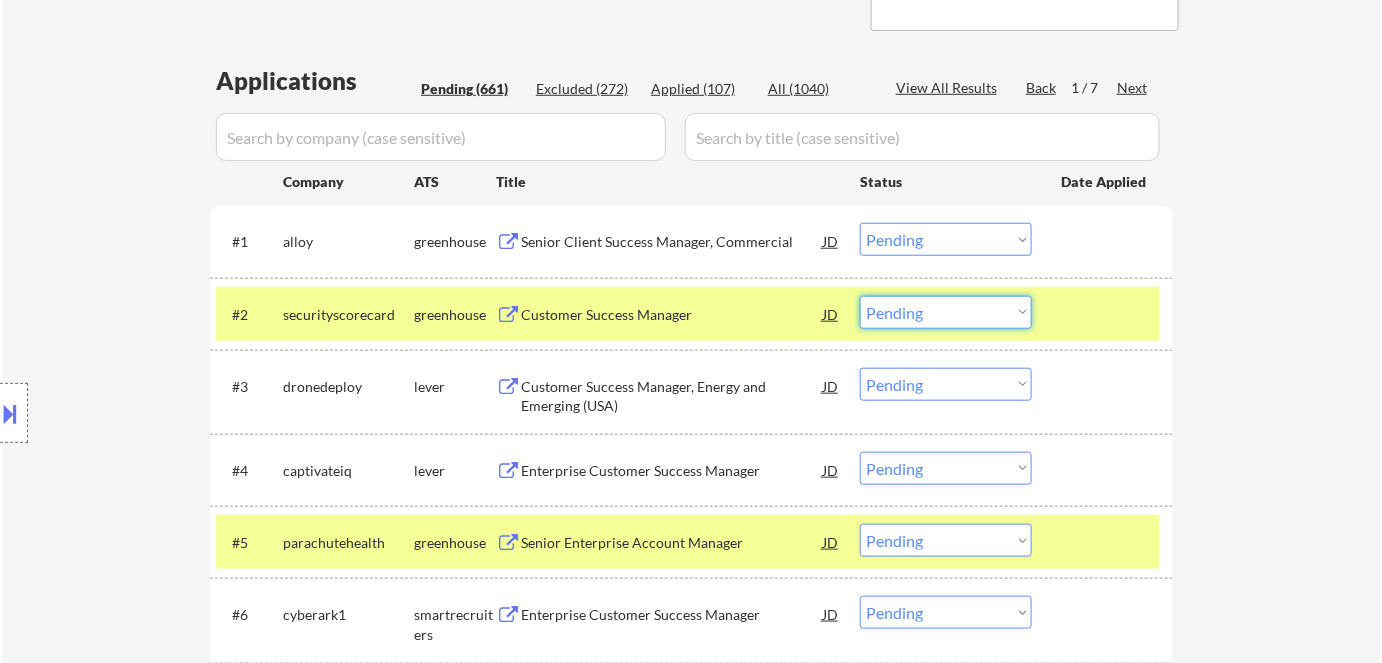 click on "Choose an option... Pending Applied Excluded (Questions) Excluded (Expired) Excluded (Location) Excluded (Bad Match) Excluded (Blocklist) Excluded (Salary) Excluded (Other)" at bounding box center [946, 312] 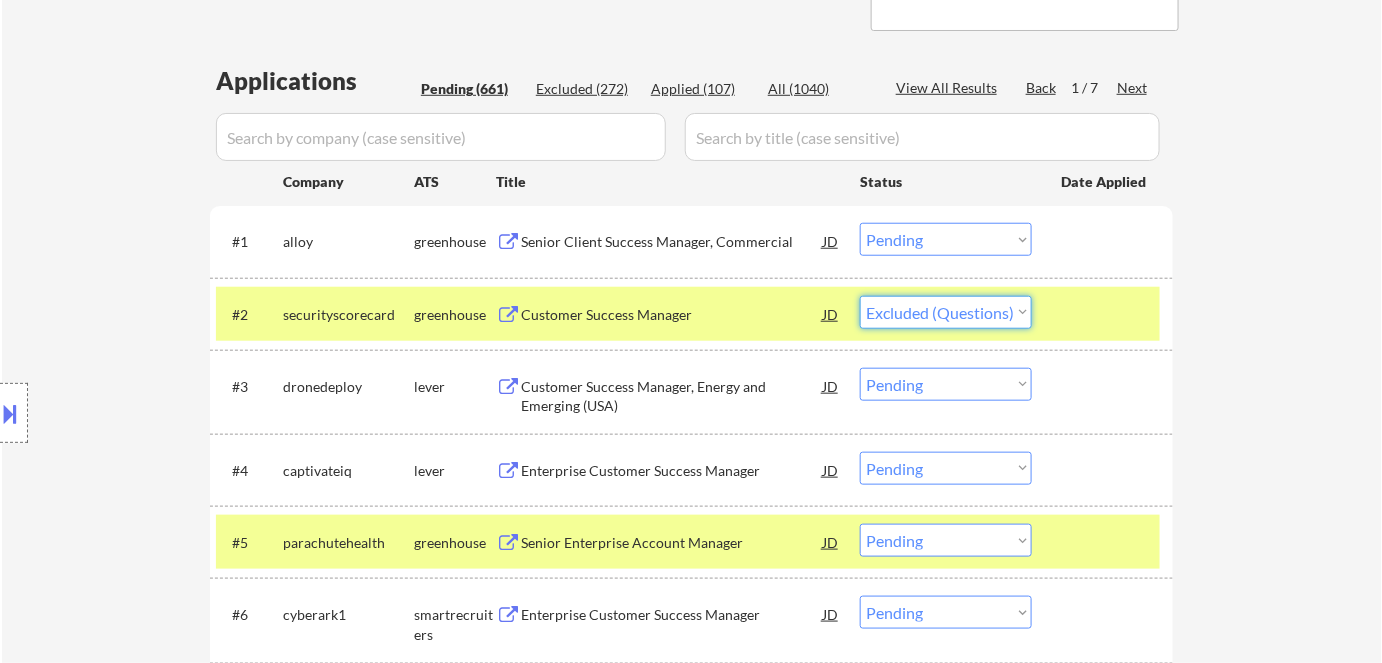 click on "Choose an option... Pending Applied Excluded (Questions) Excluded (Expired) Excluded (Location) Excluded (Bad Match) Excluded (Blocklist) Excluded (Salary) Excluded (Other)" at bounding box center (946, 312) 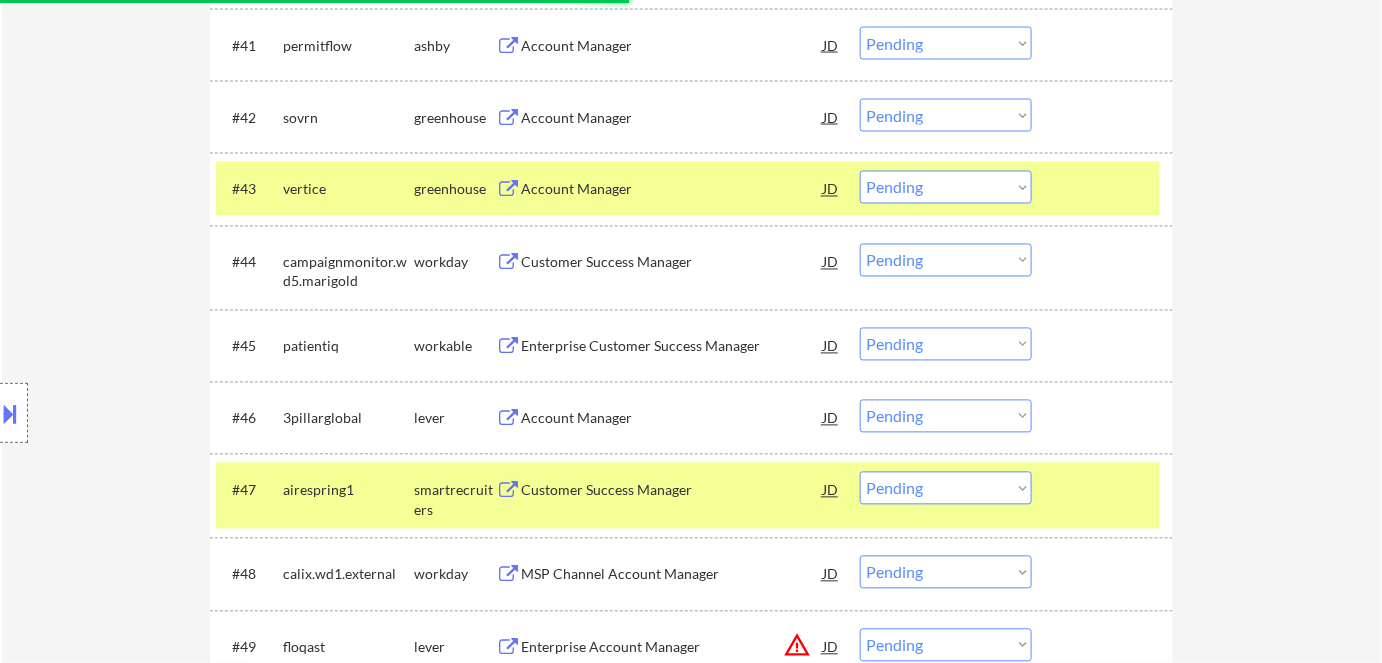 scroll, scrollTop: 3727, scrollLeft: 0, axis: vertical 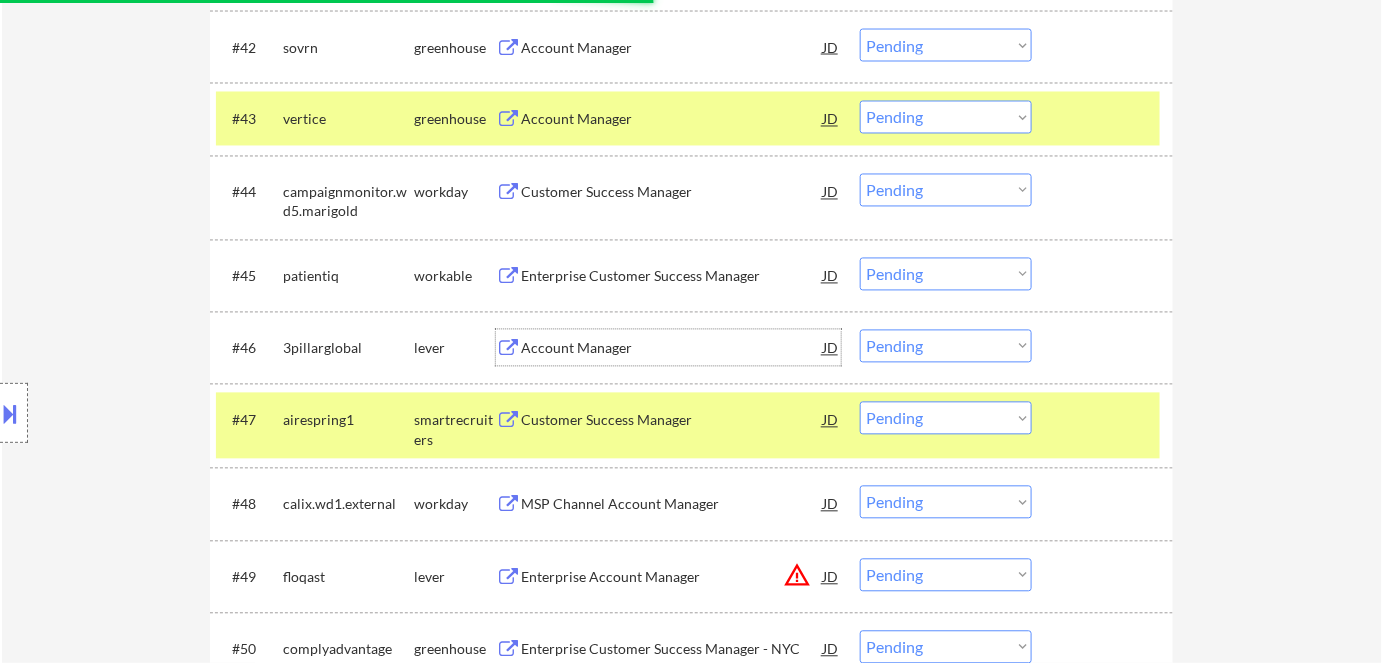 click on "Account Manager" at bounding box center [672, 349] 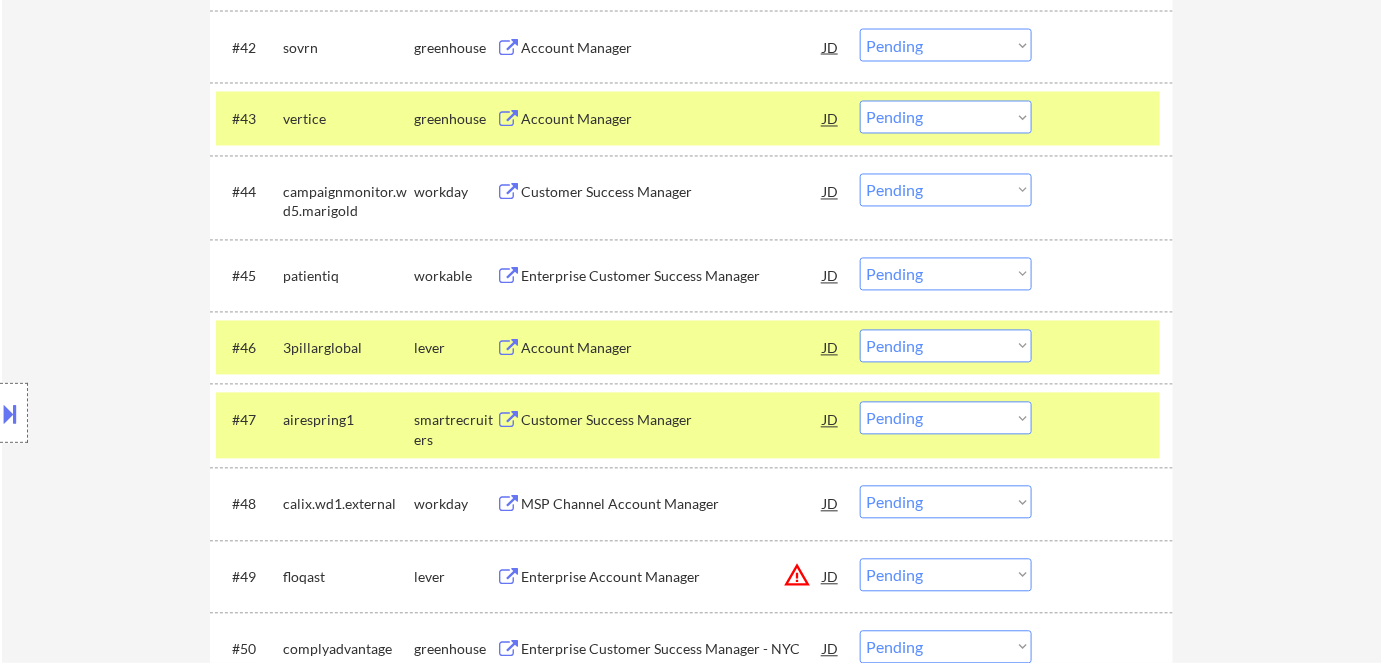 select on ""pending"" 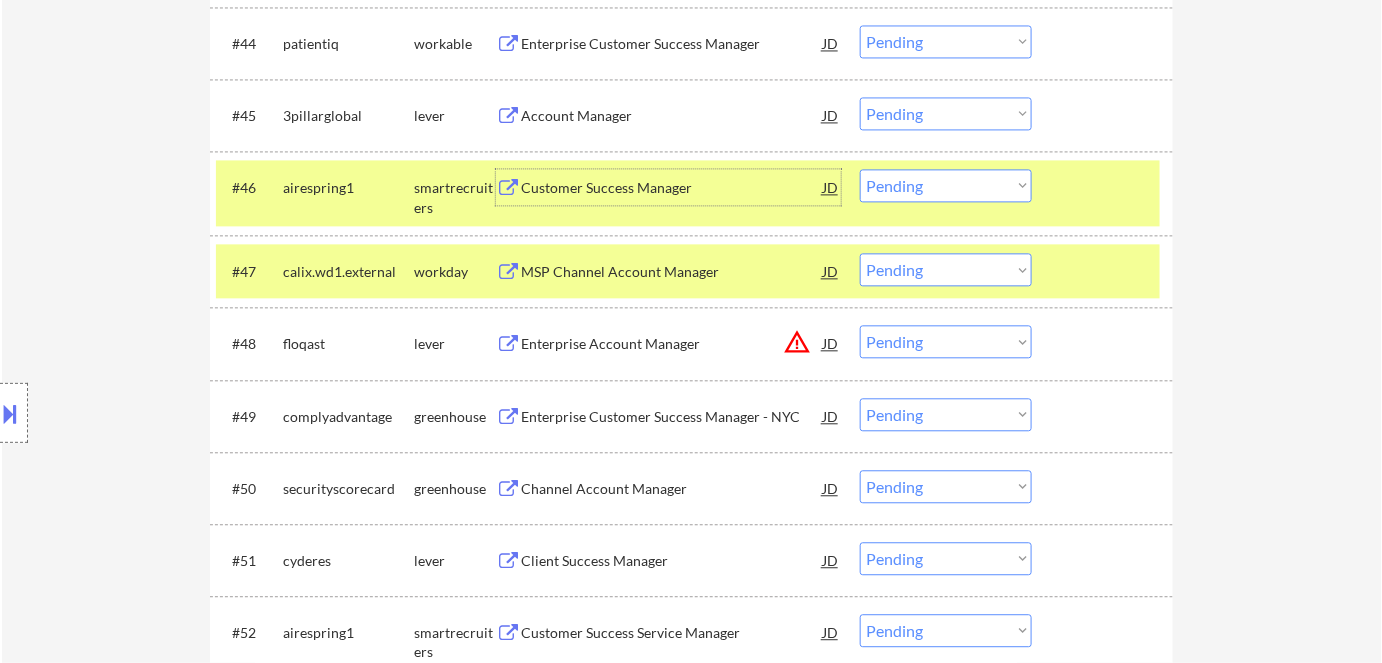 scroll, scrollTop: 3909, scrollLeft: 0, axis: vertical 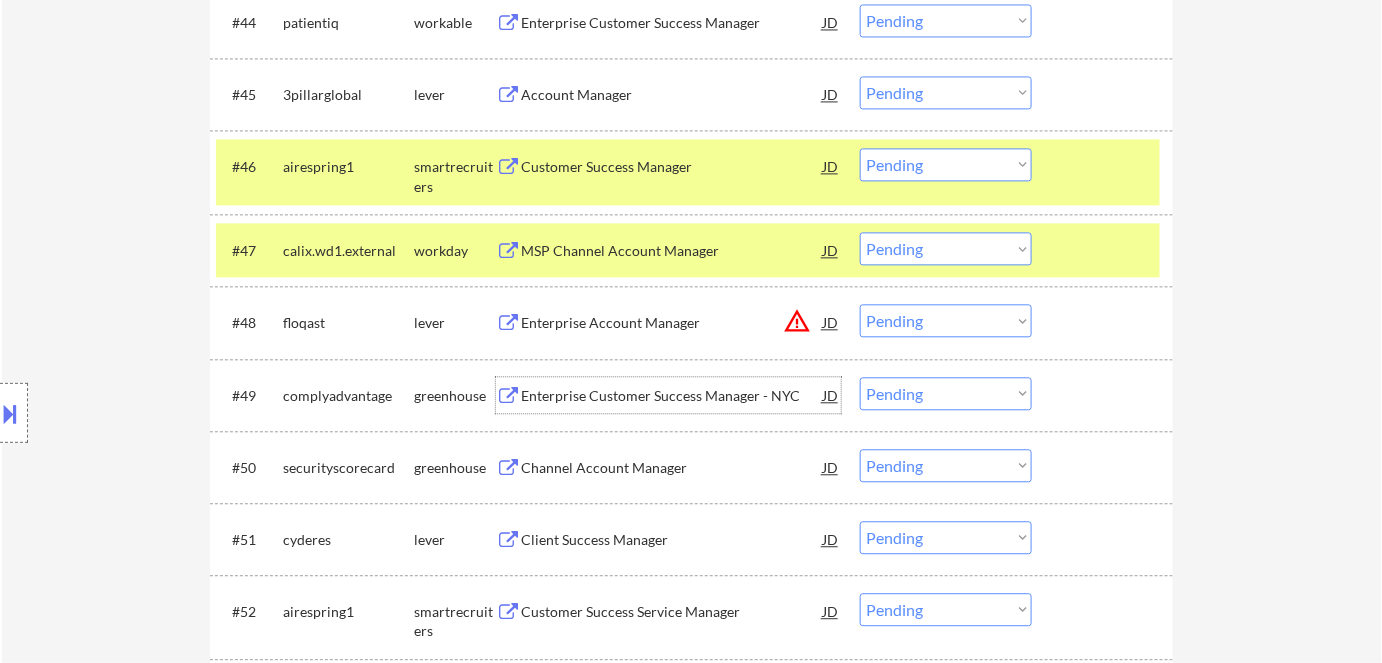 click on "Enterprise Customer Success Manager - NYC" at bounding box center (672, 396) 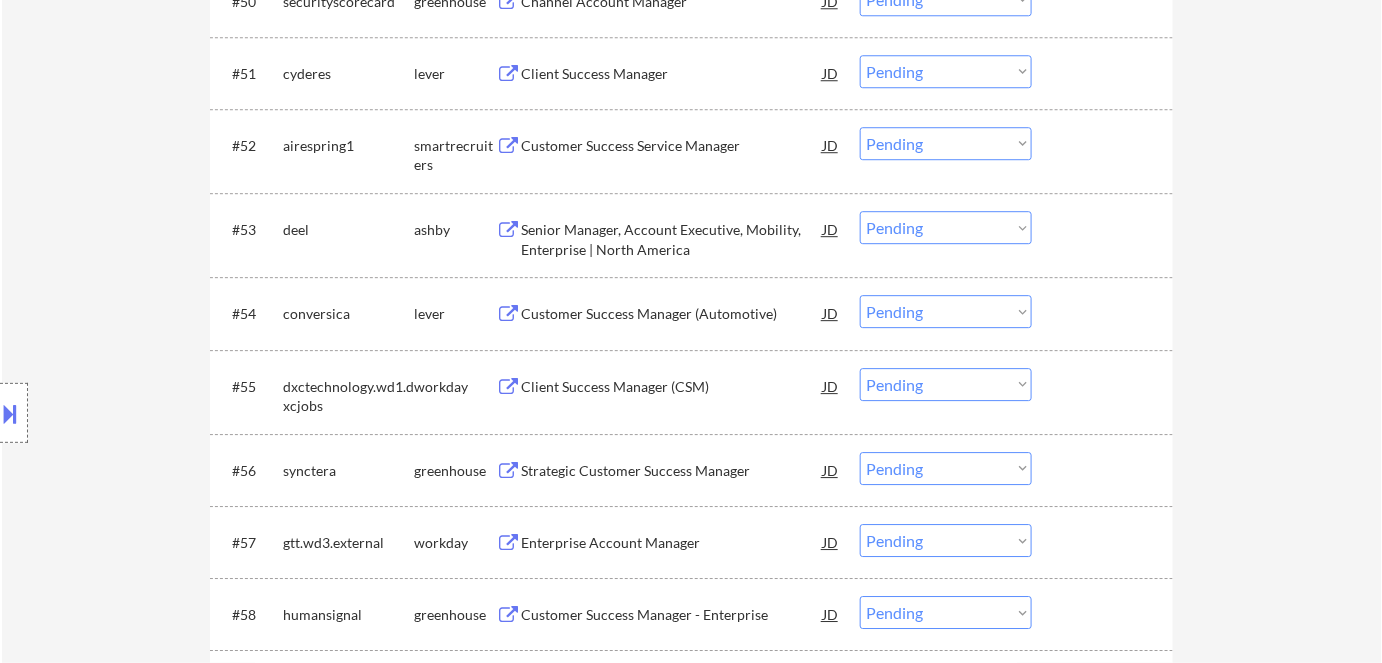 scroll, scrollTop: 4454, scrollLeft: 0, axis: vertical 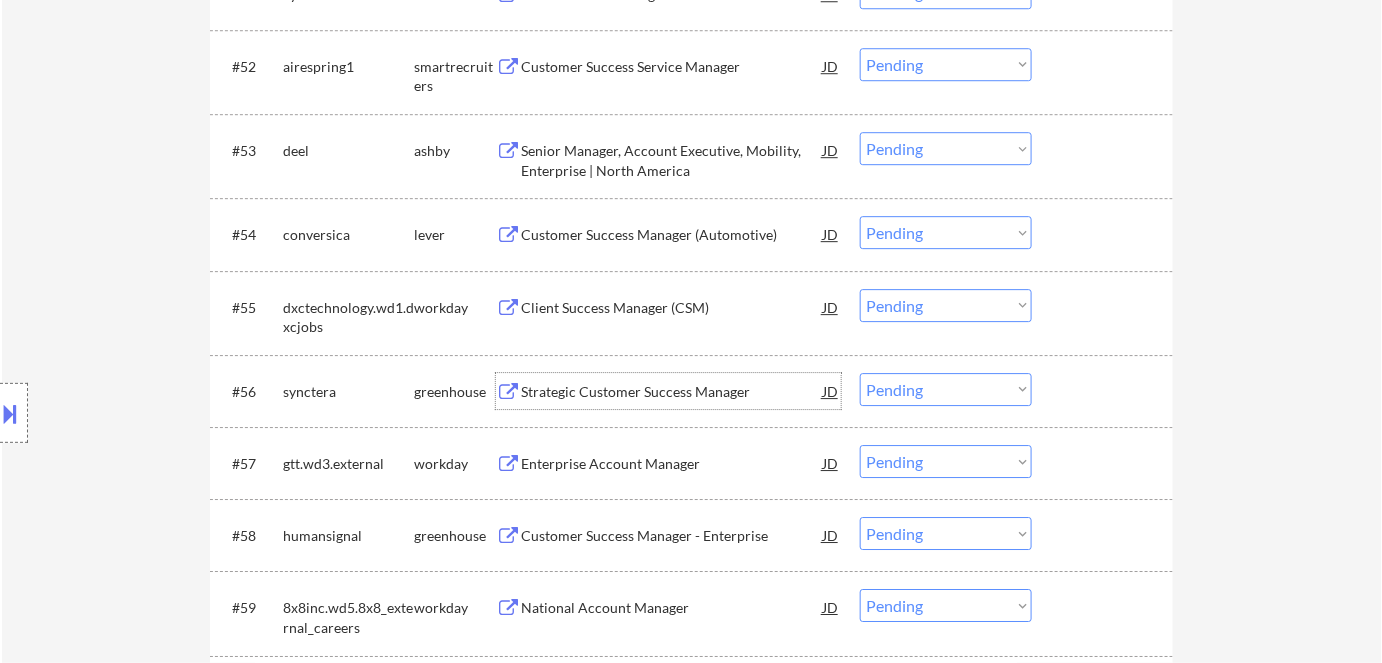 click on "Strategic Customer Success Manager" at bounding box center (672, 392) 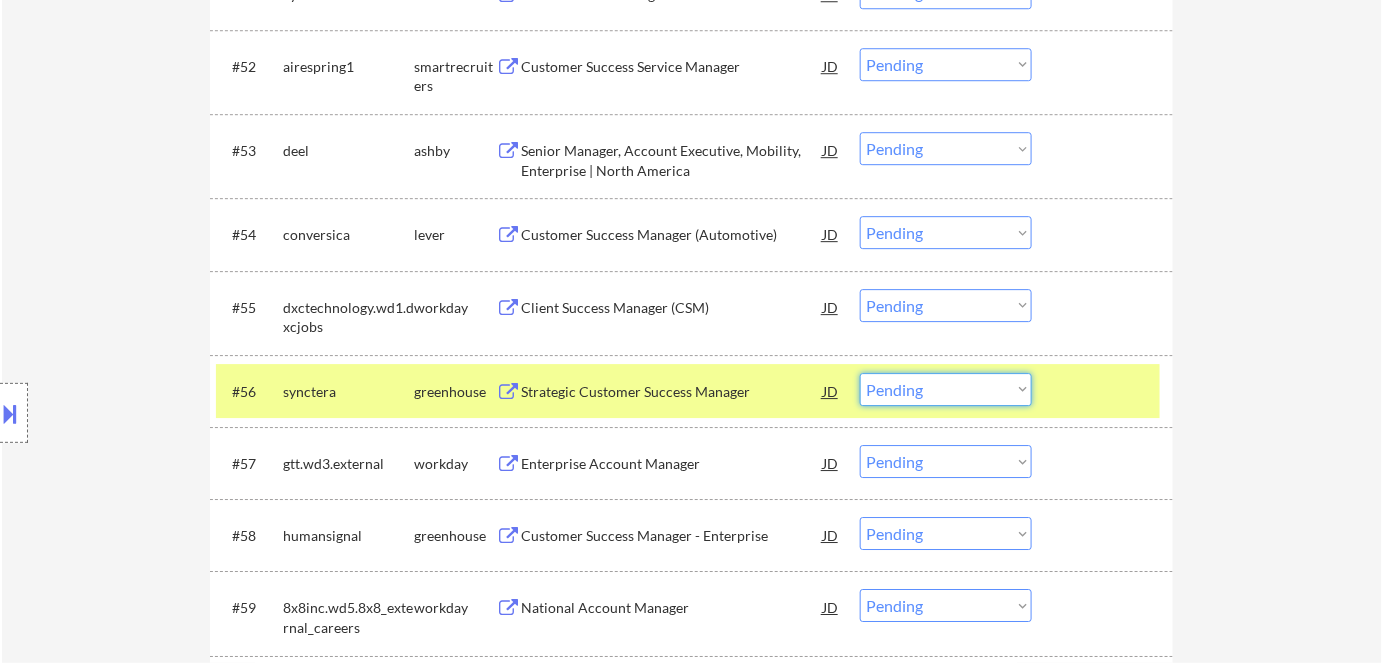 click on "Choose an option... Pending Applied Excluded (Questions) Excluded (Expired) Excluded (Location) Excluded (Bad Match) Excluded (Blocklist) Excluded (Salary) Excluded (Other)" at bounding box center [946, 389] 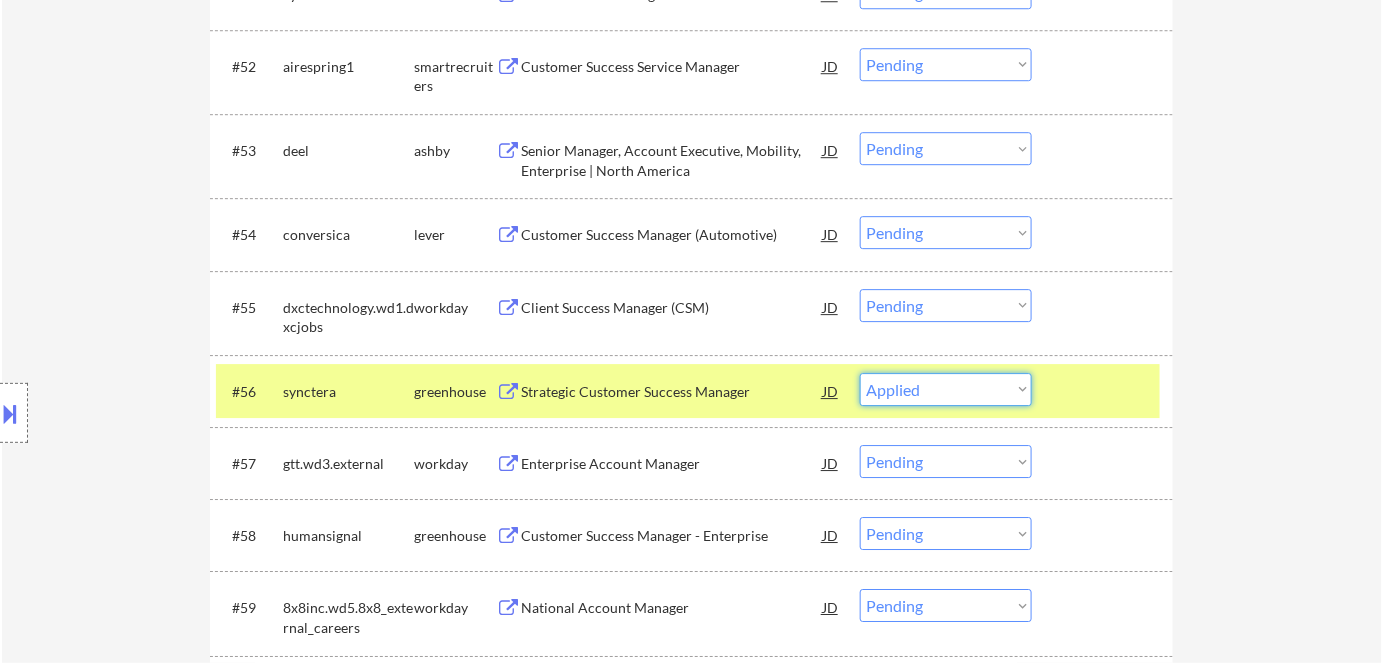 click on "Choose an option... Pending Applied Excluded (Questions) Excluded (Expired) Excluded (Location) Excluded (Bad Match) Excluded (Blocklist) Excluded (Salary) Excluded (Other)" at bounding box center (946, 389) 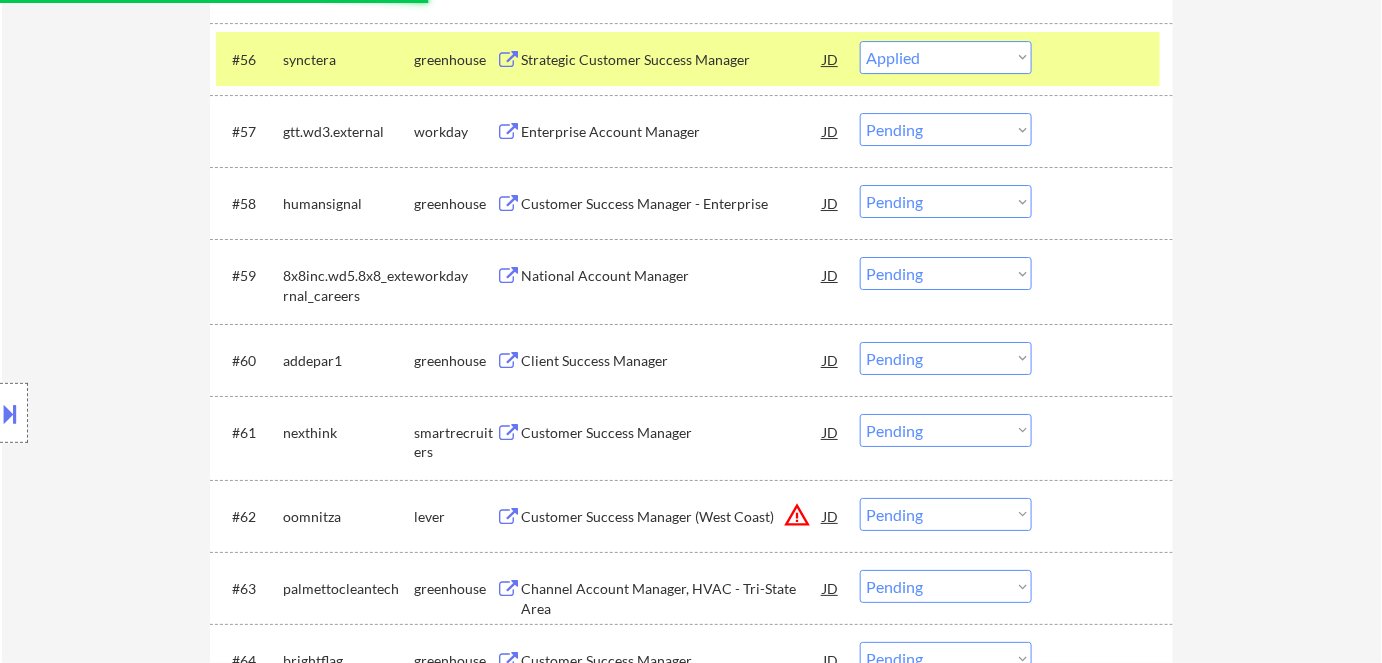 scroll, scrollTop: 4818, scrollLeft: 0, axis: vertical 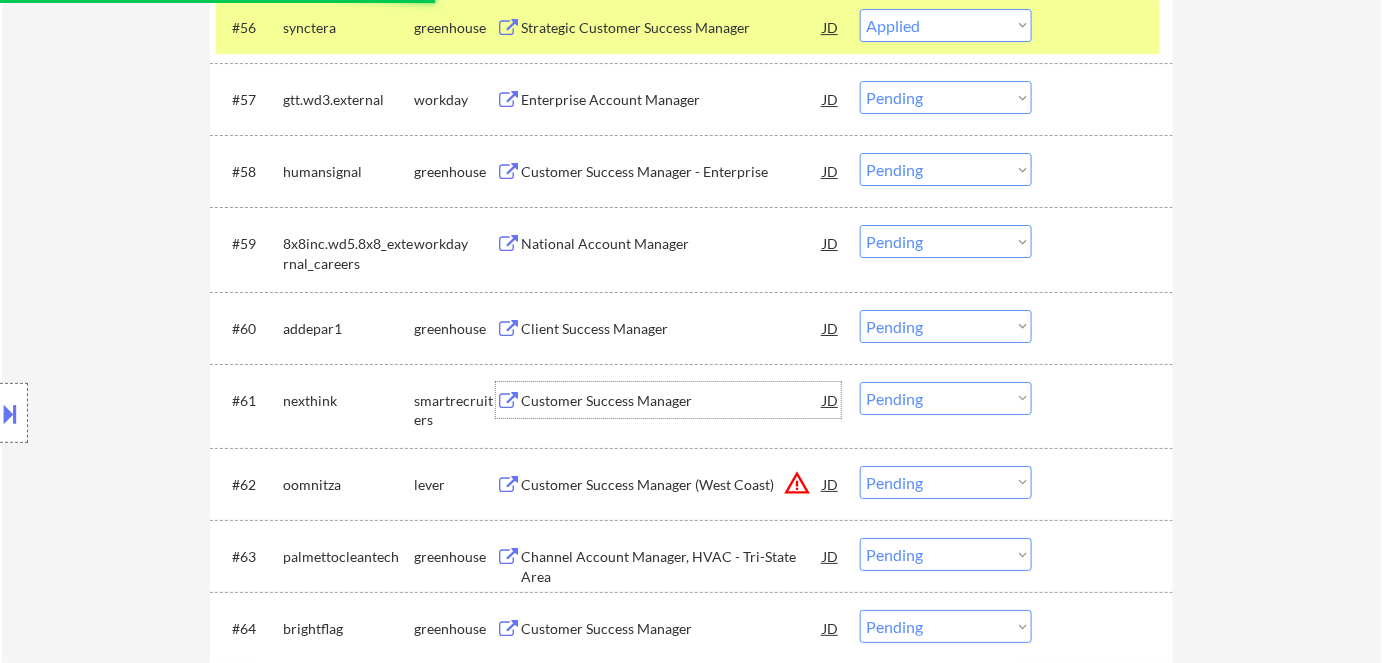 click on "Customer Success Manager" at bounding box center [672, 401] 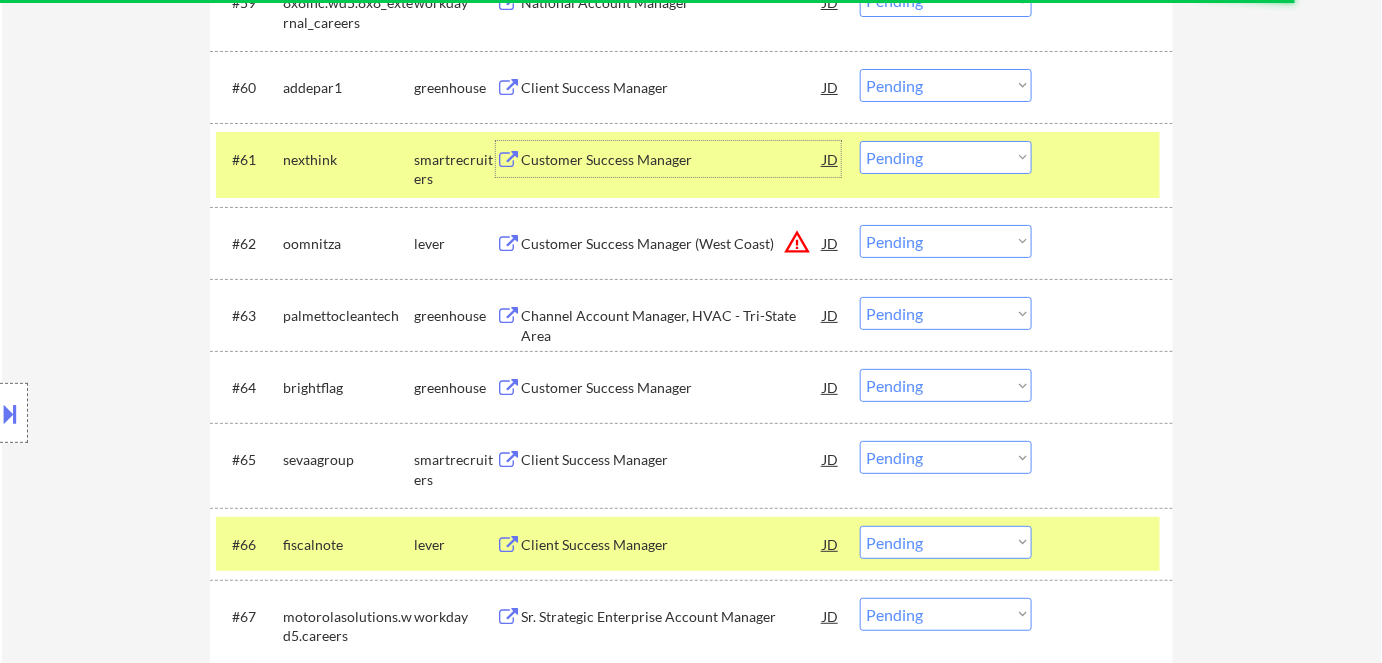 scroll, scrollTop: 5090, scrollLeft: 0, axis: vertical 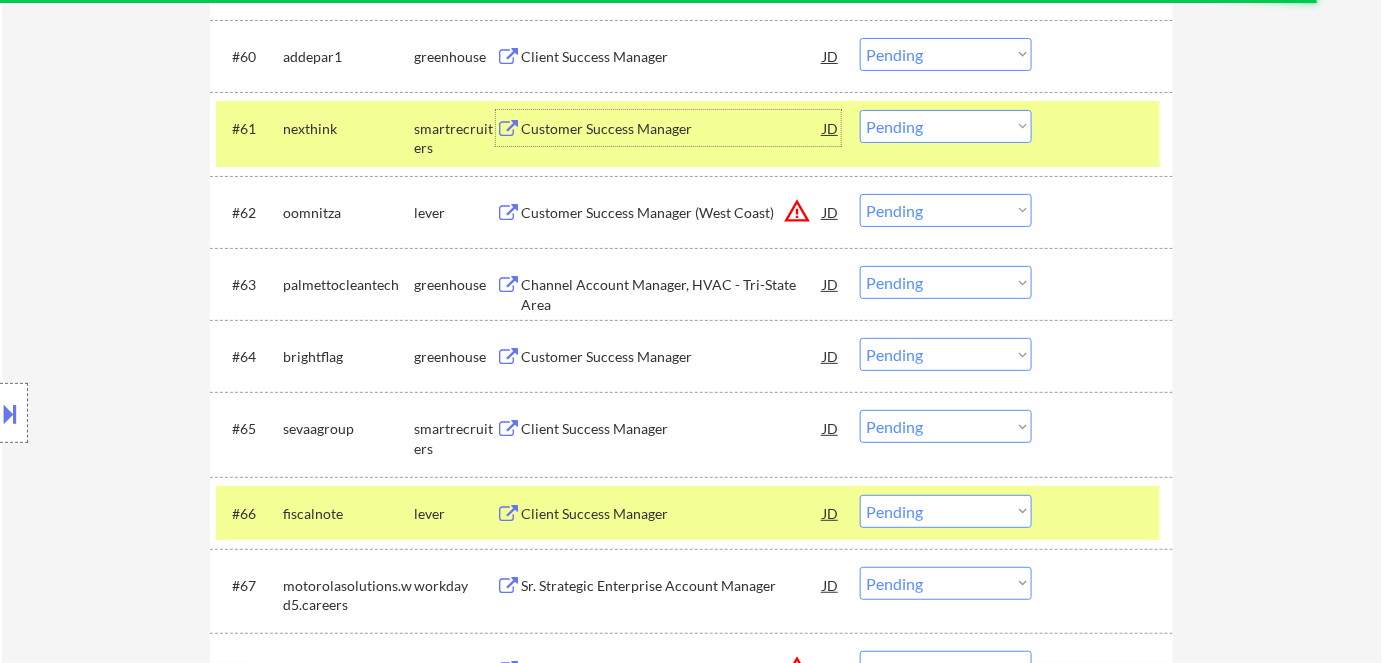 click on "Customer Success Manager" at bounding box center (672, 357) 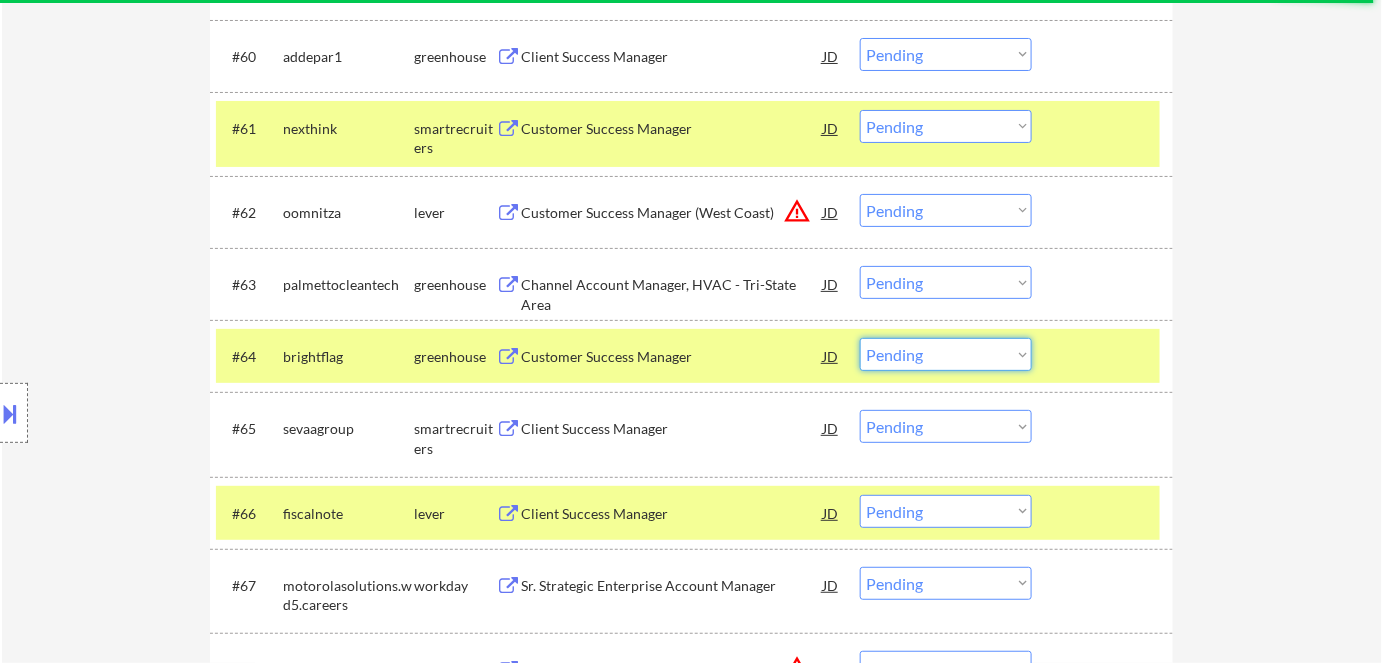 drag, startPoint x: 910, startPoint y: 356, endPoint x: 913, endPoint y: 366, distance: 10.440307 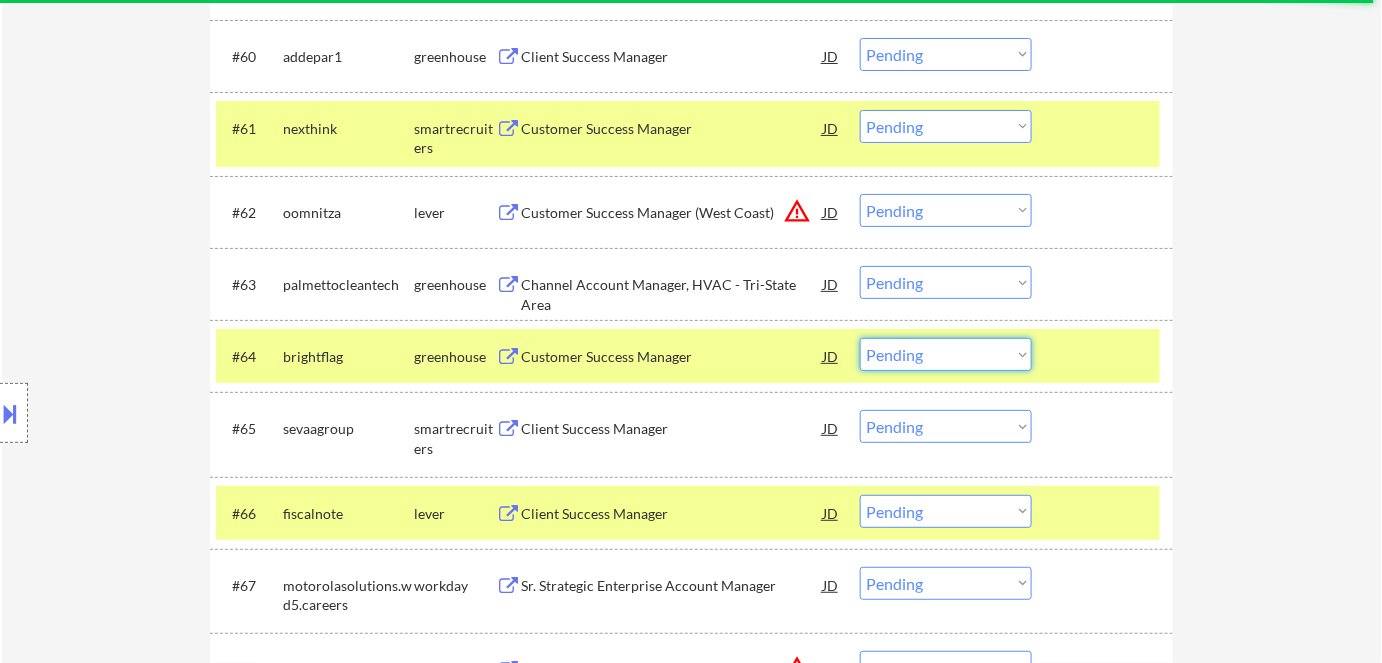select on ""excluded__expired_"" 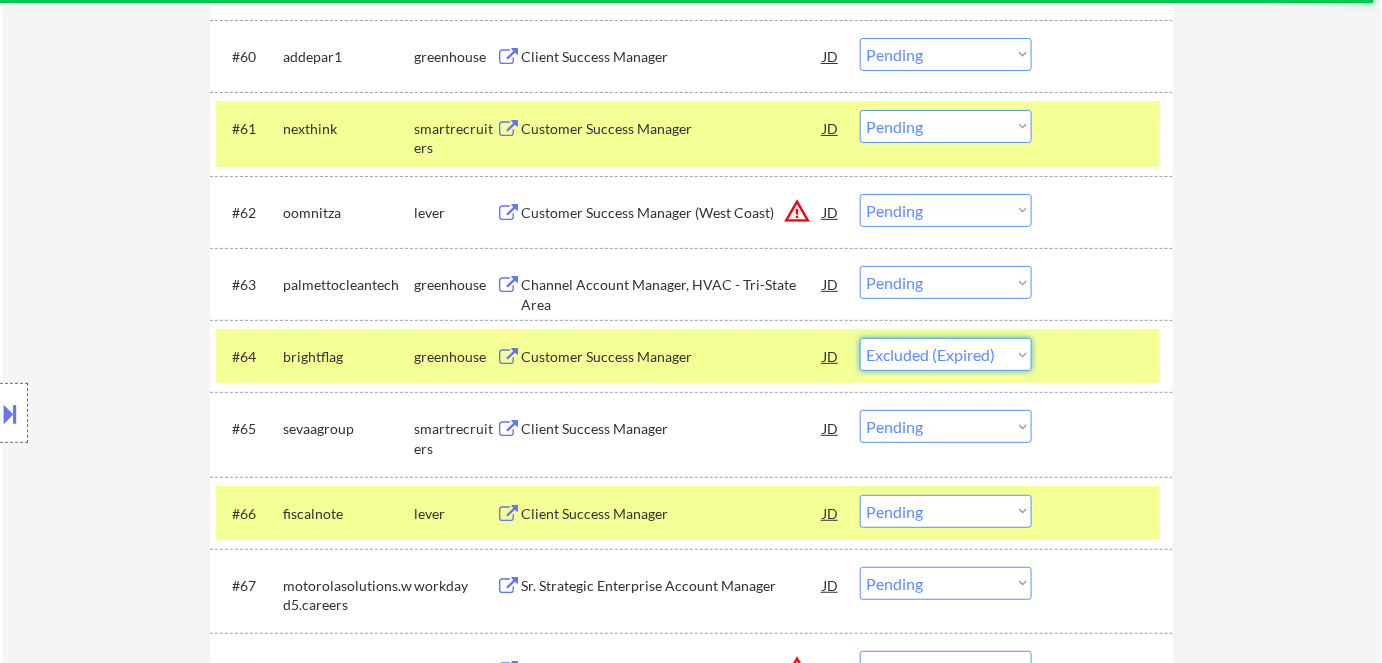 click on "Choose an option... Pending Applied Excluded (Questions) Excluded (Expired) Excluded (Location) Excluded (Bad Match) Excluded (Blocklist) Excluded (Salary) Excluded (Other)" at bounding box center (946, 354) 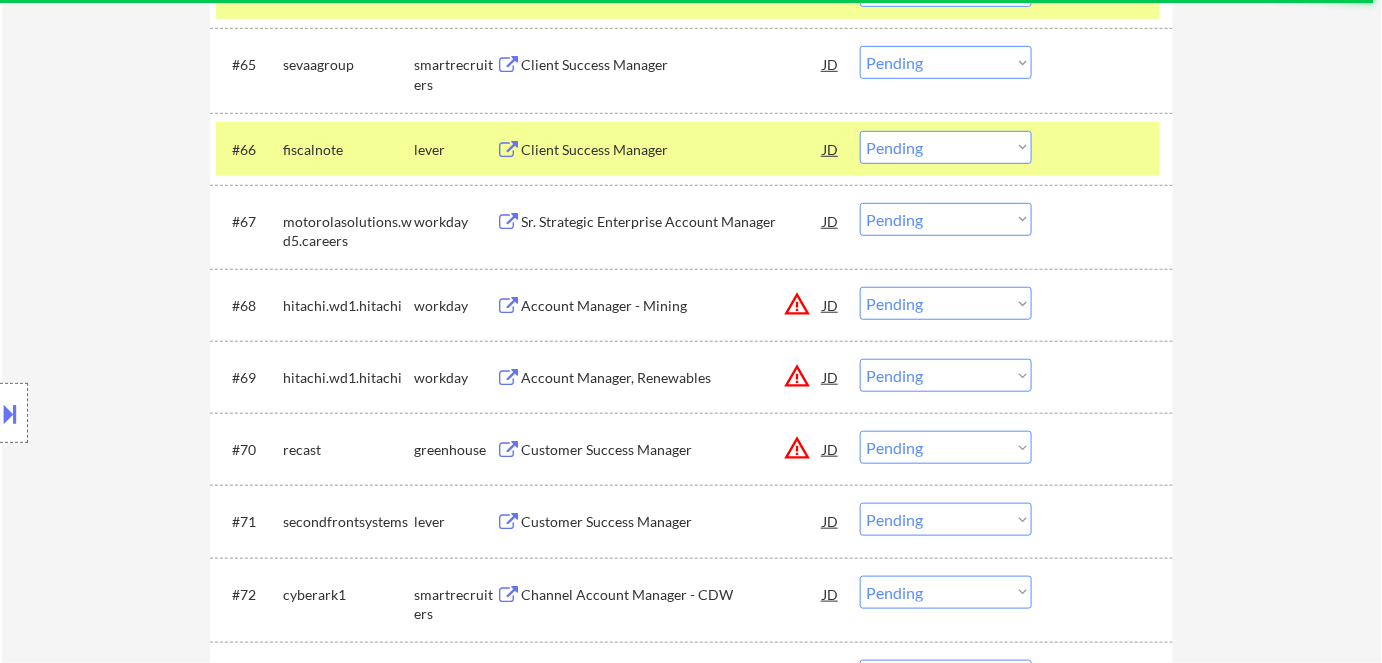 scroll, scrollTop: 5545, scrollLeft: 0, axis: vertical 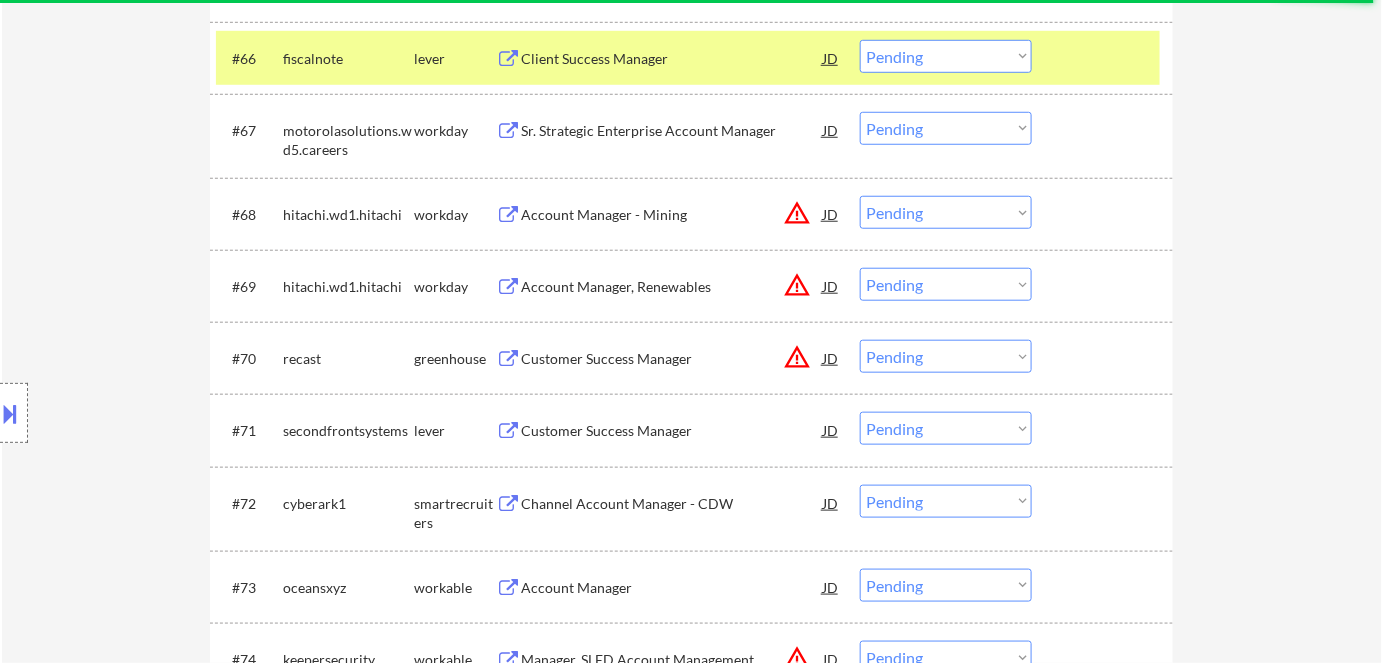 click on "Customer Success Manager" at bounding box center (672, 430) 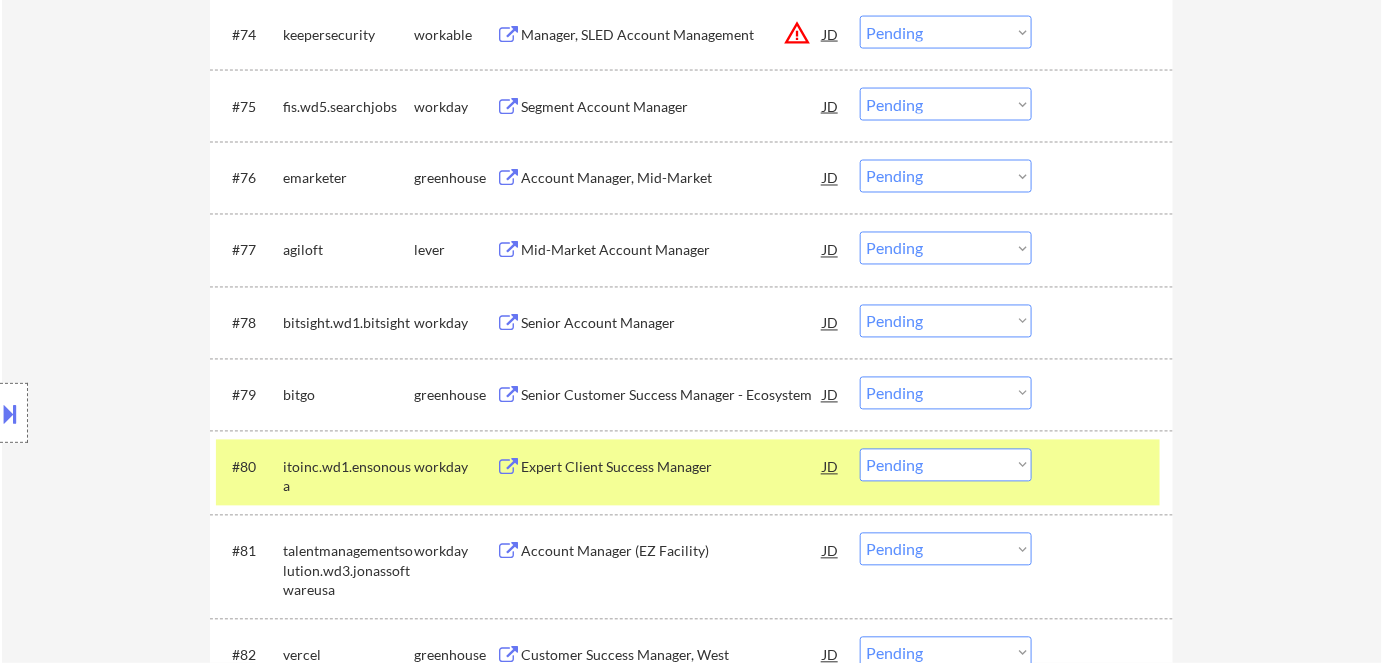 scroll, scrollTop: 6181, scrollLeft: 0, axis: vertical 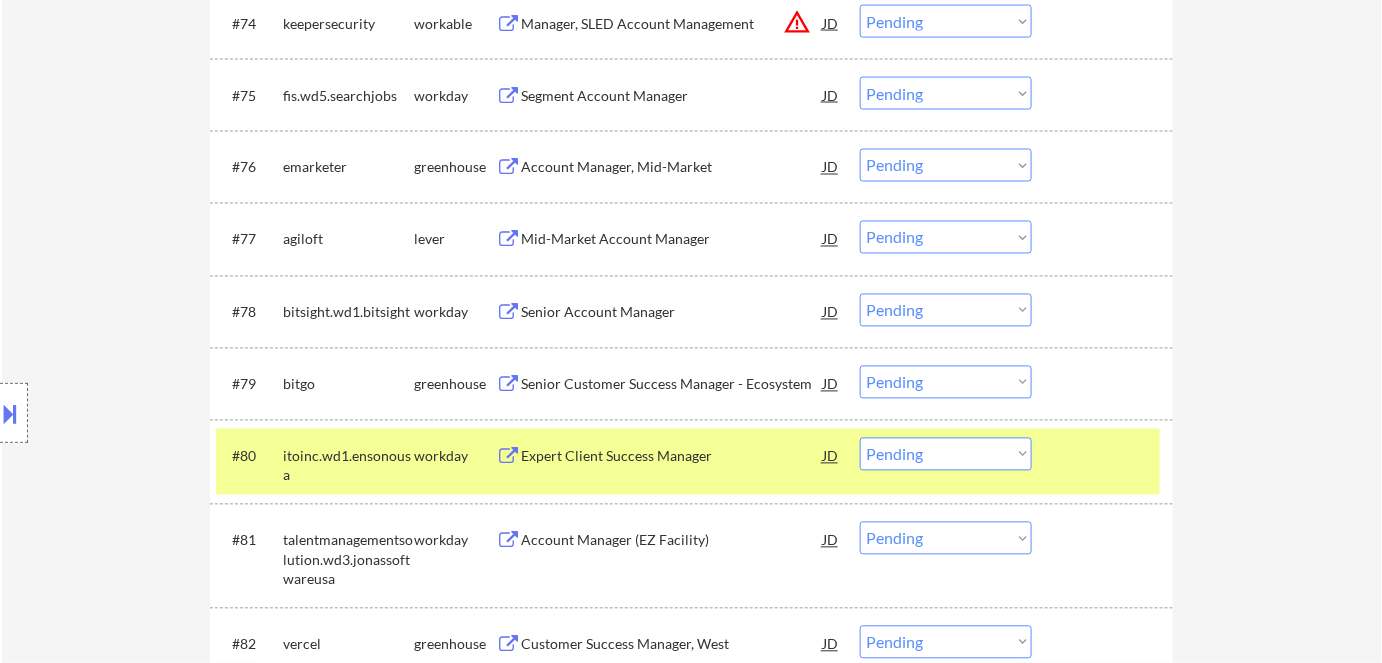 click on "Senior Customer Success Manager - Ecosystem" at bounding box center (672, 385) 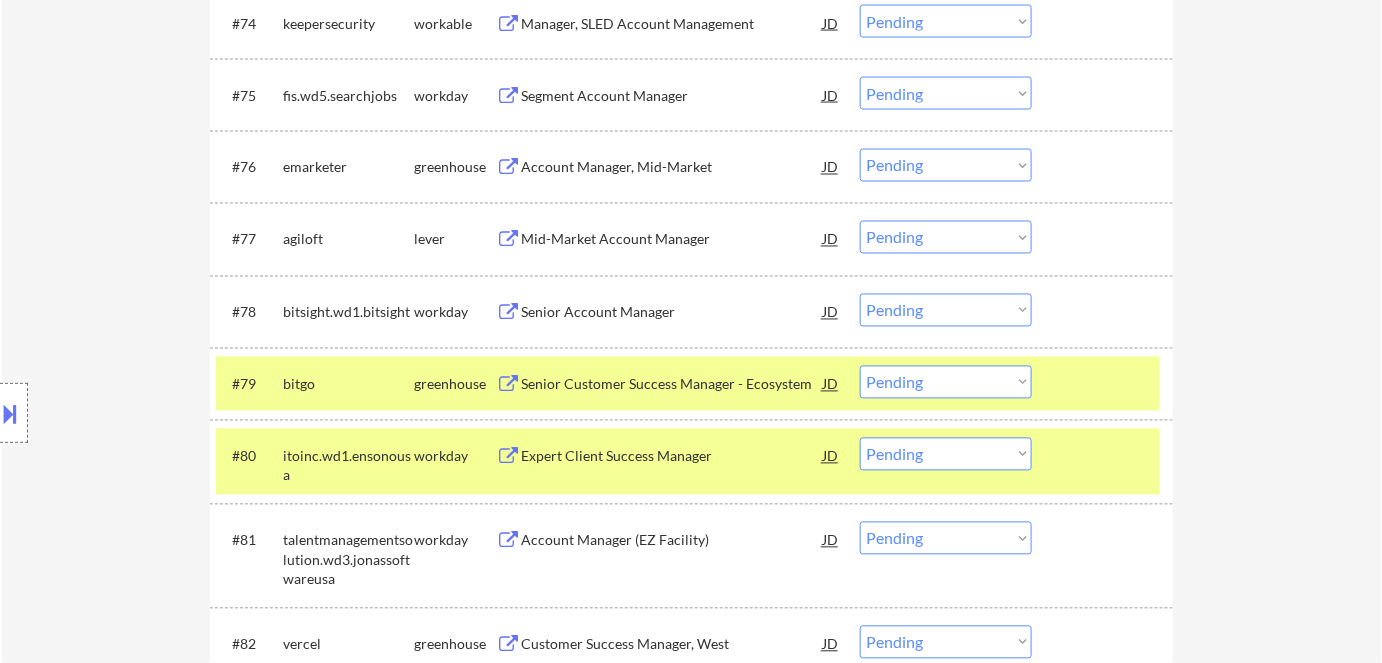 select on ""pending"" 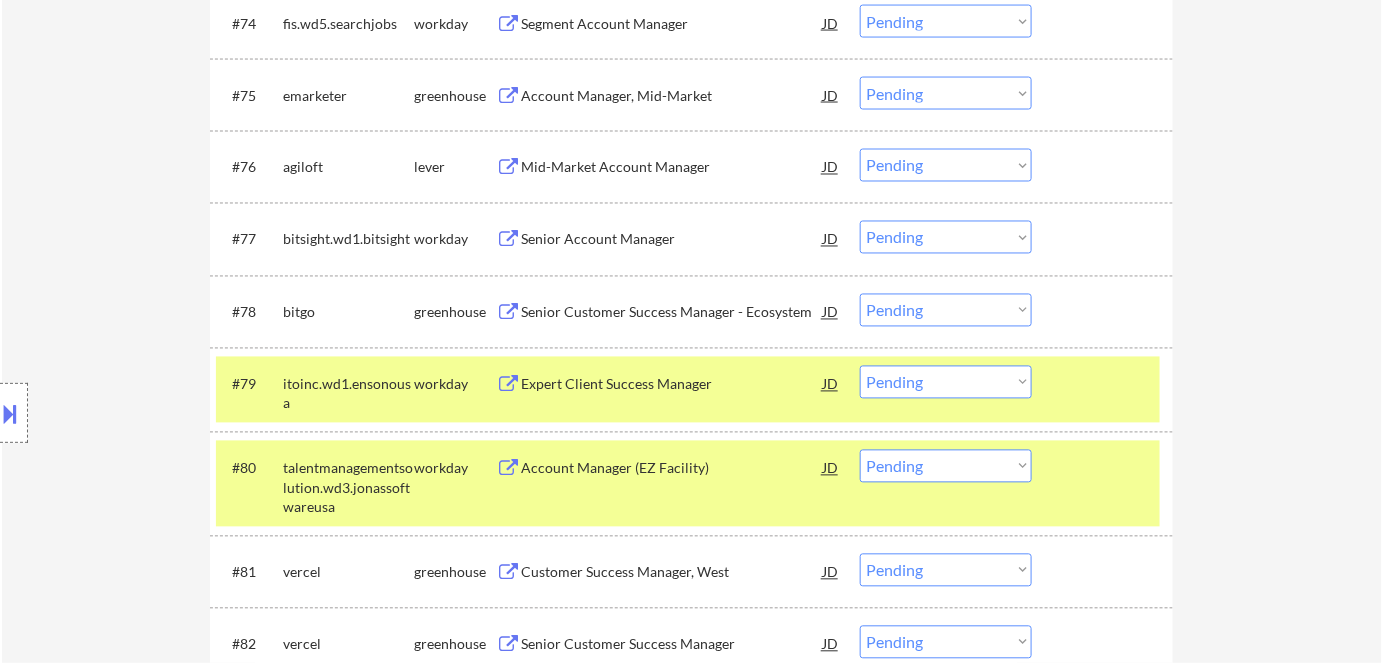 select on ""pending"" 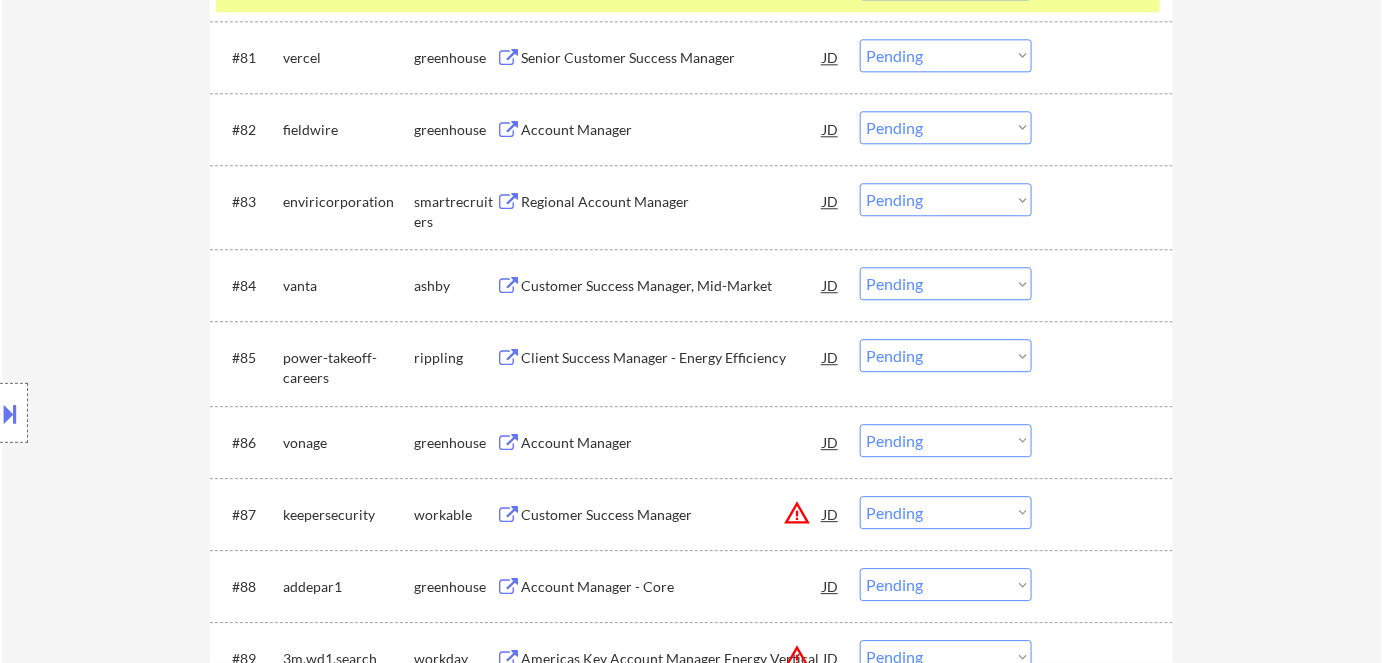 scroll, scrollTop: 6727, scrollLeft: 0, axis: vertical 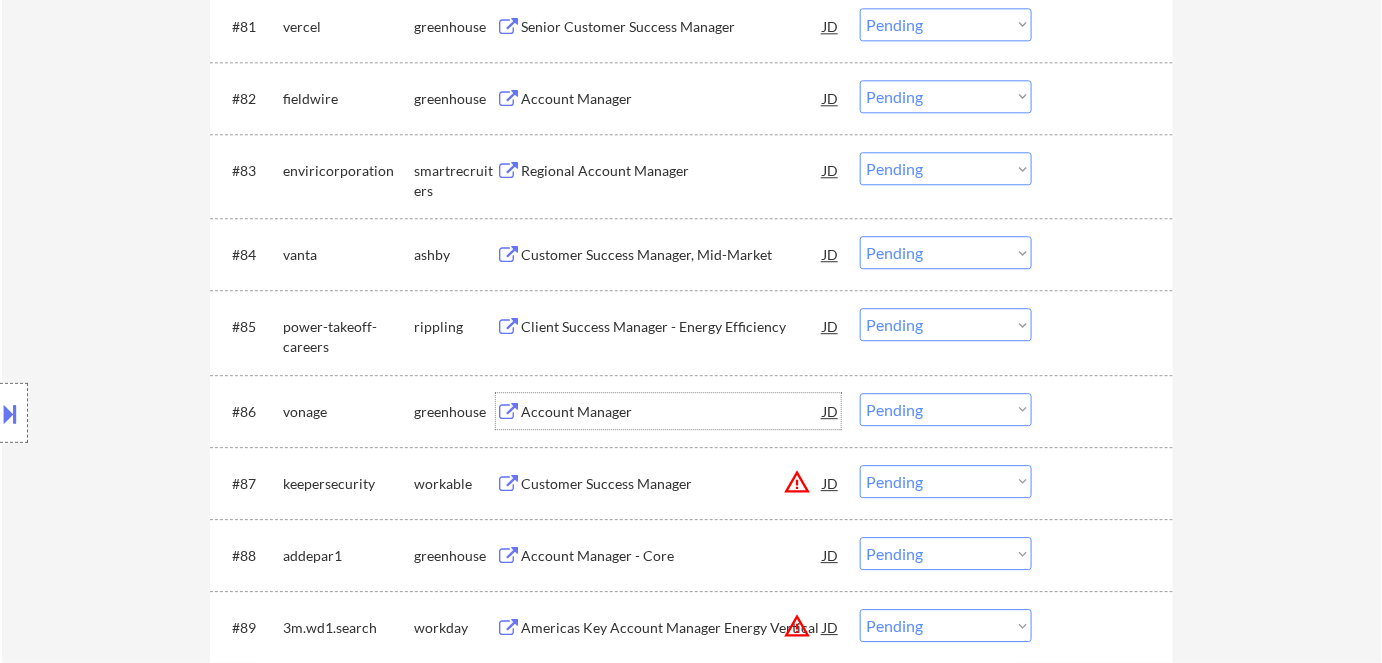 click on "Account Manager" at bounding box center (672, 412) 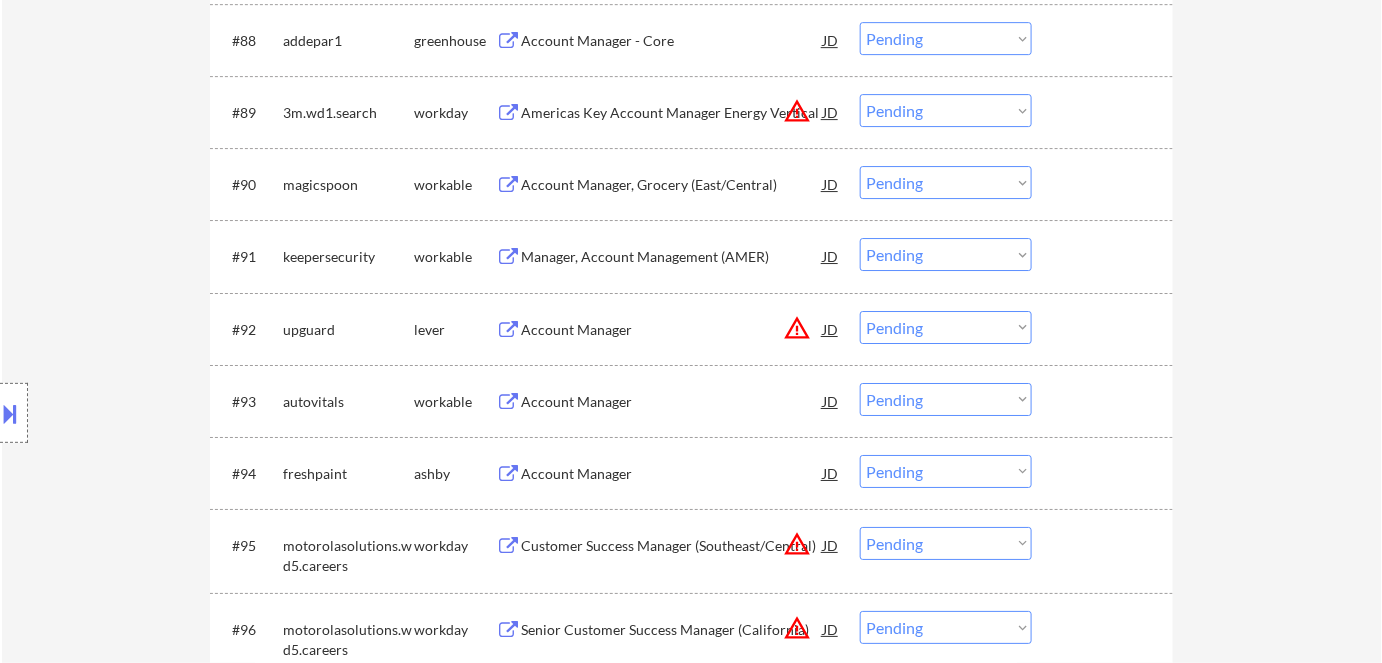 scroll, scrollTop: 7272, scrollLeft: 0, axis: vertical 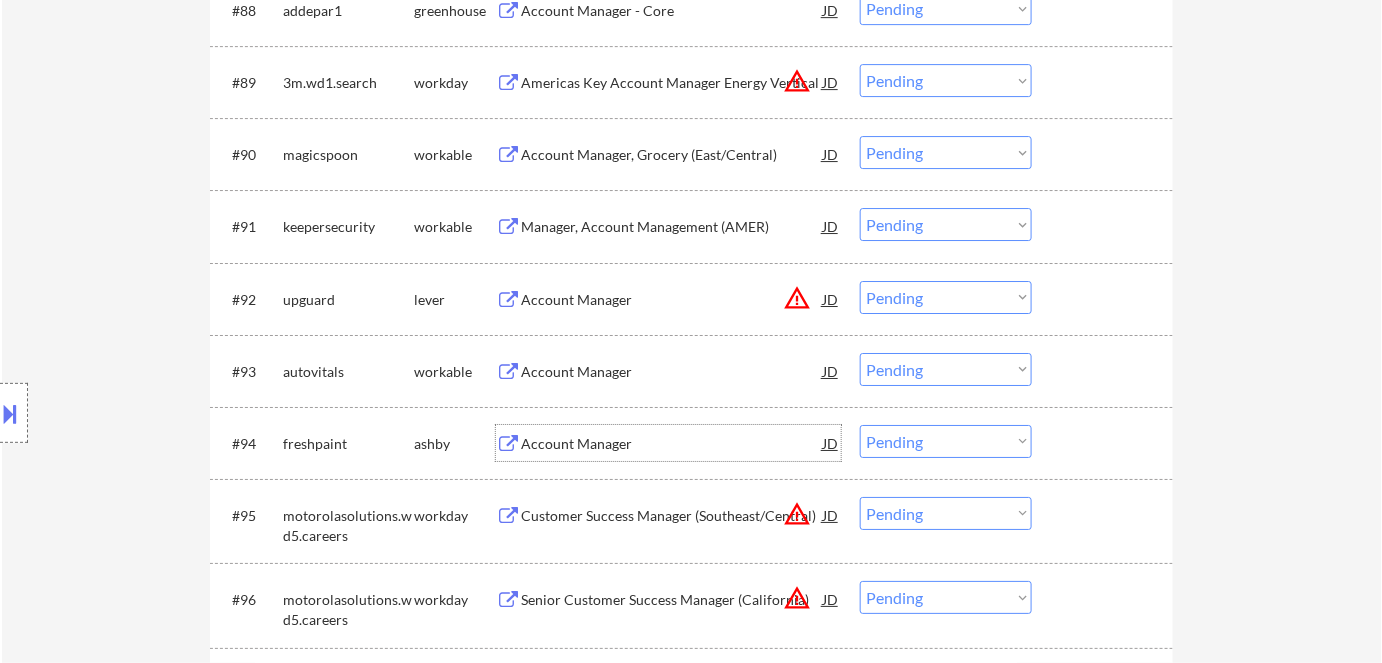 click on "Account Manager" at bounding box center [672, 444] 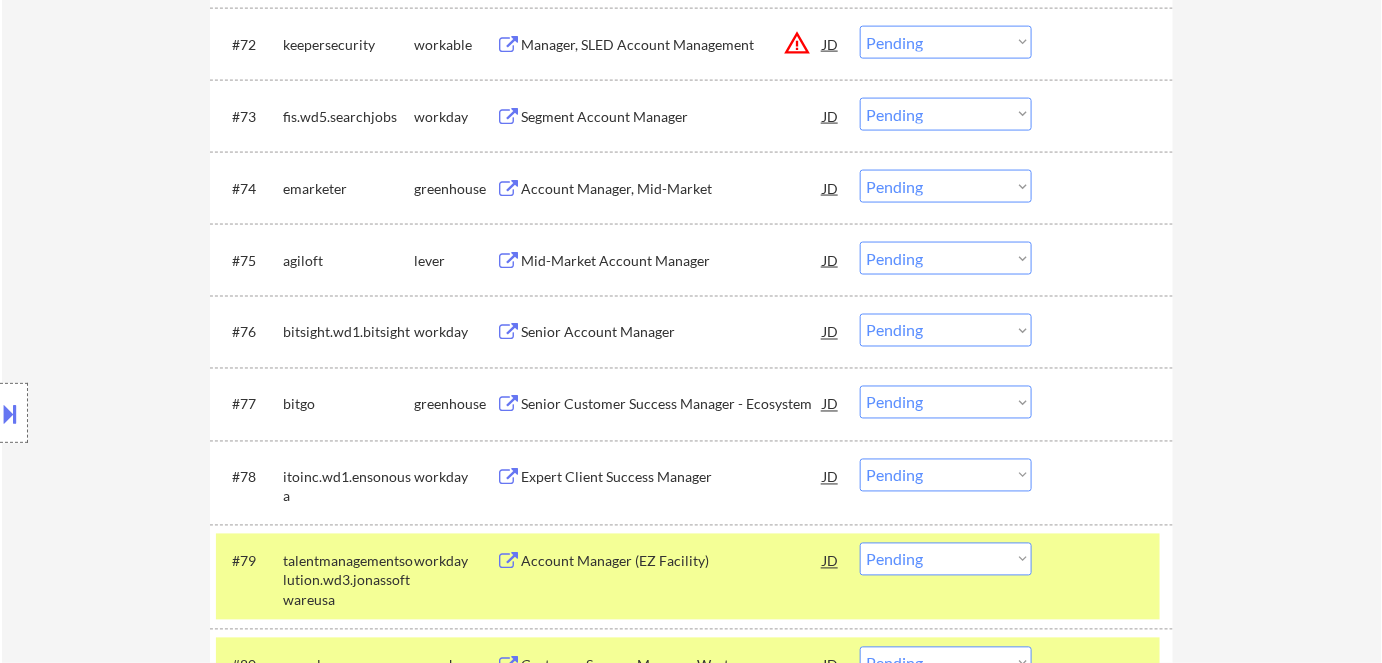 scroll, scrollTop: 6000, scrollLeft: 0, axis: vertical 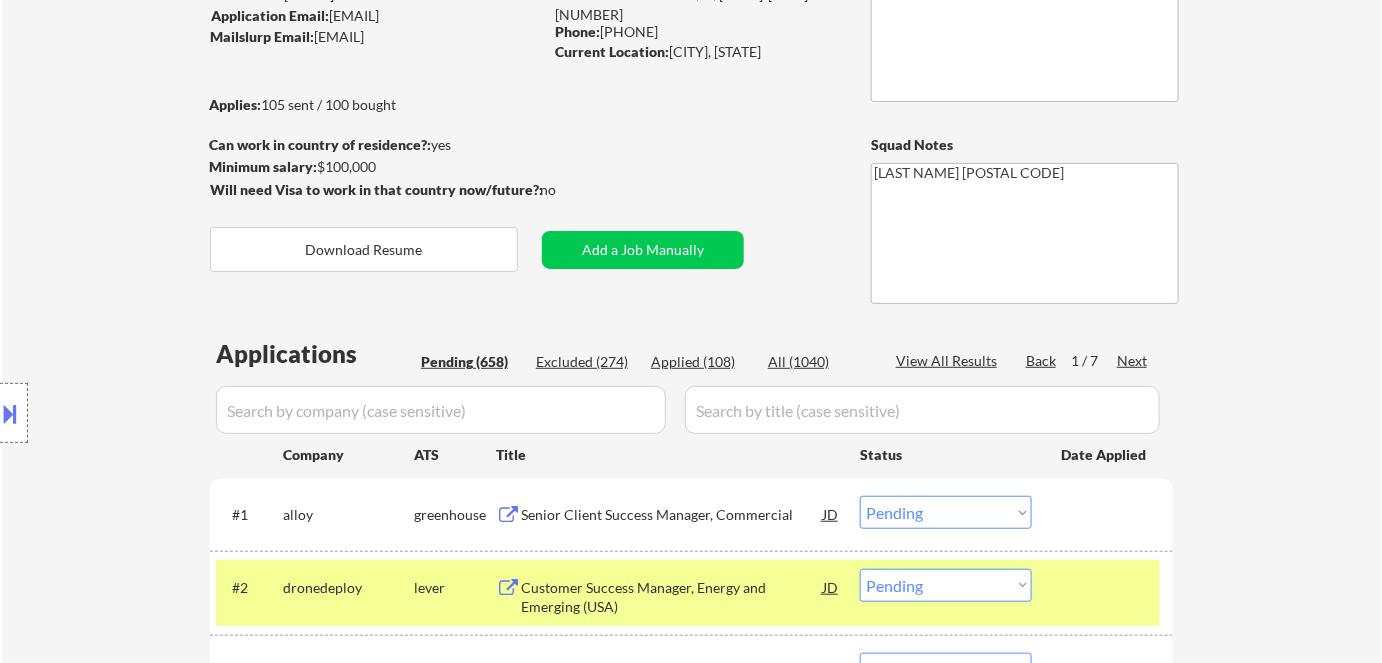 click on "Applied (108)" at bounding box center (701, 362) 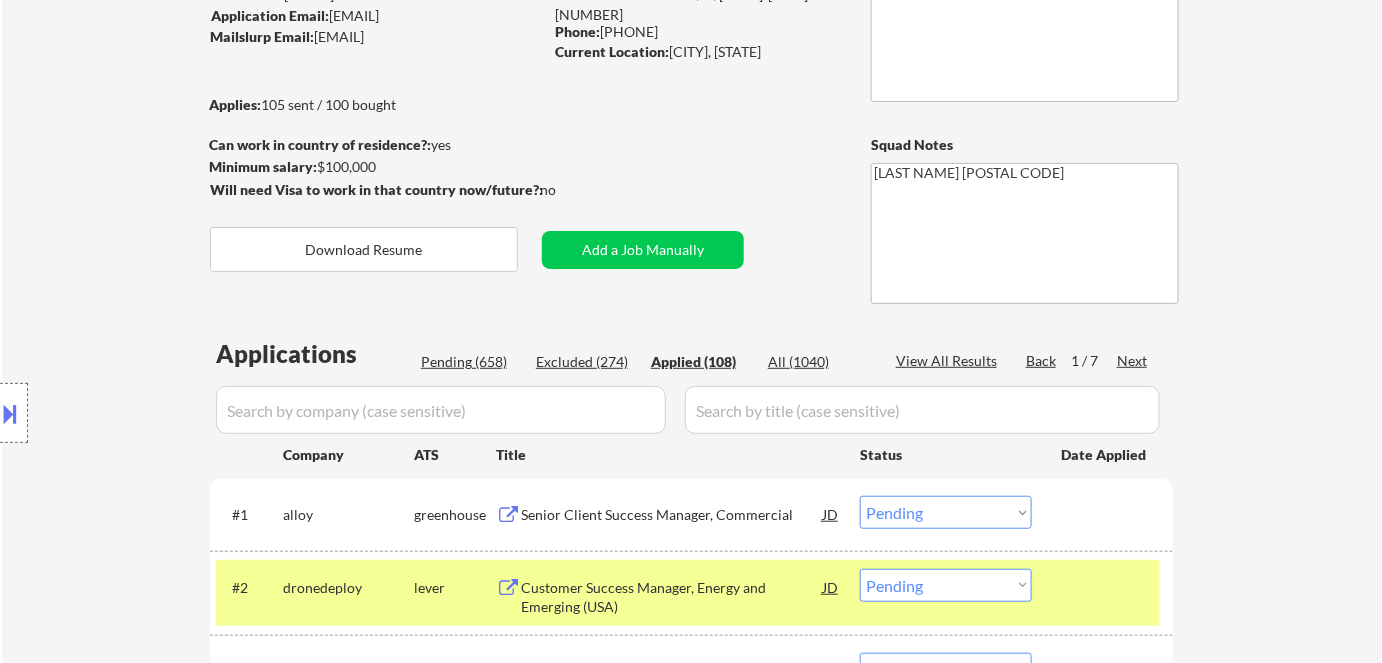 click at bounding box center [441, 410] 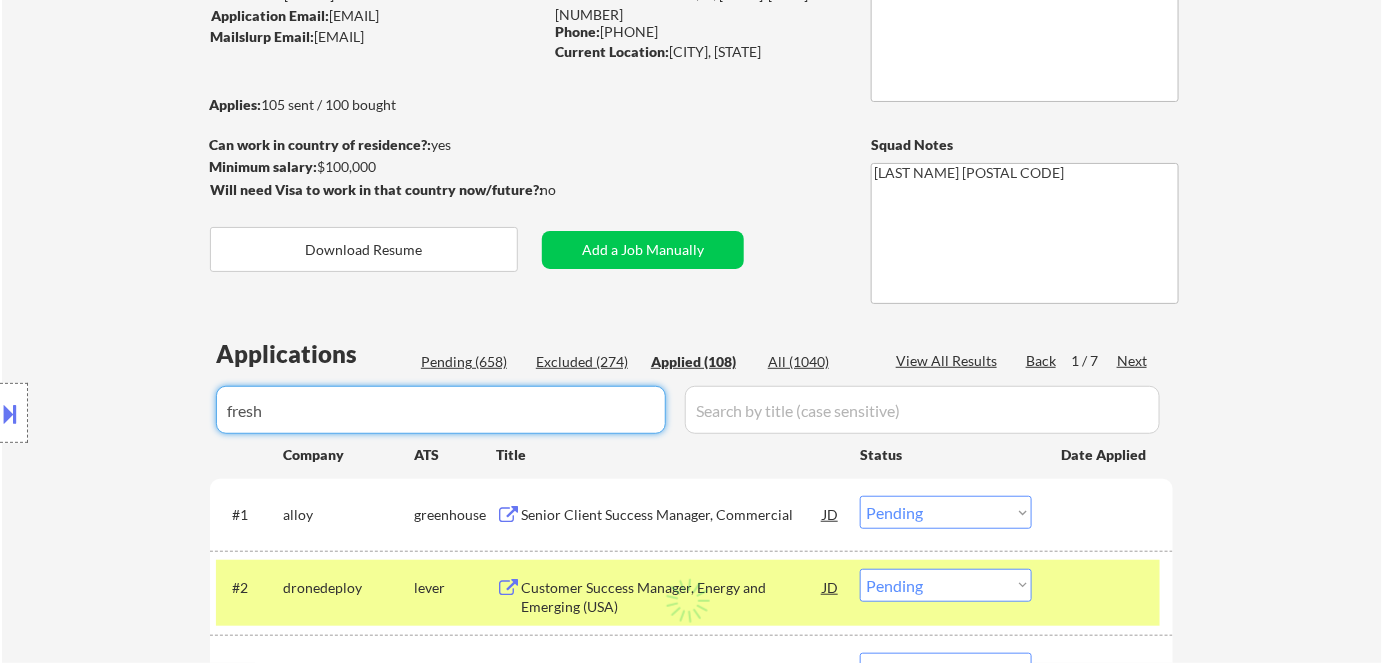 type on "fresh" 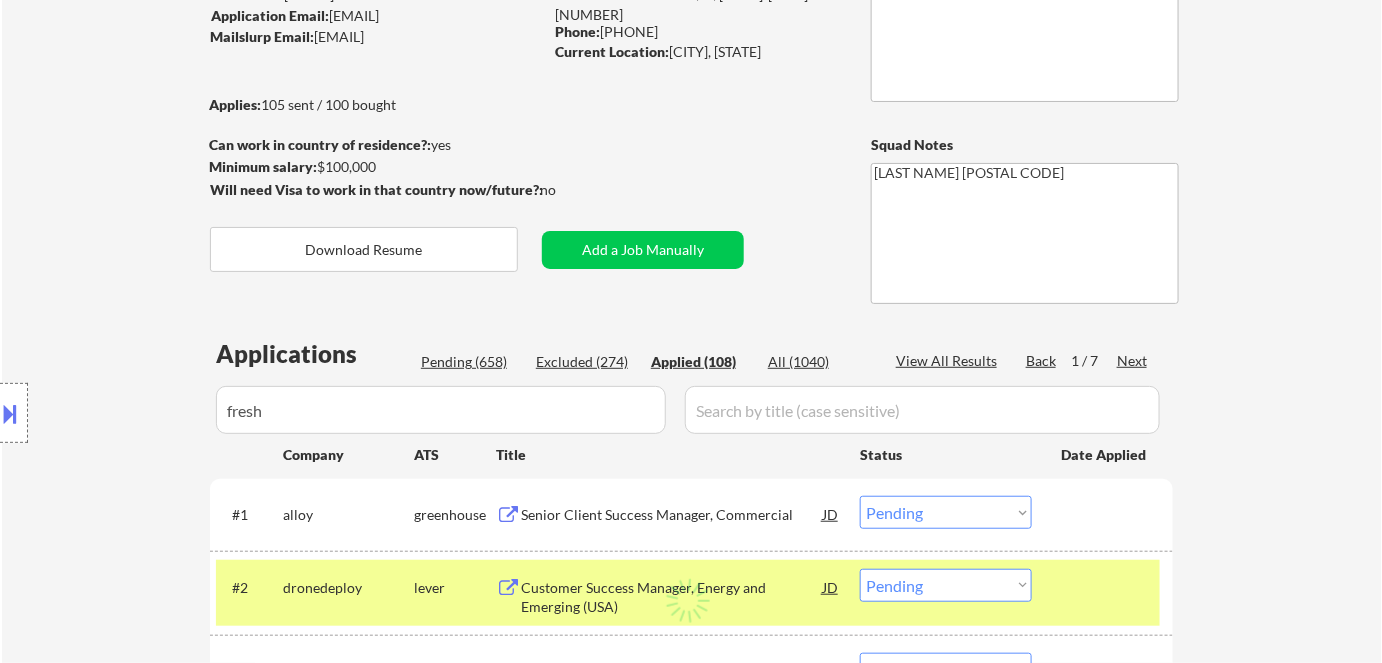 click on "← Return to /applysquad Mailslurp Inbox Job Search Builder Dana Tarulli User Email:  danatarulli@gmail.com Application Email:  danatarulli@gmail.com Mailslurp Email:  dana.tarulli@mailflux.com LinkedIn:   linkedin.com/in/dana-tarulli-18179458
Phone:  (732) 666-3242 Current Location:  Old Bridge, New Jersey Applies:  105 sent / 100 bought Internal Notes Can work in country of residence?:  yes Squad Notes Minimum salary:  $100,000 Will need Visa to work in that country now/future?:   no Download Resume Add a Job Manually Flor de Mae
08857 Applications Pending (658) Excluded (274) Applied (108) All (1040) View All Results Back 1 / 7
Next Company ATS Title Status Date Applied #1 alloy greenhouse Senior Client Success Manager, Commercial  JD warning_amber Choose an option... Pending Applied Excluded (Questions) Excluded (Expired) Excluded (Location) Excluded (Bad Match) Excluded (Blocklist) Excluded (Salary) Excluded (Other) success #2 dronedeploy lever Customer Success Manager, Energy and Emerging (USA) JD" at bounding box center [692, 4026] 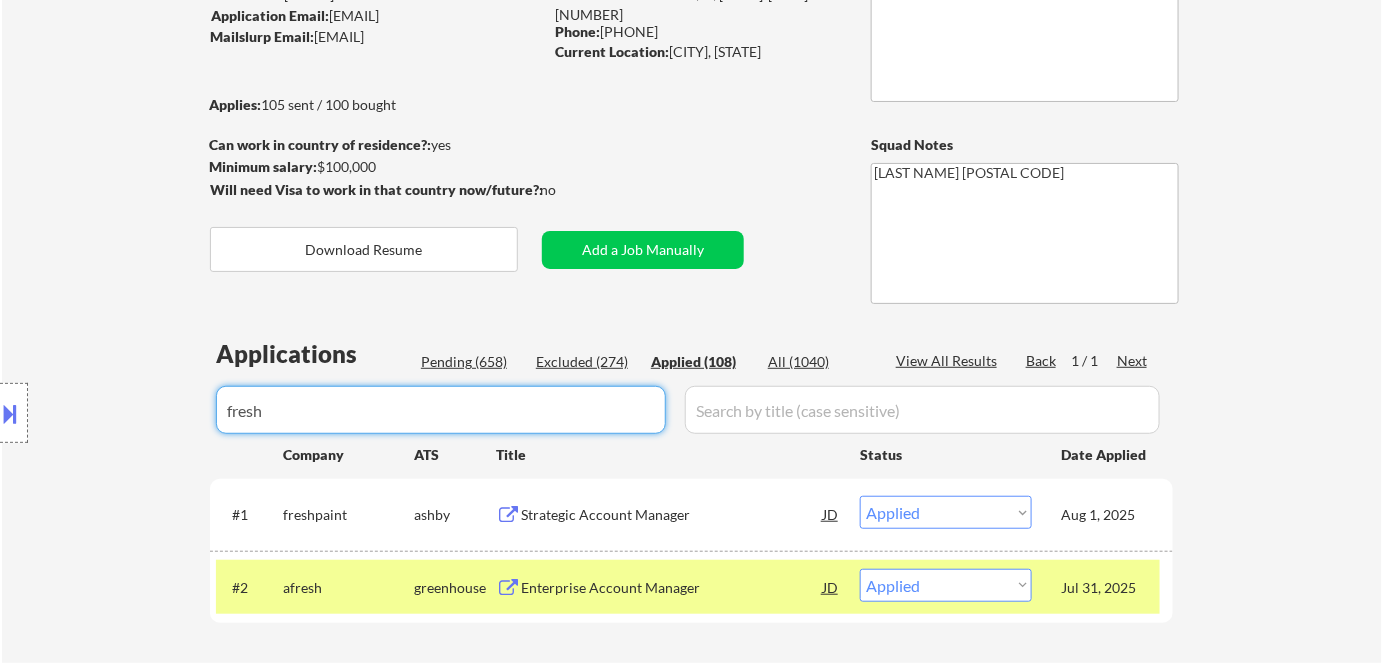 drag, startPoint x: 432, startPoint y: 407, endPoint x: 0, endPoint y: 355, distance: 435.11838 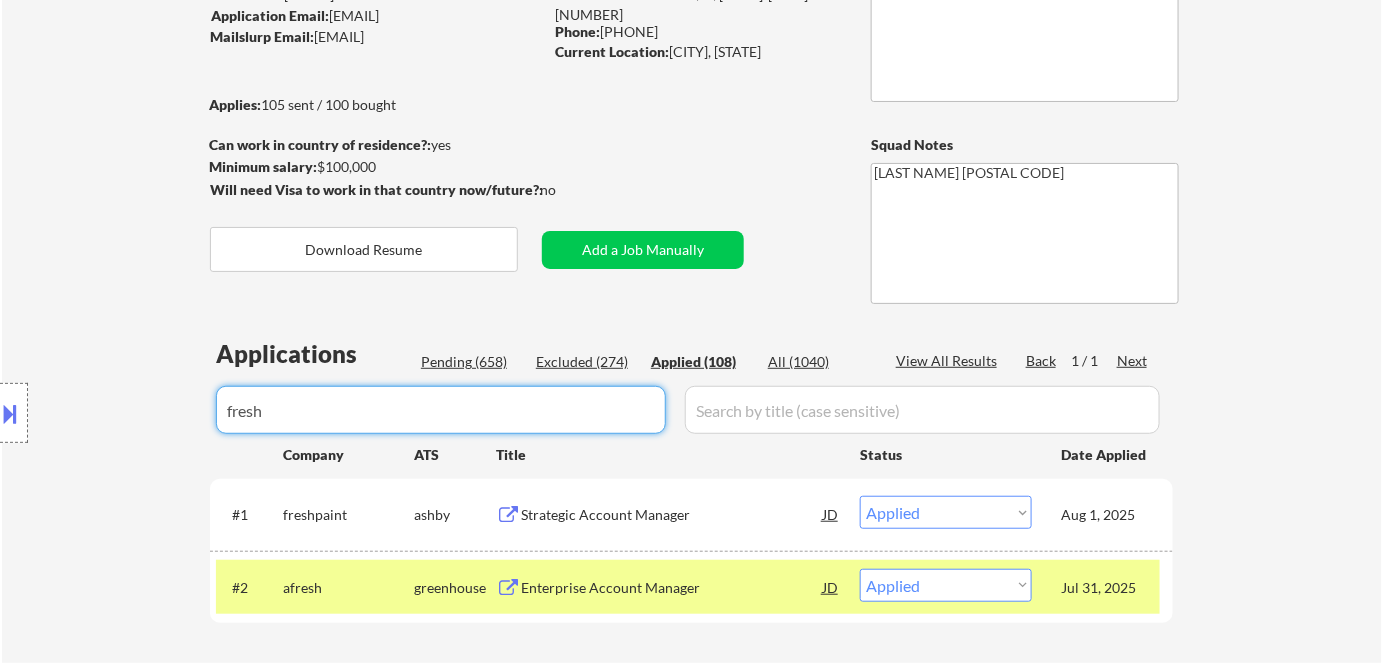 click on "← Return to /applysquad Mailslurp Inbox Job Search Builder Dana Tarulli User Email:  danatarulli@gmail.com Application Email:  danatarulli@gmail.com Mailslurp Email:  dana.tarulli@mailflux.com LinkedIn:   linkedin.com/in/dana-tarulli-18179458
Phone:  (732) 666-3242 Current Location:  Old Bridge, New Jersey Applies:  105 sent / 100 bought Internal Notes Can work in country of residence?:  yes Squad Notes Minimum salary:  $100,000 Will need Visa to work in that country now/future?:   no Download Resume Add a Job Manually Flor de Mae
08857 Applications Pending (658) Excluded (274) Applied (108) All (1040) View All Results Back 1 / 1
Next Company ATS Title Status Date Applied #1 freshpaint ashby Strategic Account Manager JD warning_amber Choose an option... Pending Applied Excluded (Questions) Excluded (Expired) Excluded (Location) Excluded (Bad Match) Excluded (Blocklist) Excluded (Salary) Excluded (Other) Aug 1, 2025 success #2 afresh greenhouse Enterprise Account Manager JD warning_amber Pending #3" at bounding box center [691, 150] 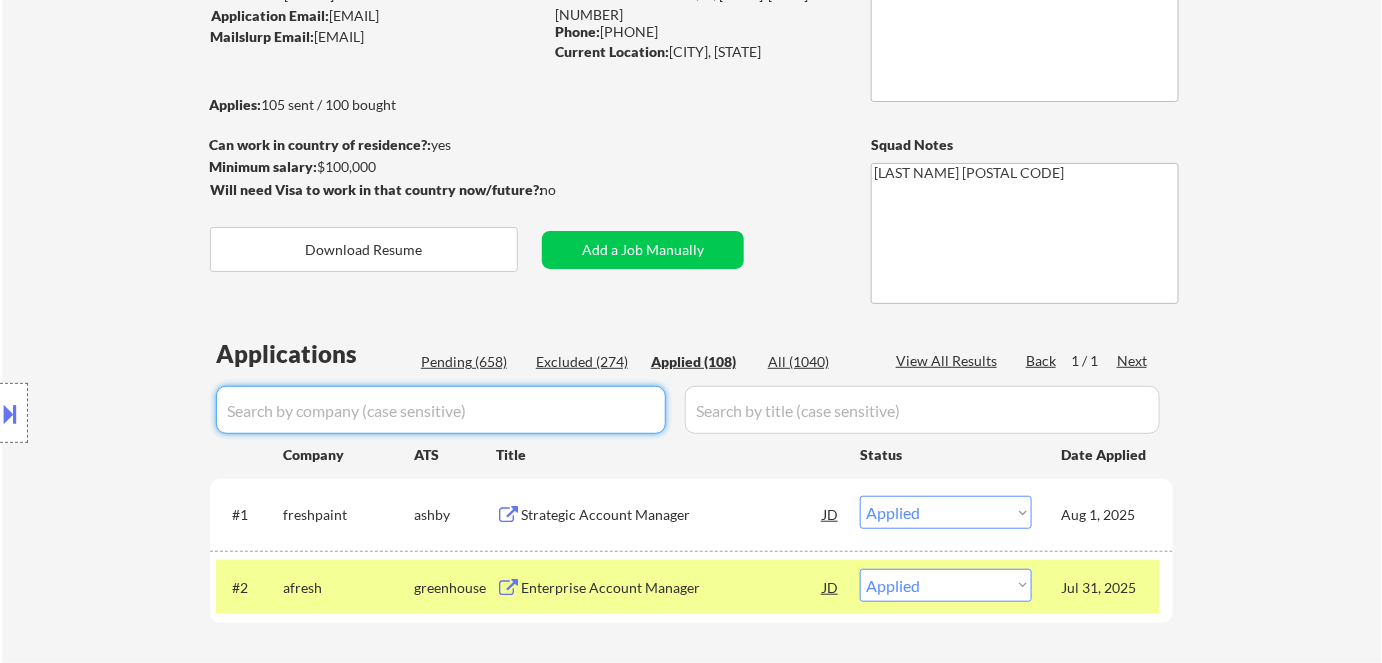 type 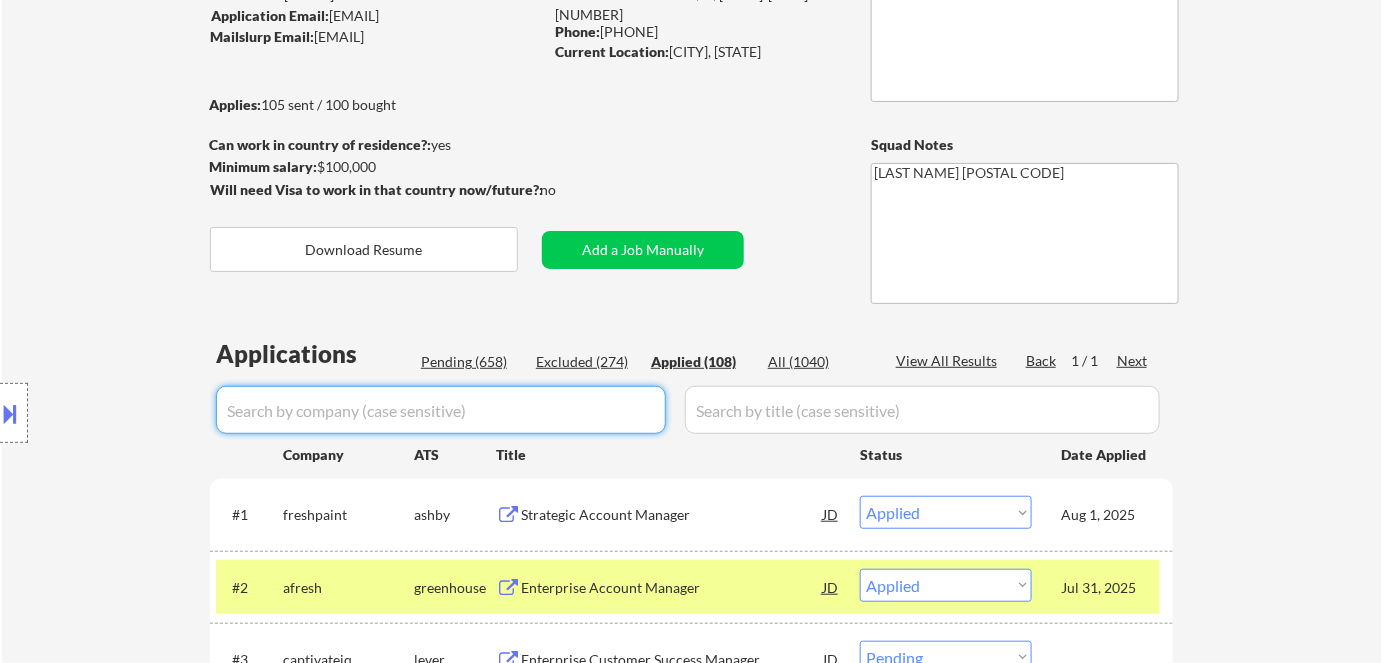 select on ""applied"" 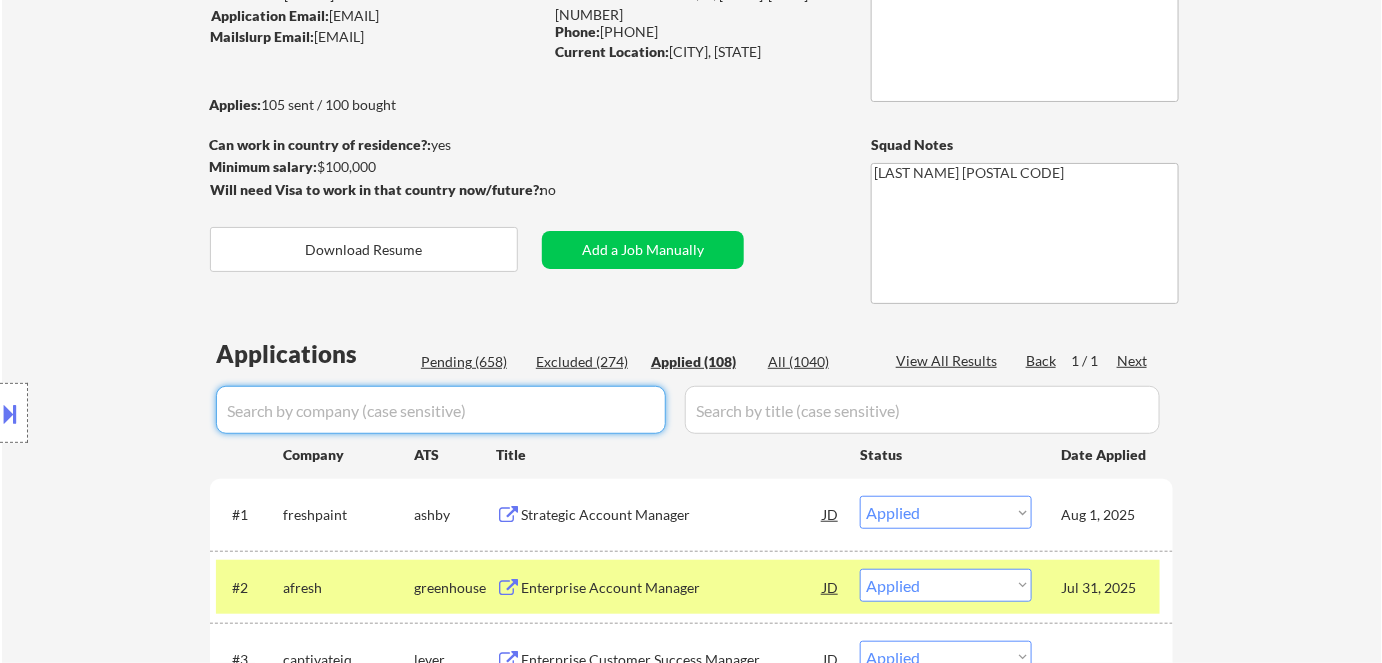 select on ""applied"" 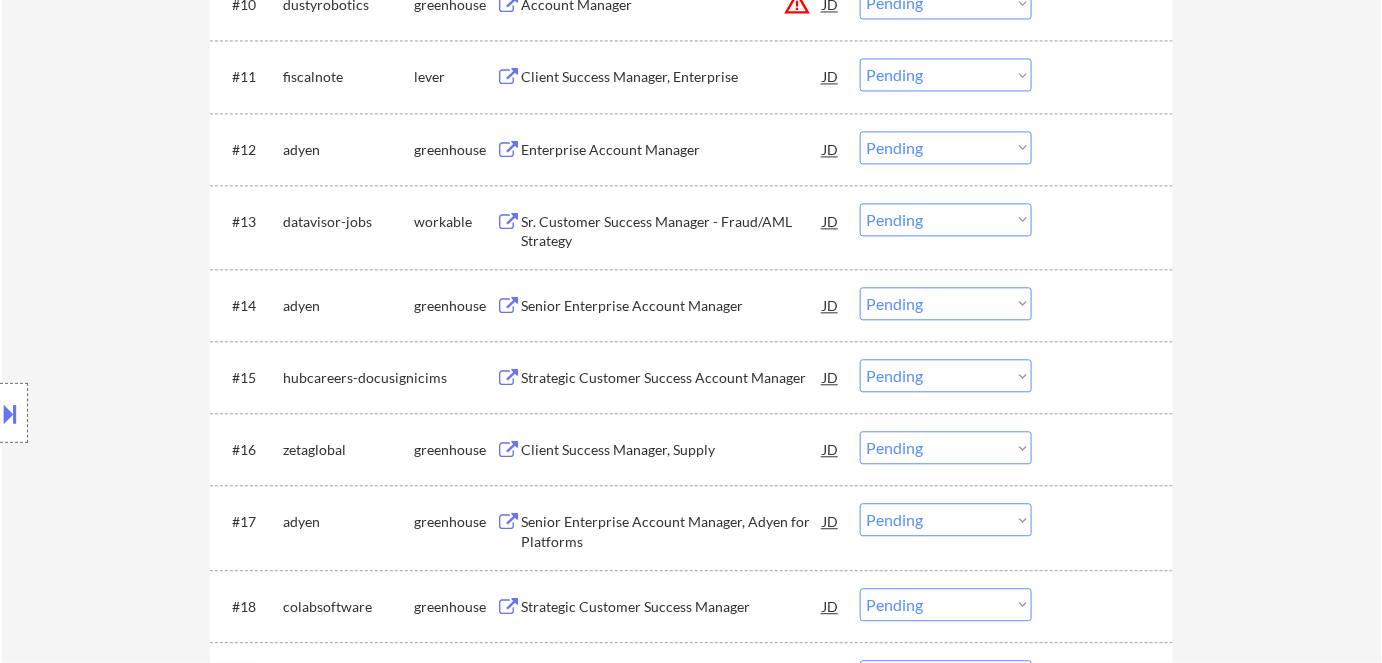 scroll, scrollTop: 1454, scrollLeft: 0, axis: vertical 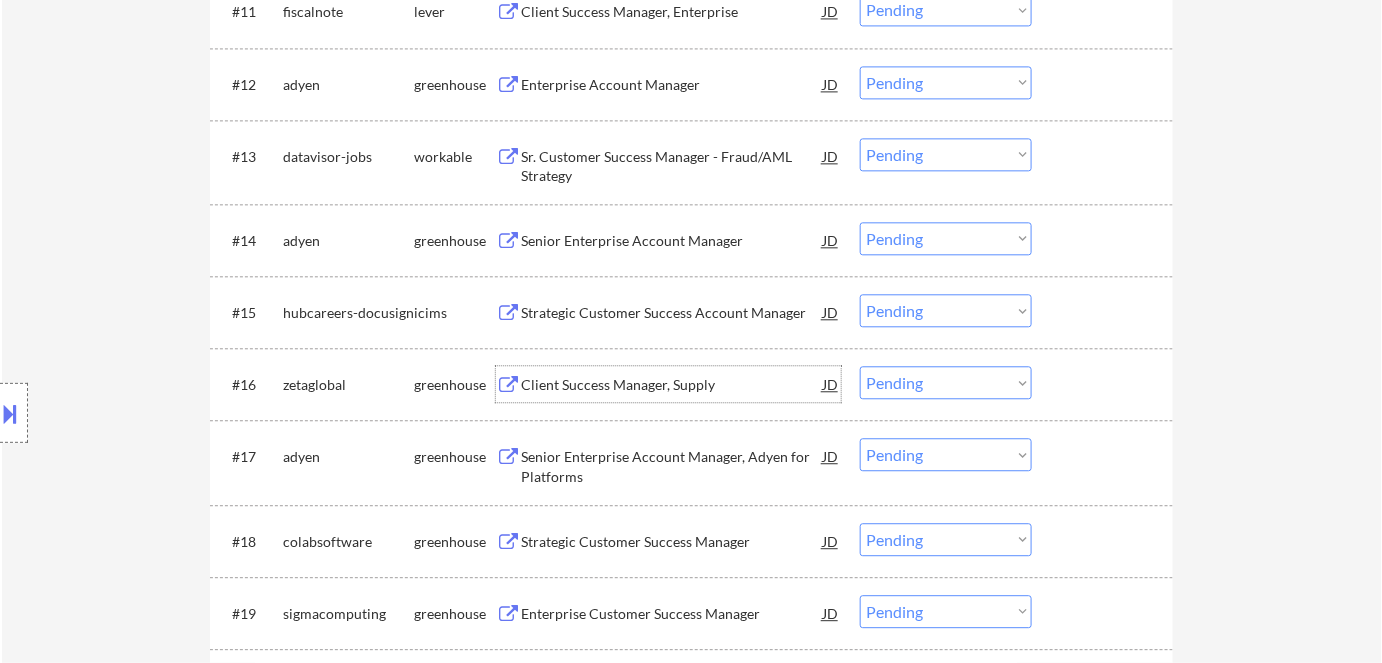 click on "Client Success Manager, Supply" at bounding box center [672, 385] 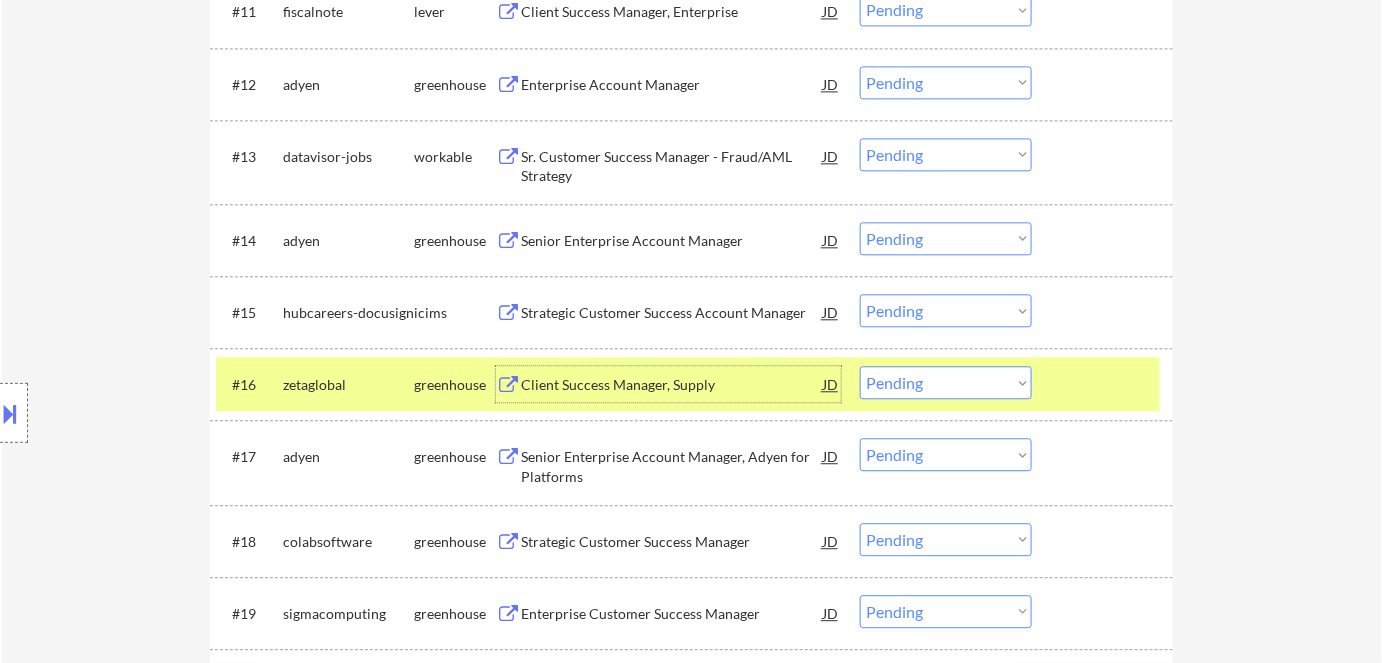 click on "Choose an option... Pending Applied Excluded (Questions) Excluded (Expired) Excluded (Location) Excluded (Bad Match) Excluded (Blocklist) Excluded (Salary) Excluded (Other)" at bounding box center [946, 382] 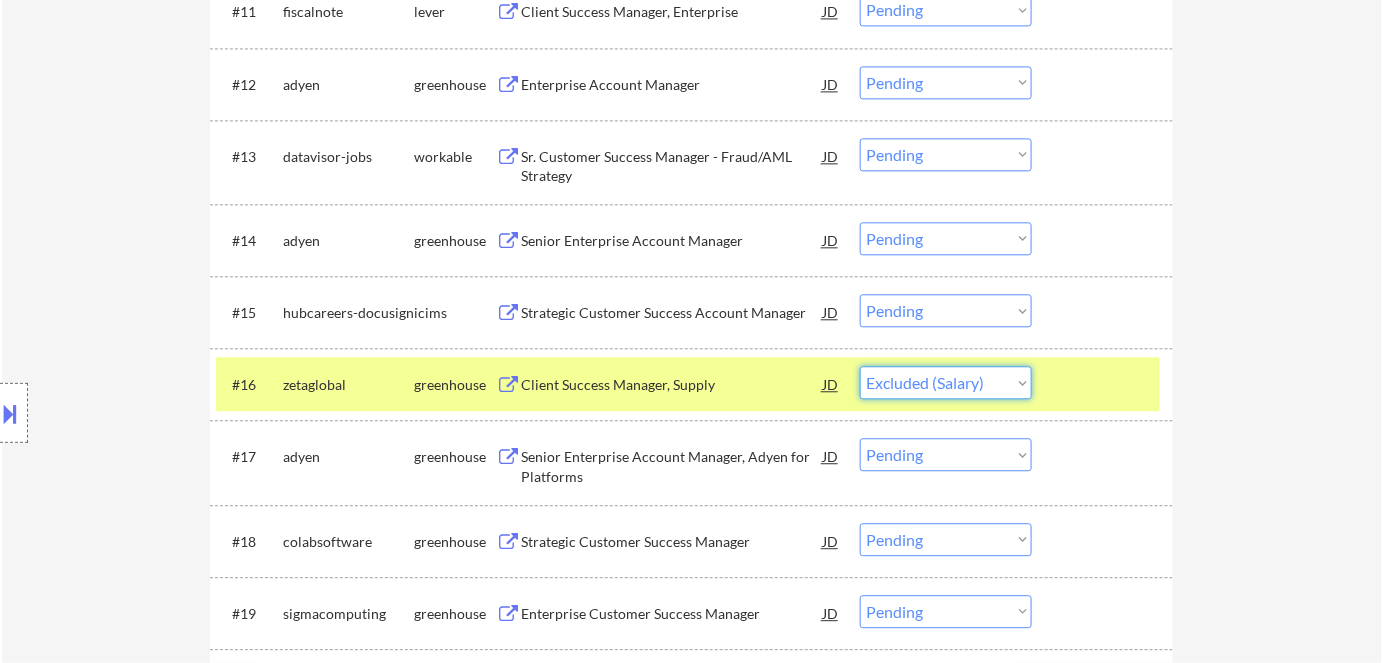 click on "Choose an option... Pending Applied Excluded (Questions) Excluded (Expired) Excluded (Location) Excluded (Bad Match) Excluded (Blocklist) Excluded (Salary) Excluded (Other)" at bounding box center [946, 382] 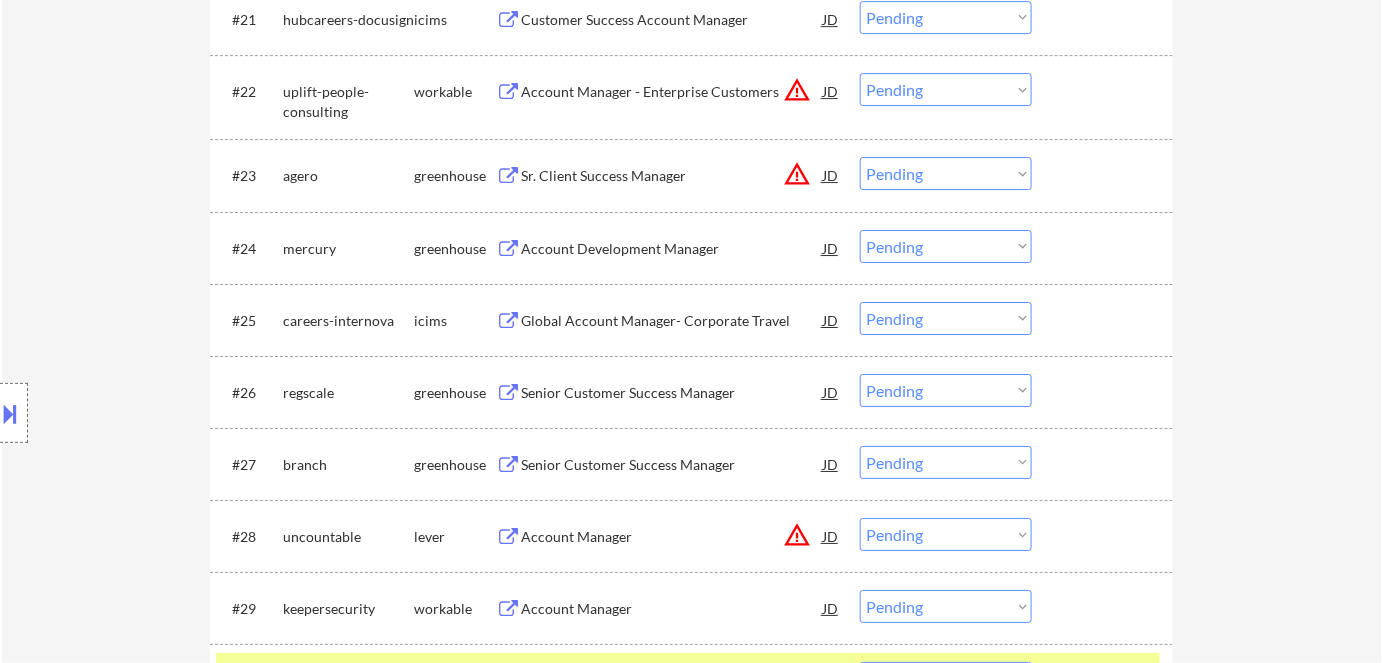scroll, scrollTop: 2272, scrollLeft: 0, axis: vertical 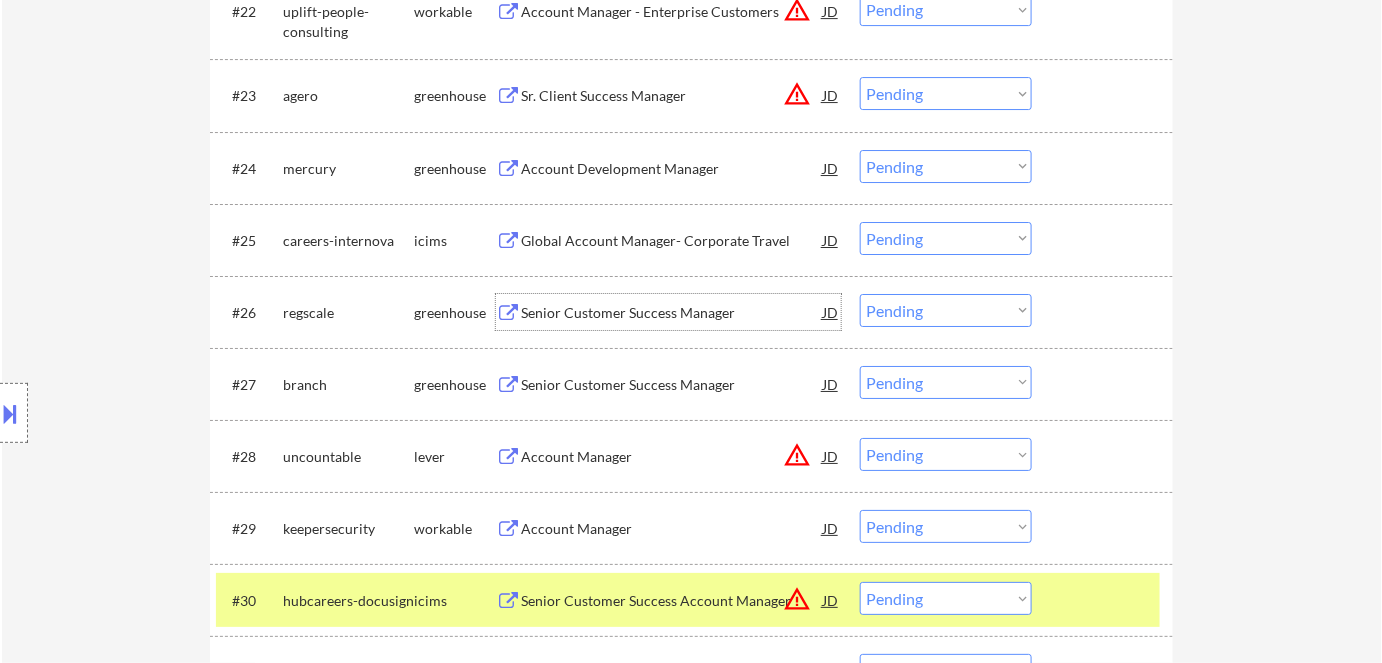 click on "Senior Customer Success Manager" at bounding box center (672, 313) 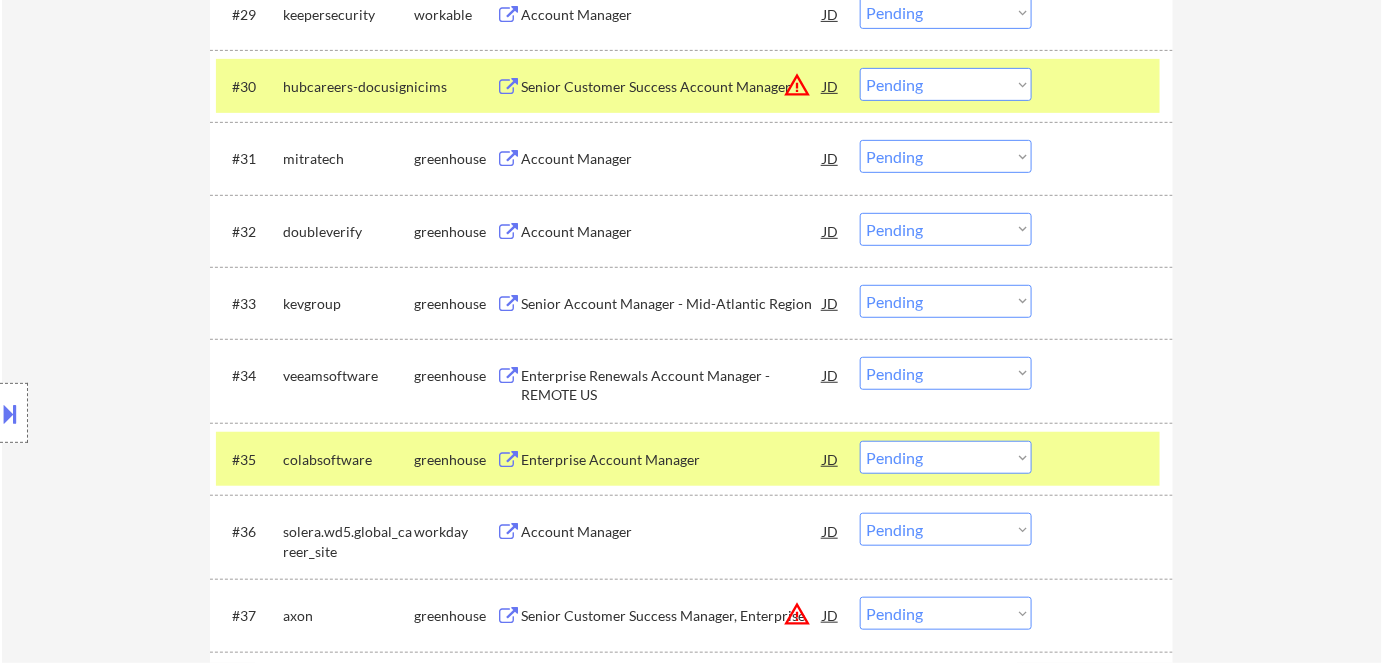 scroll, scrollTop: 2818, scrollLeft: 0, axis: vertical 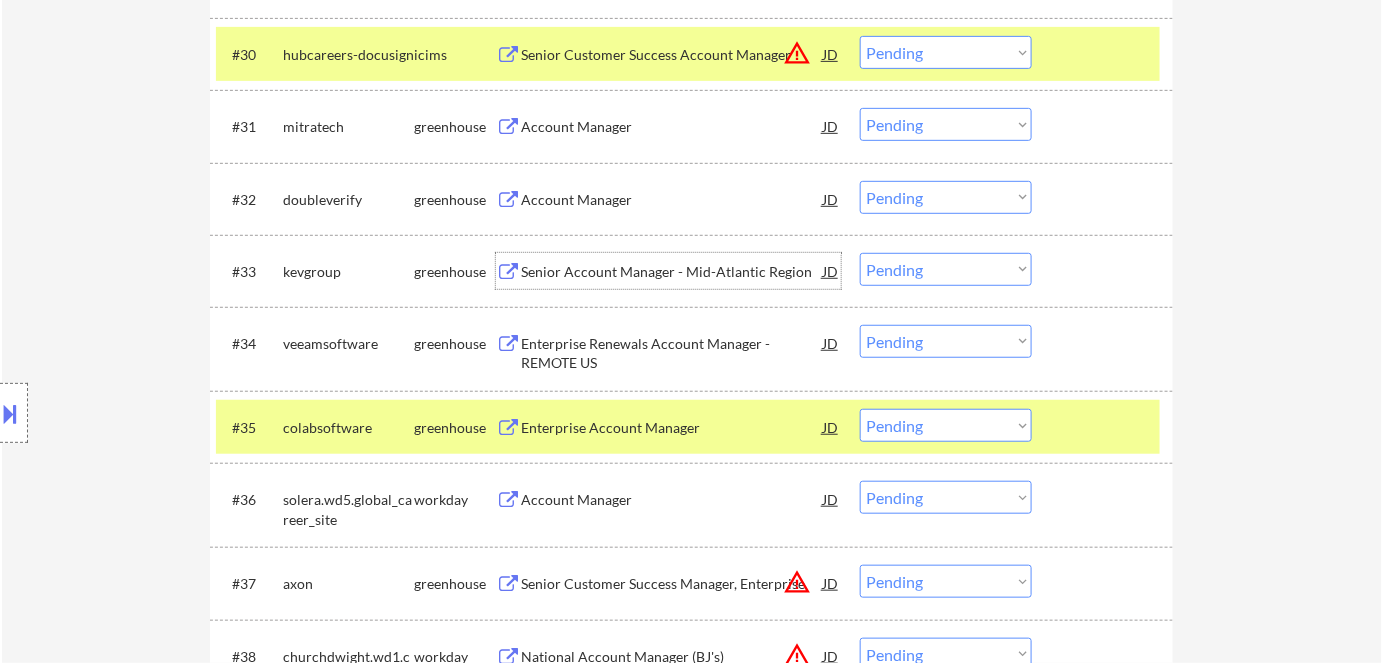 click on "Senior Account Manager - Mid-Atlantic Region" at bounding box center [672, 272] 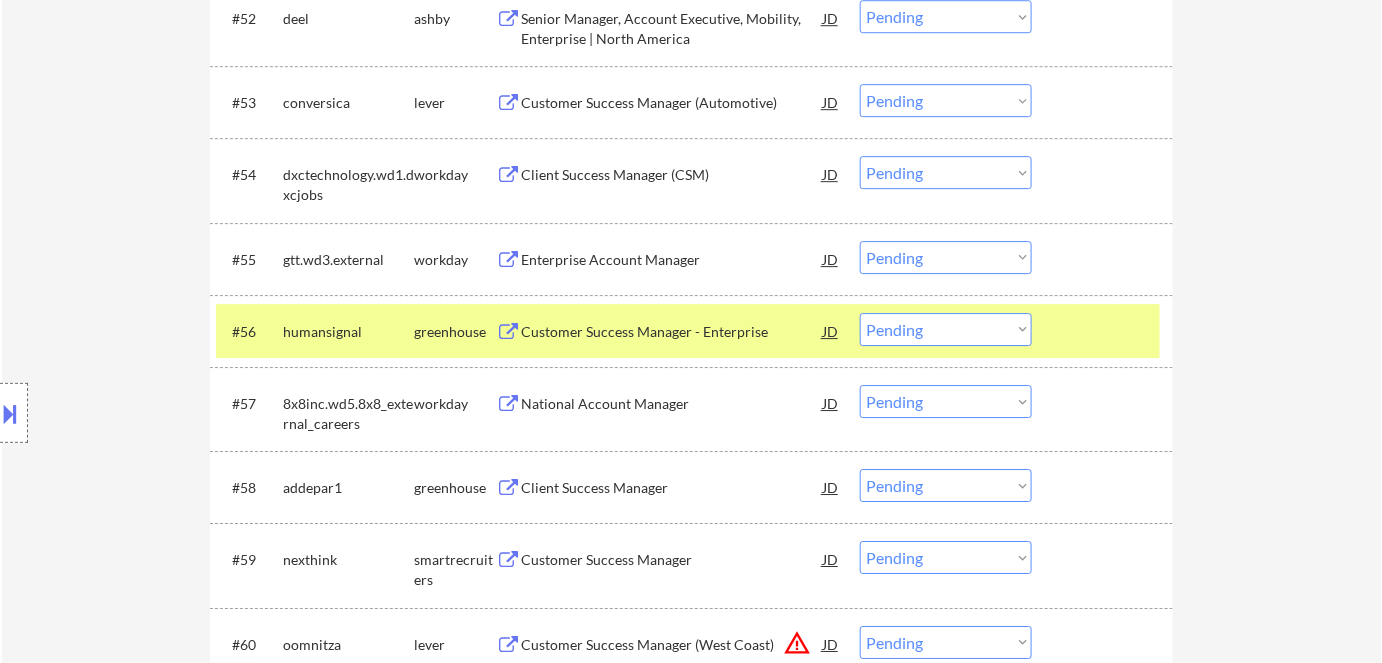 scroll, scrollTop: 4727, scrollLeft: 0, axis: vertical 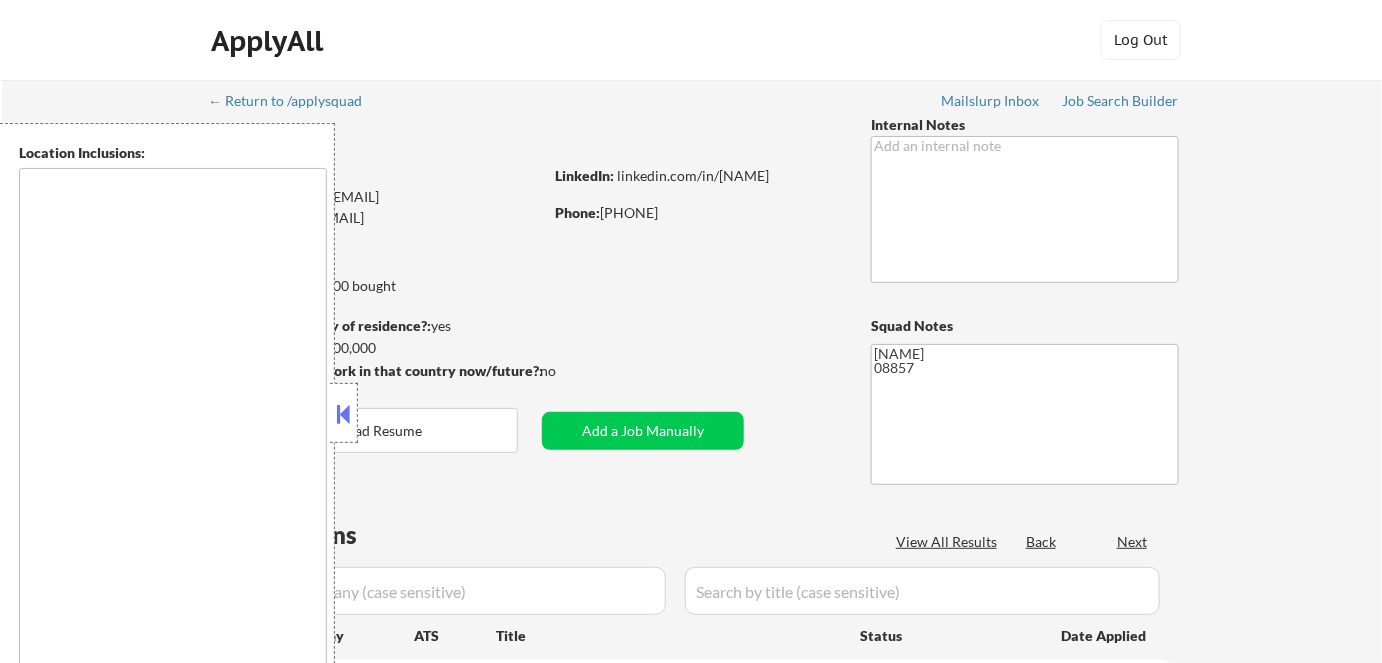 type on "New York, NY Jersey City, NJ Hoboken, NJ West New York, NJ North Bergen, NJ Guttenberg, NJ Secaucus, NJ Bayonne, NJ Fort Lee, NJ Edgewater, NJ Cliffside Park, NJ Fairview, NJ Ridgefield, NJ Palisades Park, NJ Leonia, NJ Englewood, NJ Teaneck, NJ Hackensack, NJ Rutherford, NJ East Rutherford, NJ Carlstadt, NJ Lyndhurst, NJ Kearny, NJ Harrison, NJ Newark, NJ Elizabeth, NJ Staten Island, NY Yonkers, NY Mount Vernon, NY New Rochelle, NY White Plains, NY Scarsdale, NY Tarrytown, NY Rye, NY Port Chester, NY Mamaroneck, NY Larchmont, NY Pelham, NY Bronxville, NY Eastchester, NY Hartsdale, NY Dobbs Ferry, NY Ardsley, NY Irvington, NY Hastings-on-Hudson, NY Tuckahoe, NY Elmsford, NY Greenburgh, NY Hawthorne, NY Valhalla, NY Sleepy Hollow, NY Ossining, NY Briarcliff Manor, NY Pleasantville, NY Chappaqua, NY Mount Kisco, NY Bedford Hills, NY Katonah, NY Croton-on-Hudson, NY Cortlandt Manor, NY Peekskill, NY Mohegan Lake, NY Yorktown Heights, NY Jefferson Valley, NY Shrub Oak, NY Amawalk, ..." 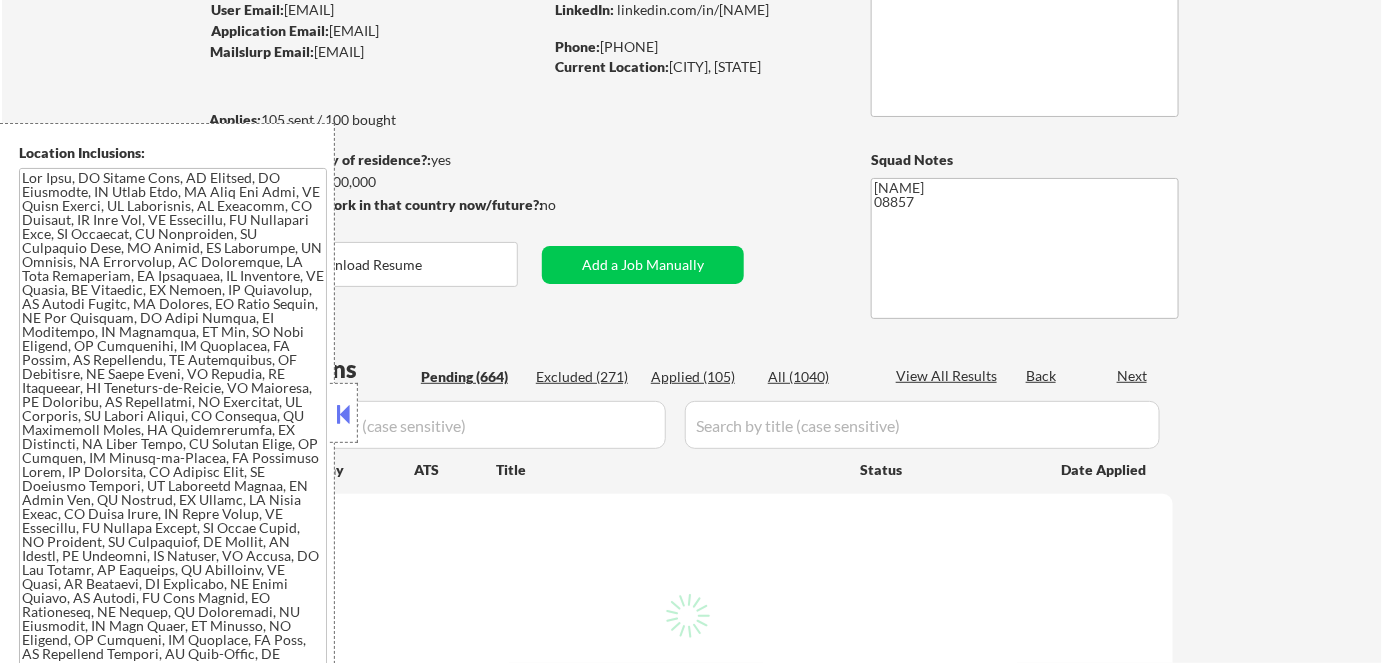 scroll, scrollTop: 181, scrollLeft: 0, axis: vertical 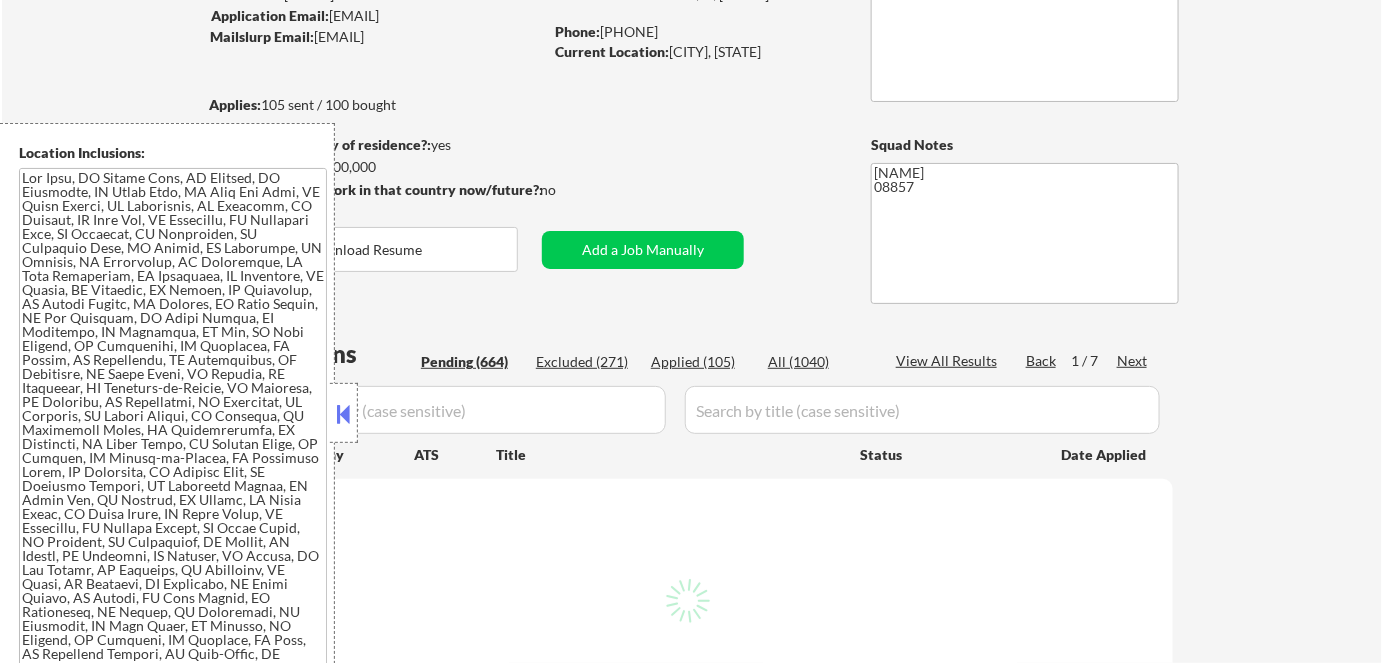 click at bounding box center [344, 414] 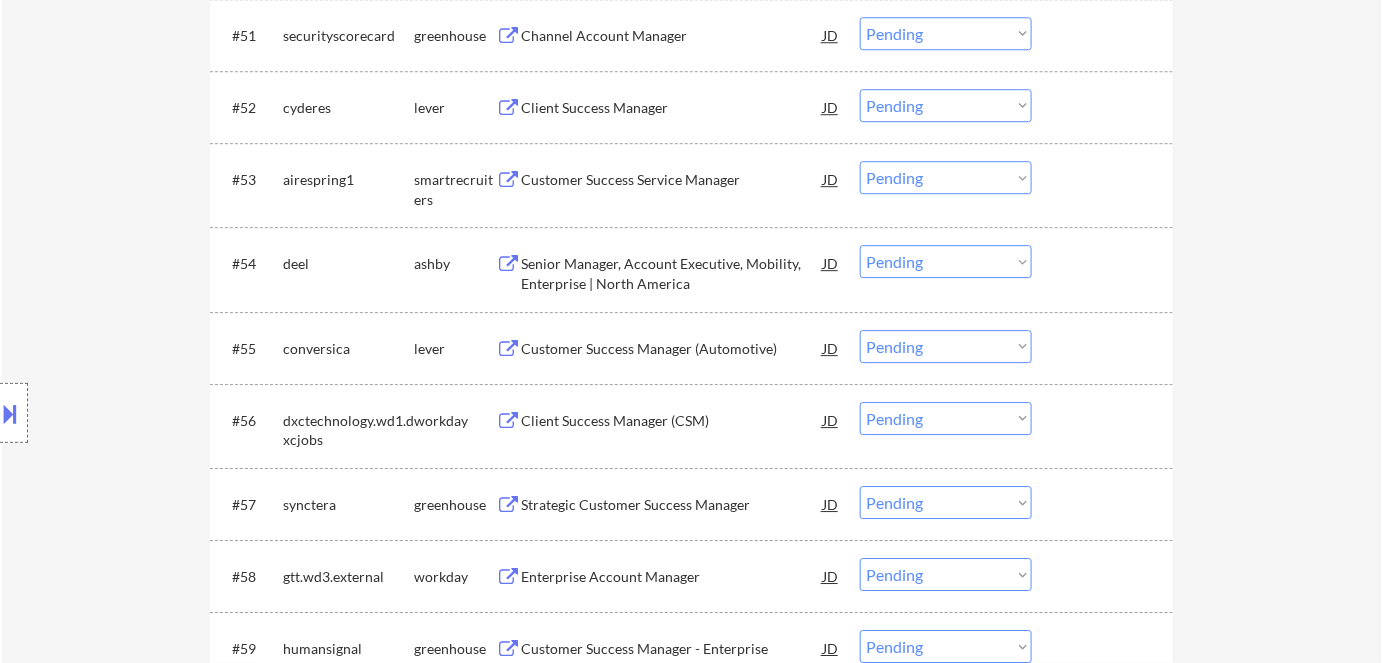 scroll, scrollTop: 4454, scrollLeft: 0, axis: vertical 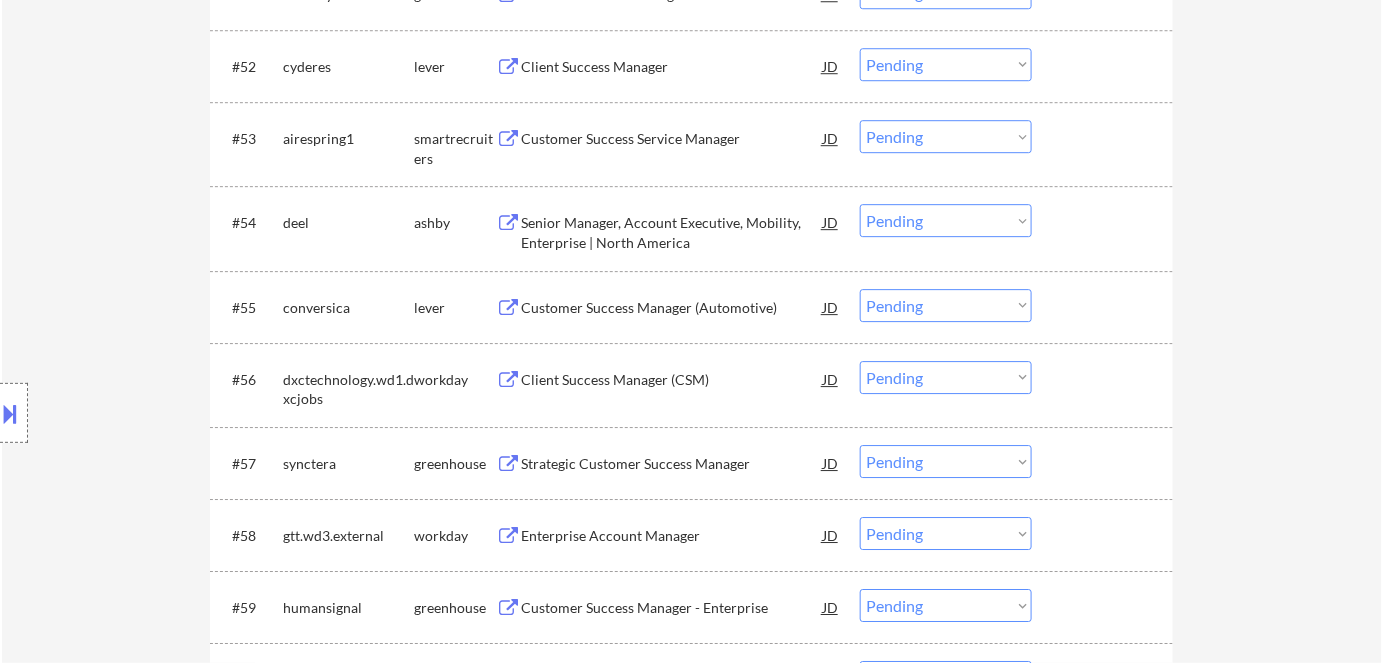 click on "Client Success Manager" at bounding box center [672, 67] 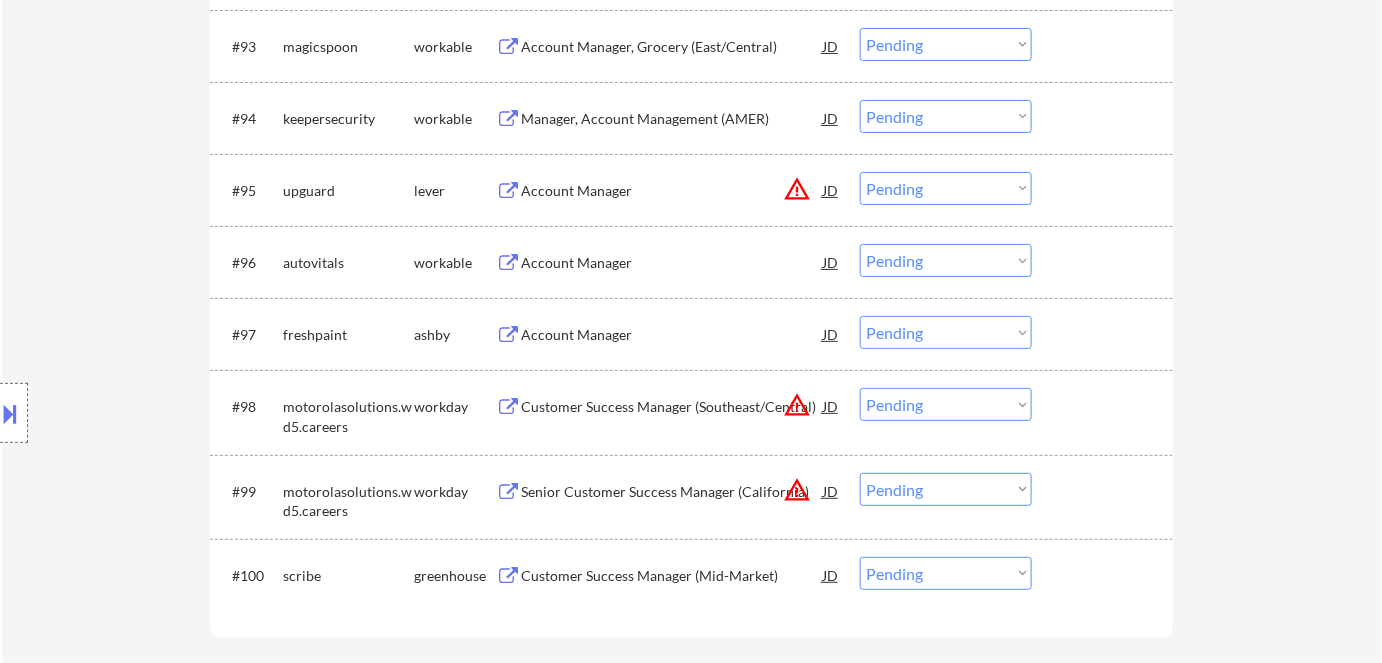 scroll, scrollTop: 7636, scrollLeft: 0, axis: vertical 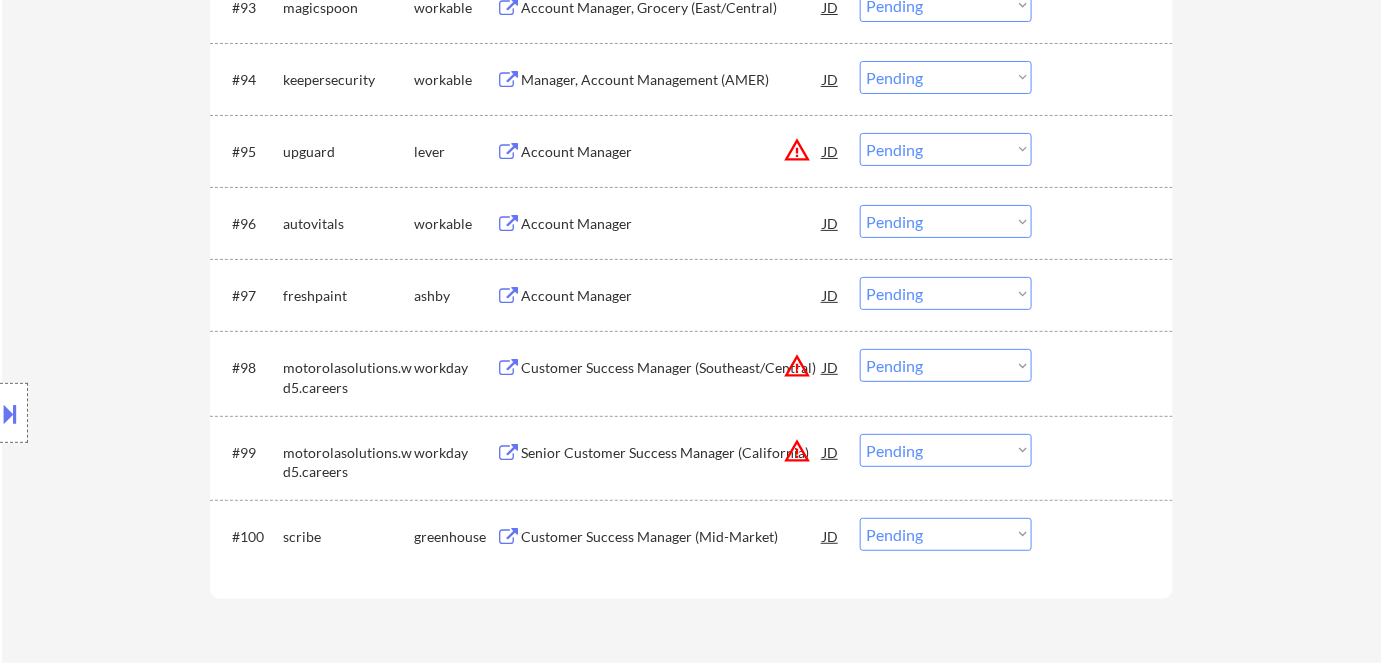 click on "Customer Success Manager (Mid-Market)" at bounding box center [672, 537] 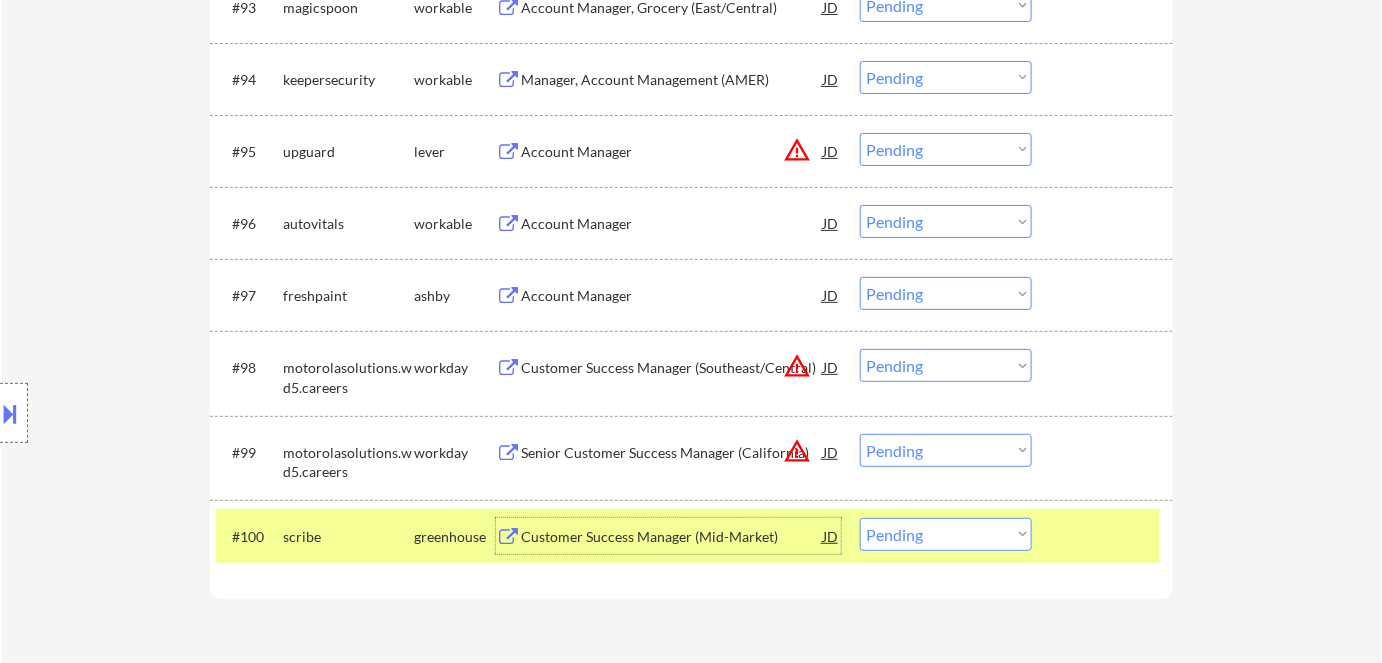 click on "Choose an option... Pending Applied Excluded (Questions) Excluded (Expired) Excluded (Location) Excluded (Bad Match) Excluded (Blocklist) Excluded (Salary) Excluded (Other)" at bounding box center (946, 534) 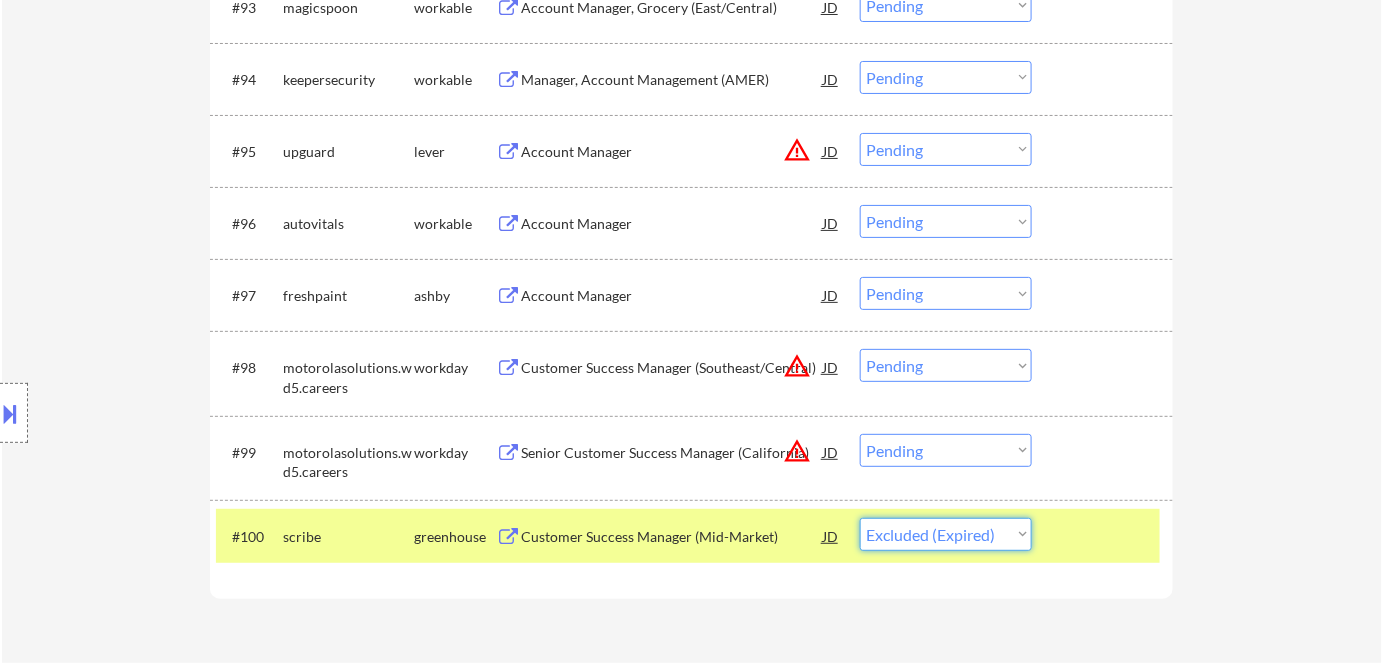 click on "Choose an option... Pending Applied Excluded (Questions) Excluded (Expired) Excluded (Location) Excluded (Bad Match) Excluded (Blocklist) Excluded (Salary) Excluded (Other)" at bounding box center [946, 534] 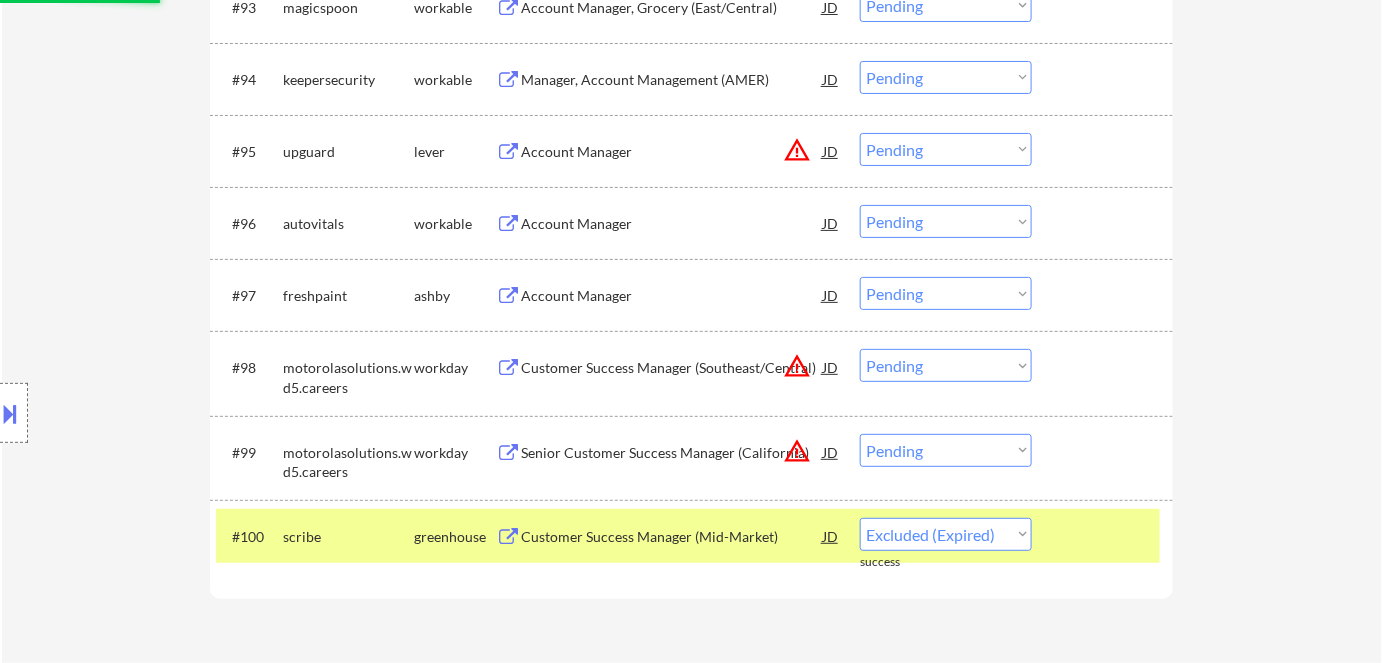 select on ""pending"" 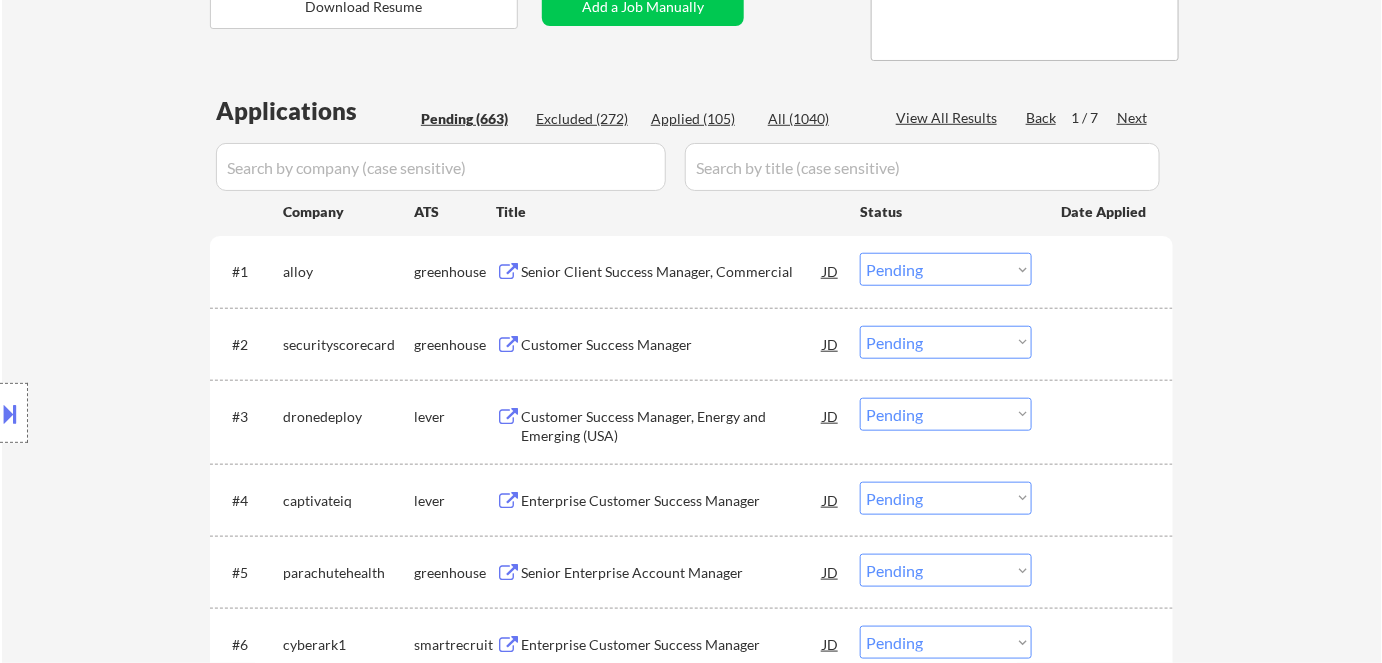 scroll, scrollTop: 452, scrollLeft: 0, axis: vertical 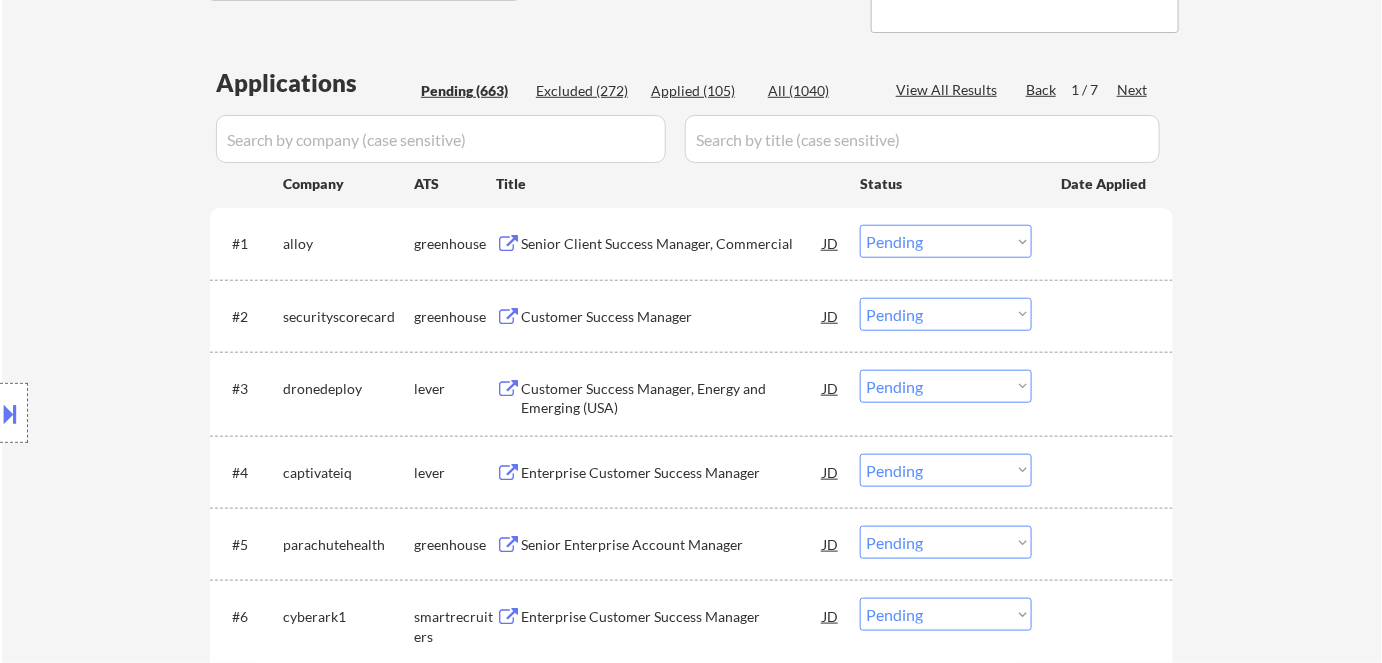 click on "Next" at bounding box center (1133, 90) 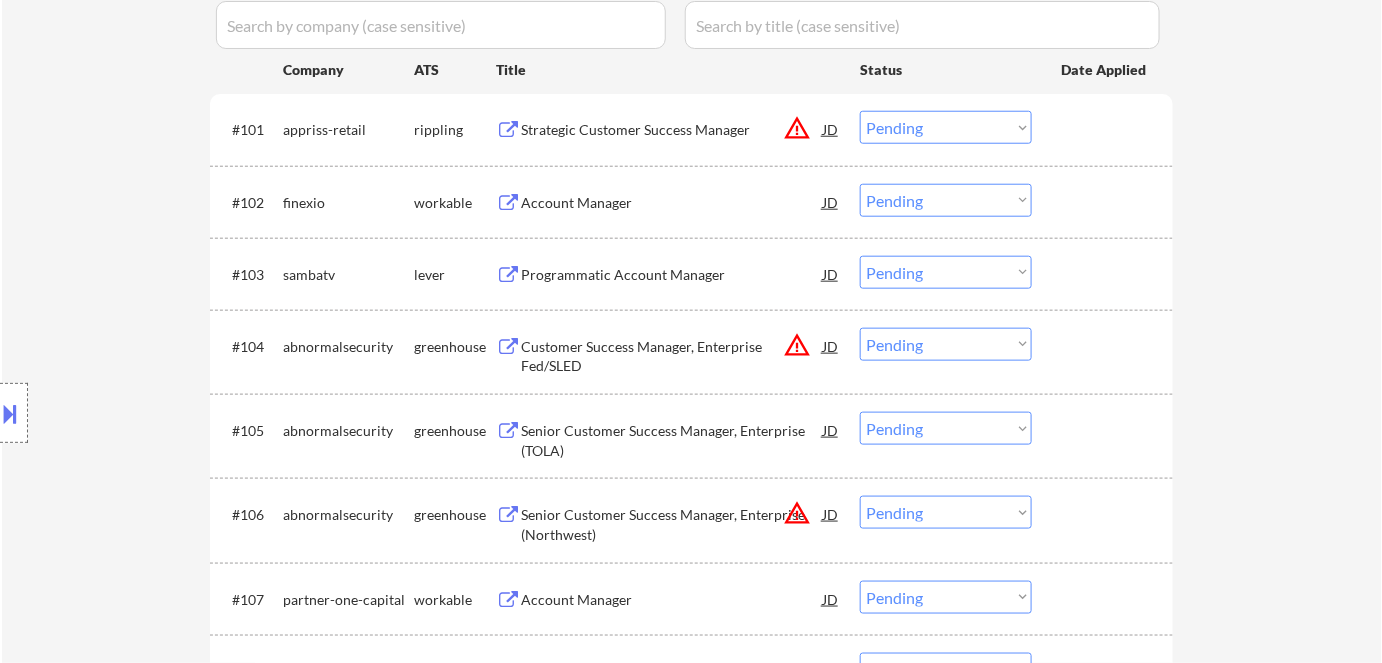 scroll, scrollTop: 636, scrollLeft: 0, axis: vertical 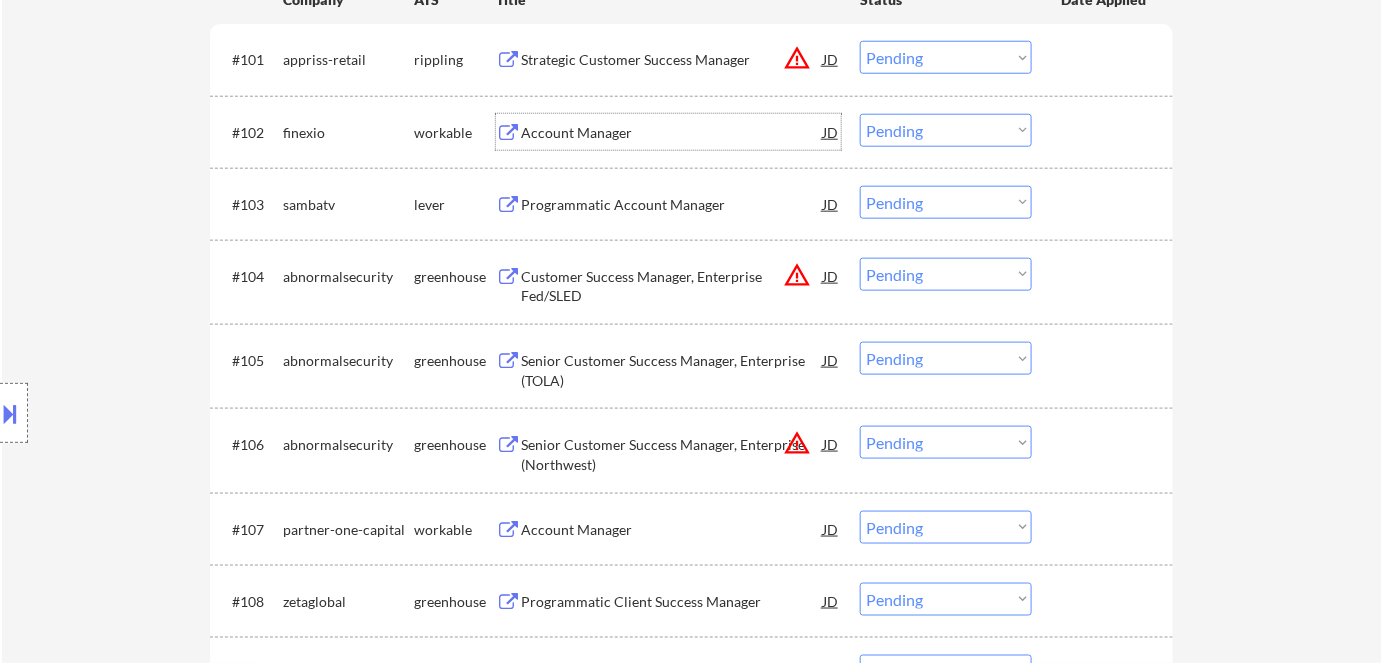 click on "Account Manager" at bounding box center [672, 133] 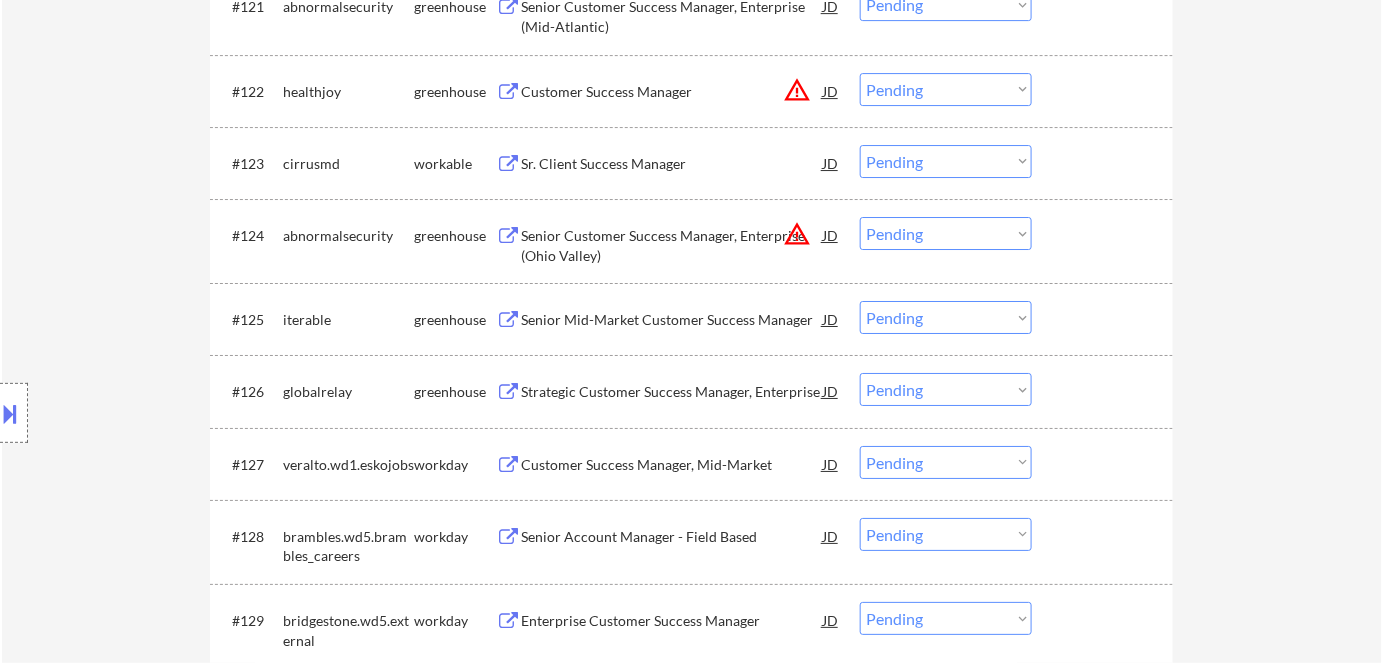 scroll, scrollTop: 2272, scrollLeft: 0, axis: vertical 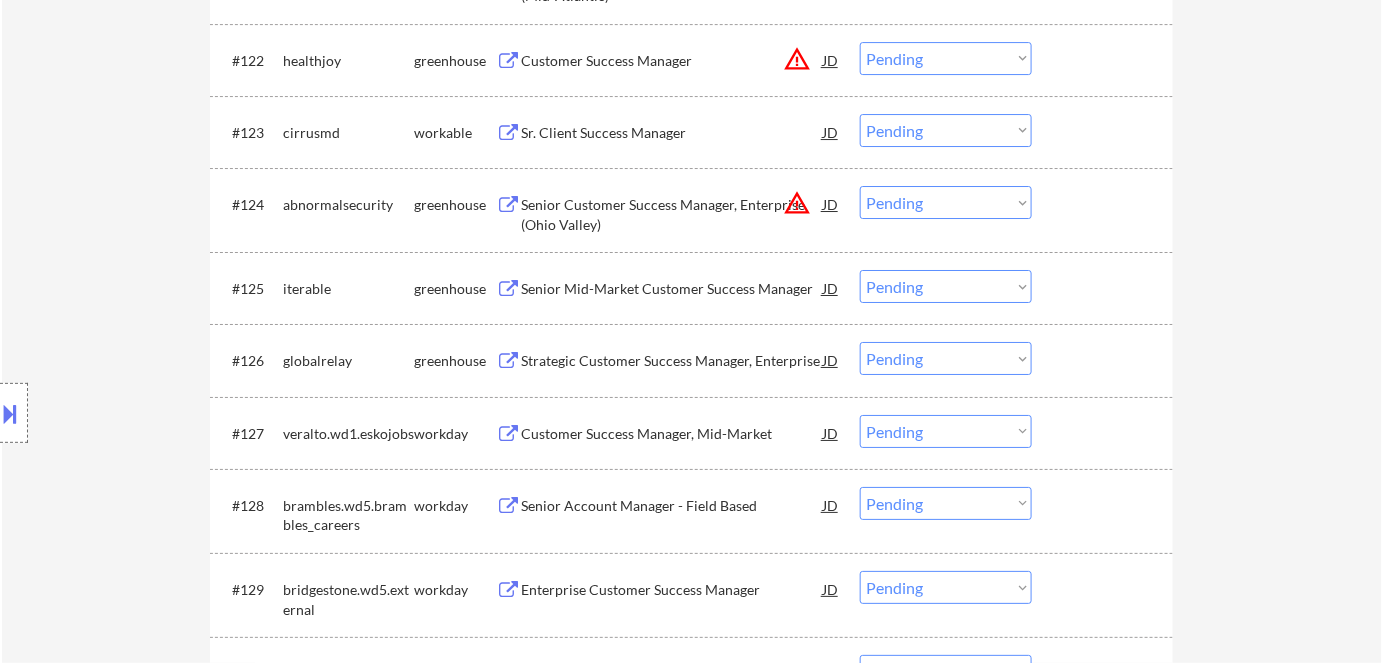 click on "Sr. Client Success Manager" at bounding box center (672, 133) 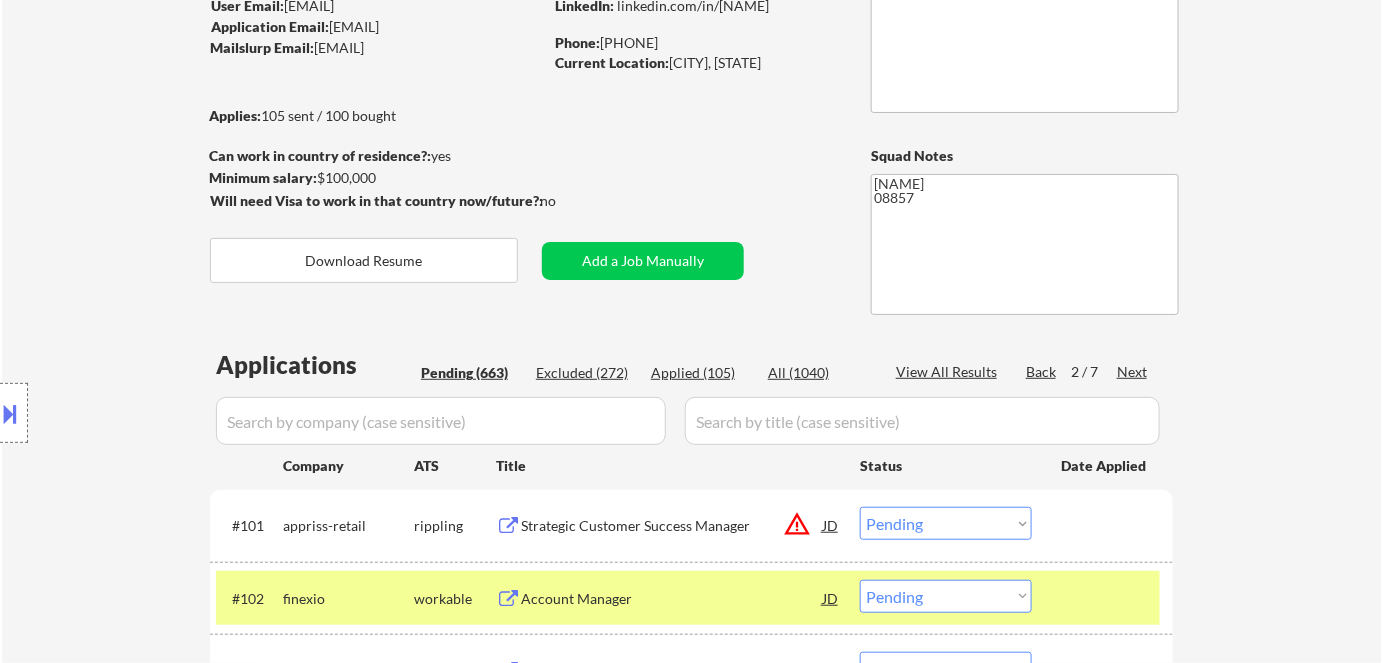 scroll, scrollTop: 181, scrollLeft: 0, axis: vertical 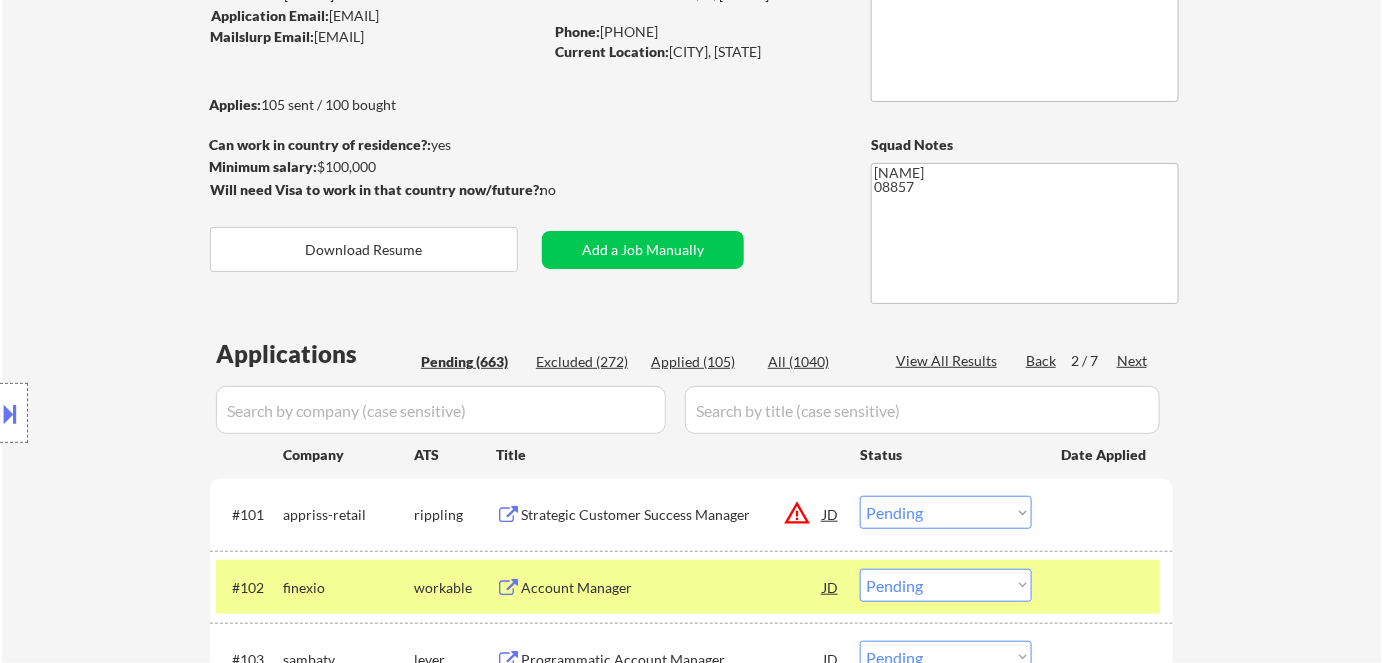click on "Applied (105)" at bounding box center (701, 362) 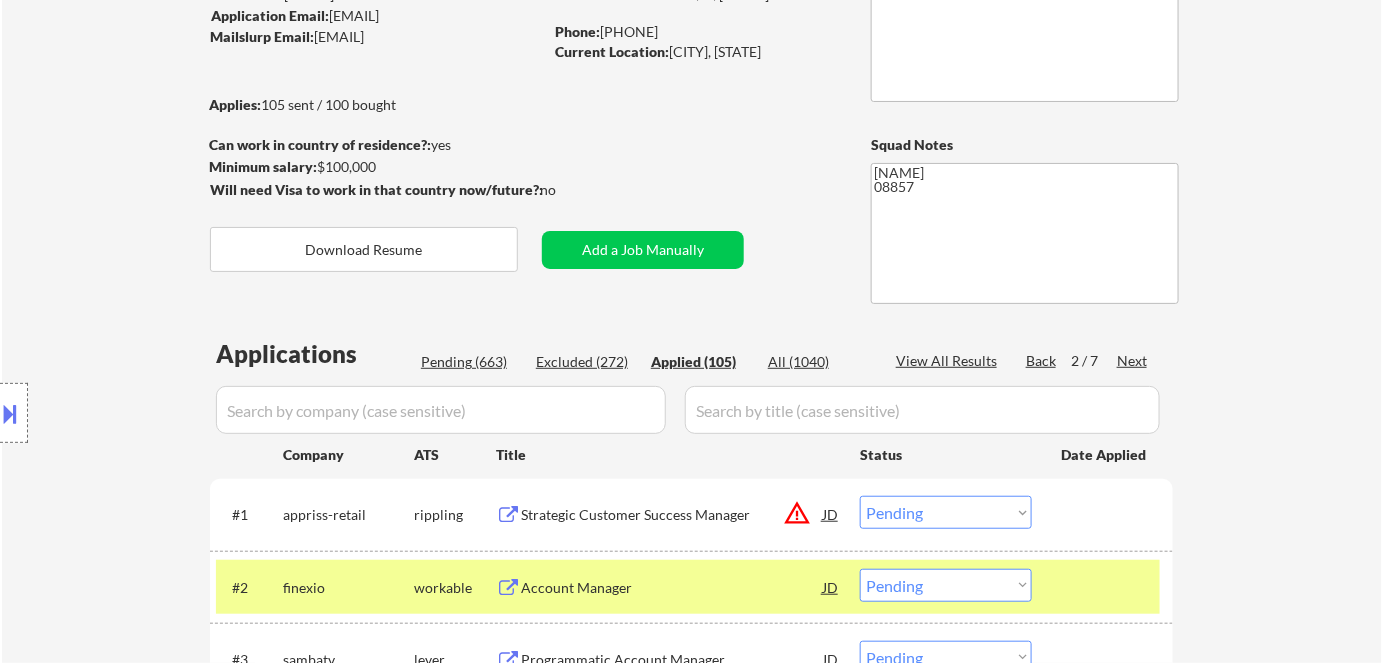 click at bounding box center (441, 410) 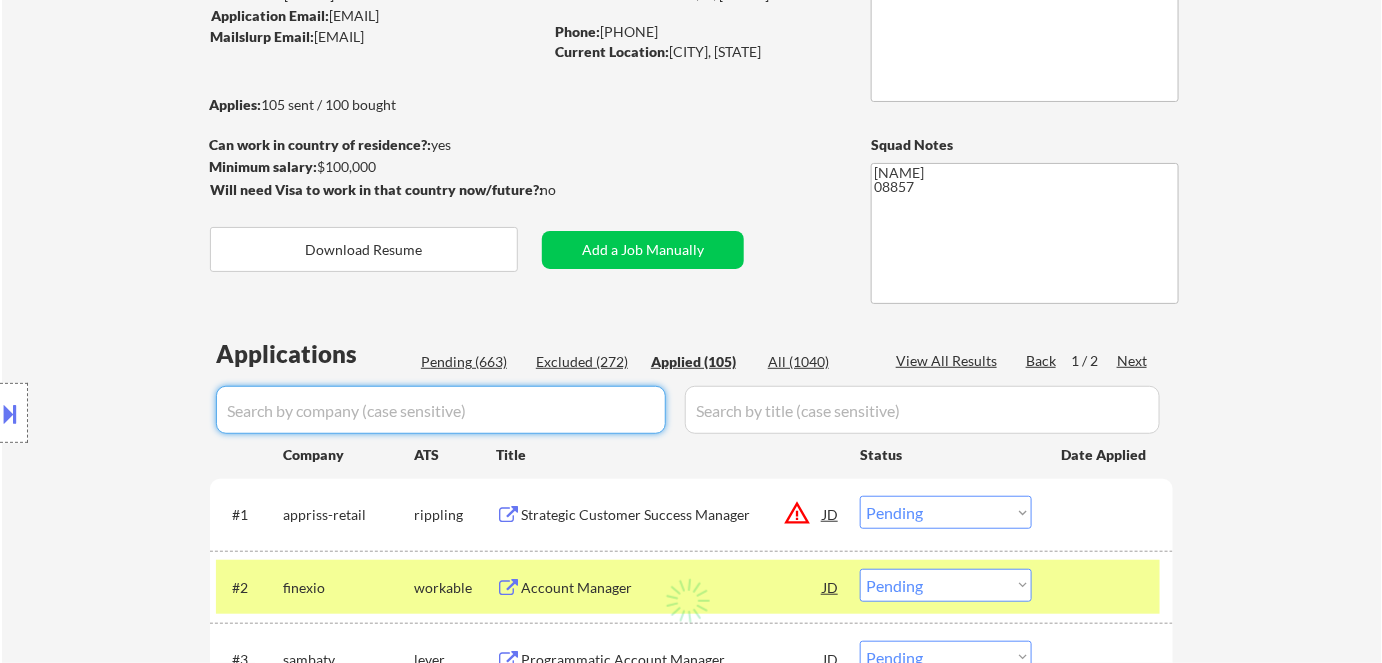 select on ""applied"" 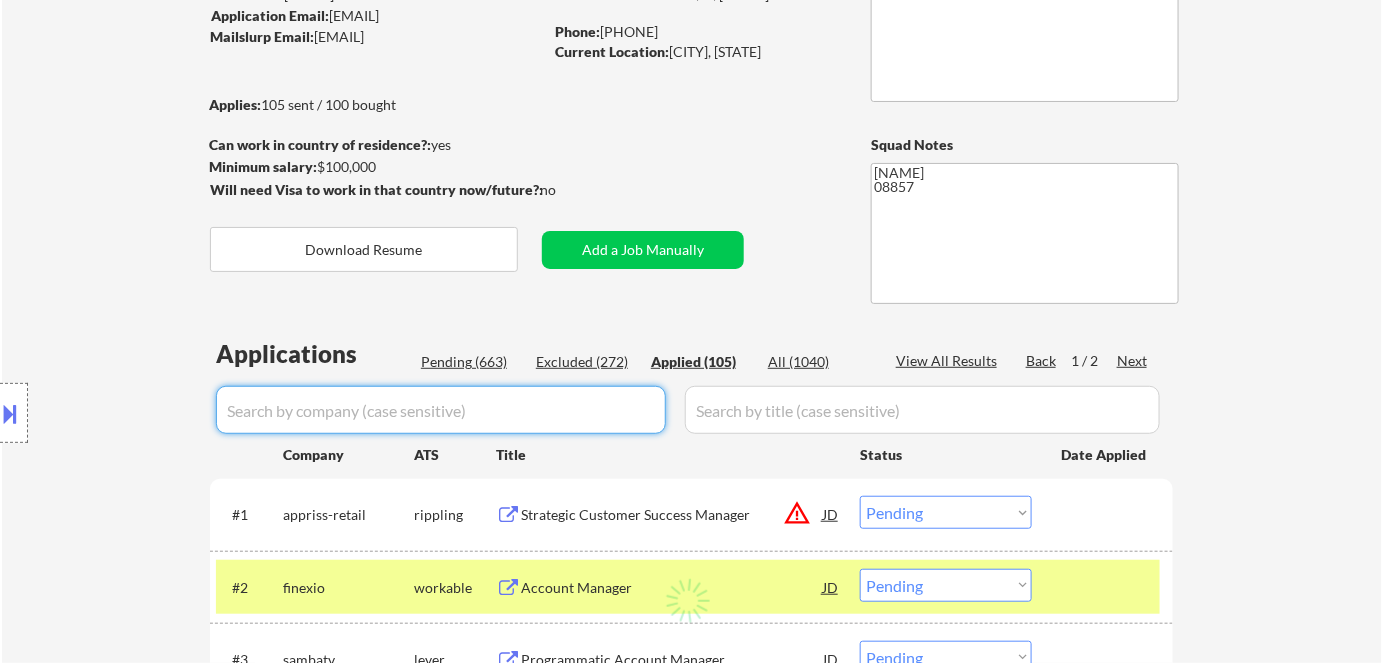 select on ""applied"" 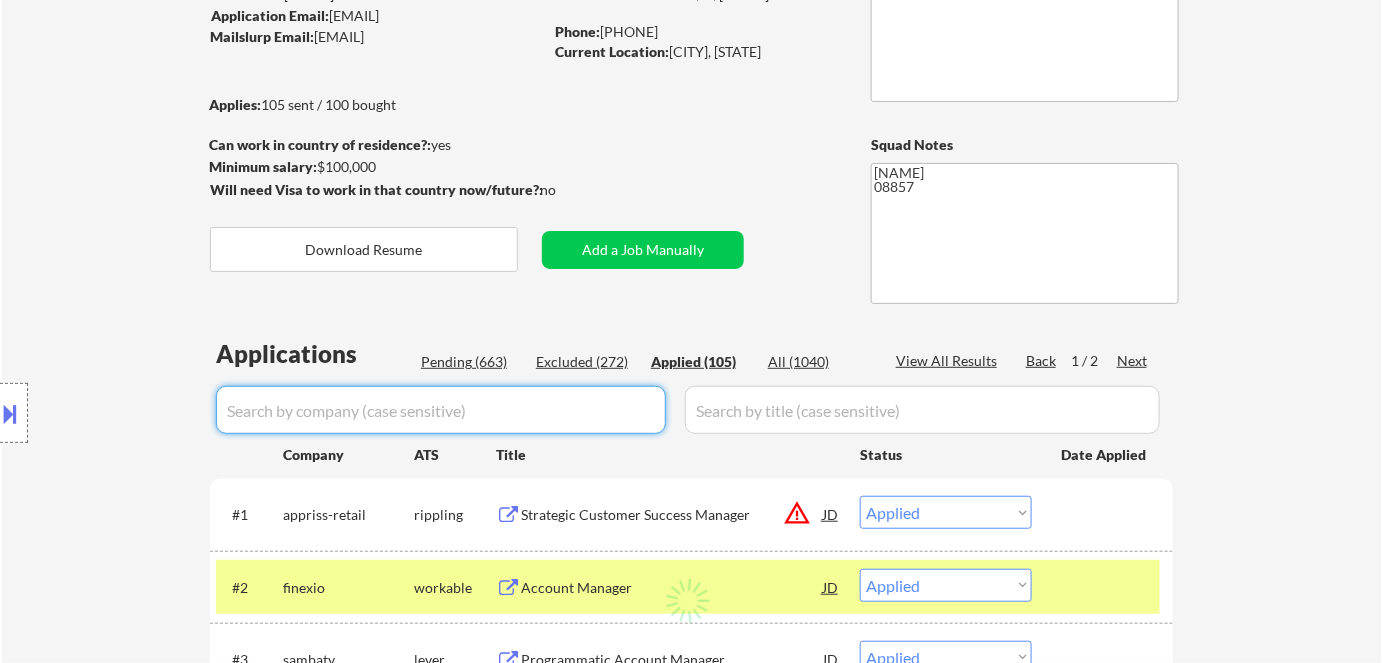 select on ""applied"" 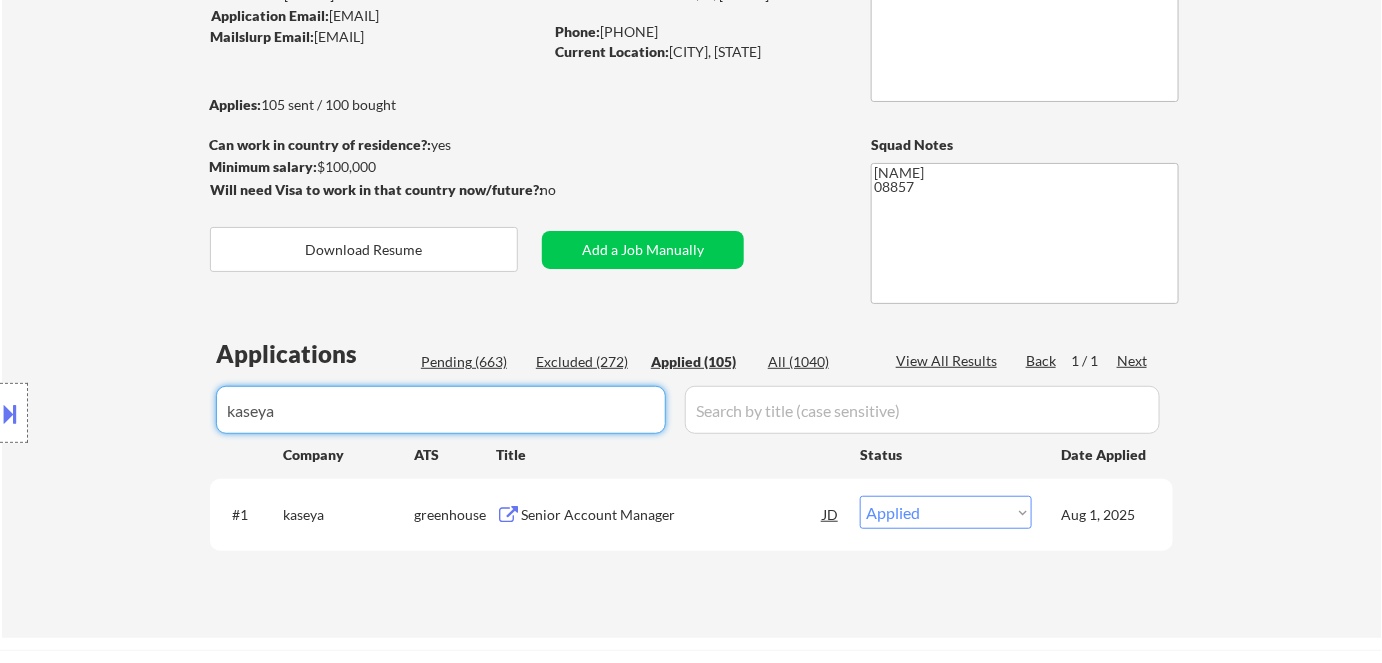 drag, startPoint x: 379, startPoint y: 410, endPoint x: 0, endPoint y: 302, distance: 394.08755 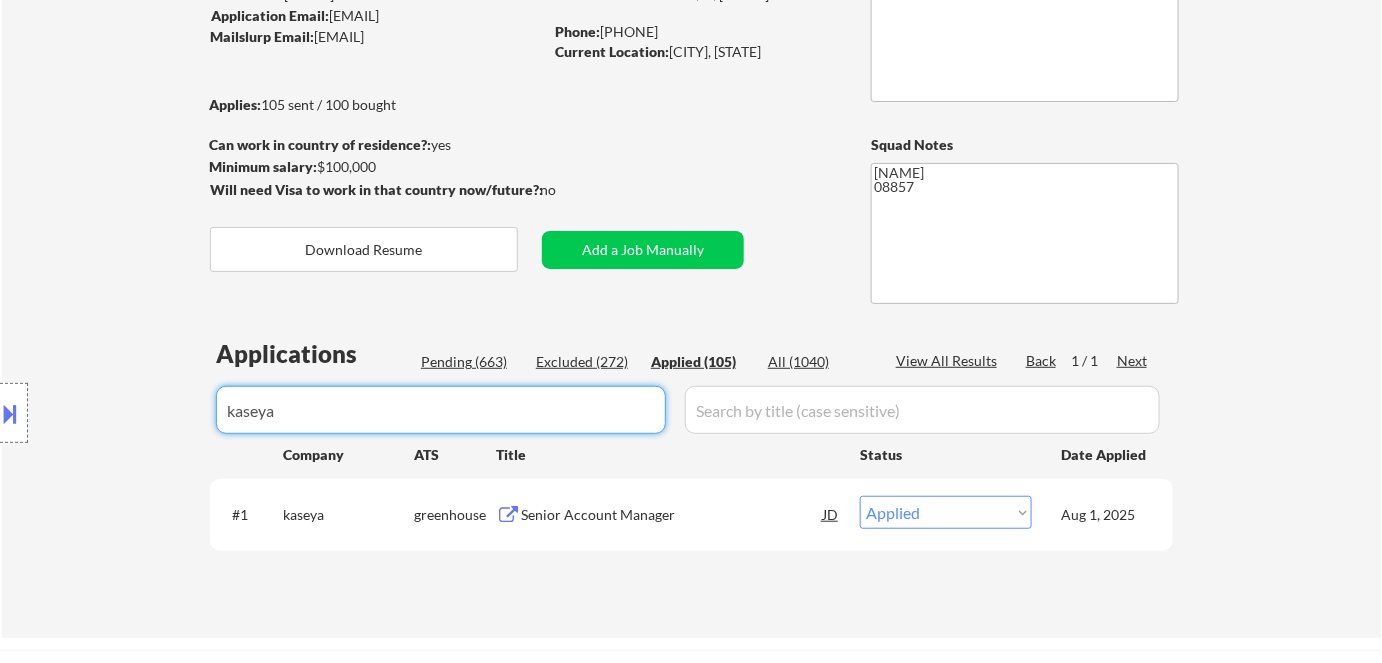 click on "← Return to /applysquad Mailslurp Inbox Job Search Builder [FIRST] [LAST] User Email:  [EMAIL] Application Email:  [EMAIL] Mailslurp Email:  [EMAIL] LinkedIn:   linkedin.com/in/[NAME]
Phone:  [PHONE] Current Location:  [CITY], [STATE] Applies:  105 sent / 100 bought Internal Notes Can work in country of residence?:  yes Squad Notes Minimum salary:  $100,000 Will need Visa to work in that country now/future?:   no Download Resume Add a Job Manually [NAME]
08857 Applications Pending (662) Excluded (272) Applied (106) All (1040) View All Results Back 1 / 0
Next Company ATS Title Status Date Applied #1 hitachidigitalservices greenhouse Account Management/Key Accounts Manager JD warning_amber Choose an option... Pending Applied Excluded (Questions) Excluded (Expired) Excluded (Location) Excluded (Bad Match) Excluded (Blocklist) Excluded (Salary) Excluded (Other) Aug 5, 2025 #2 criticalmassgroup greenhouse JD Choose an option..." at bounding box center (691, 150) 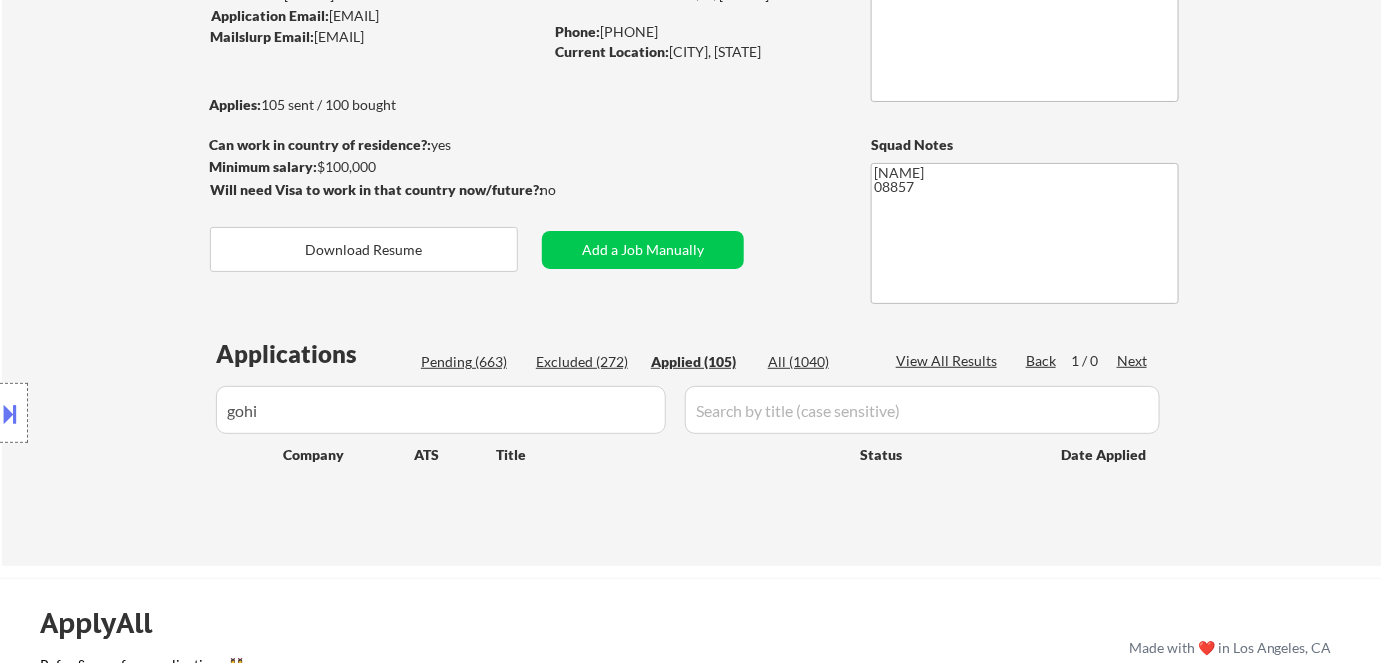 drag, startPoint x: 311, startPoint y: 414, endPoint x: 214, endPoint y: 392, distance: 99.46356 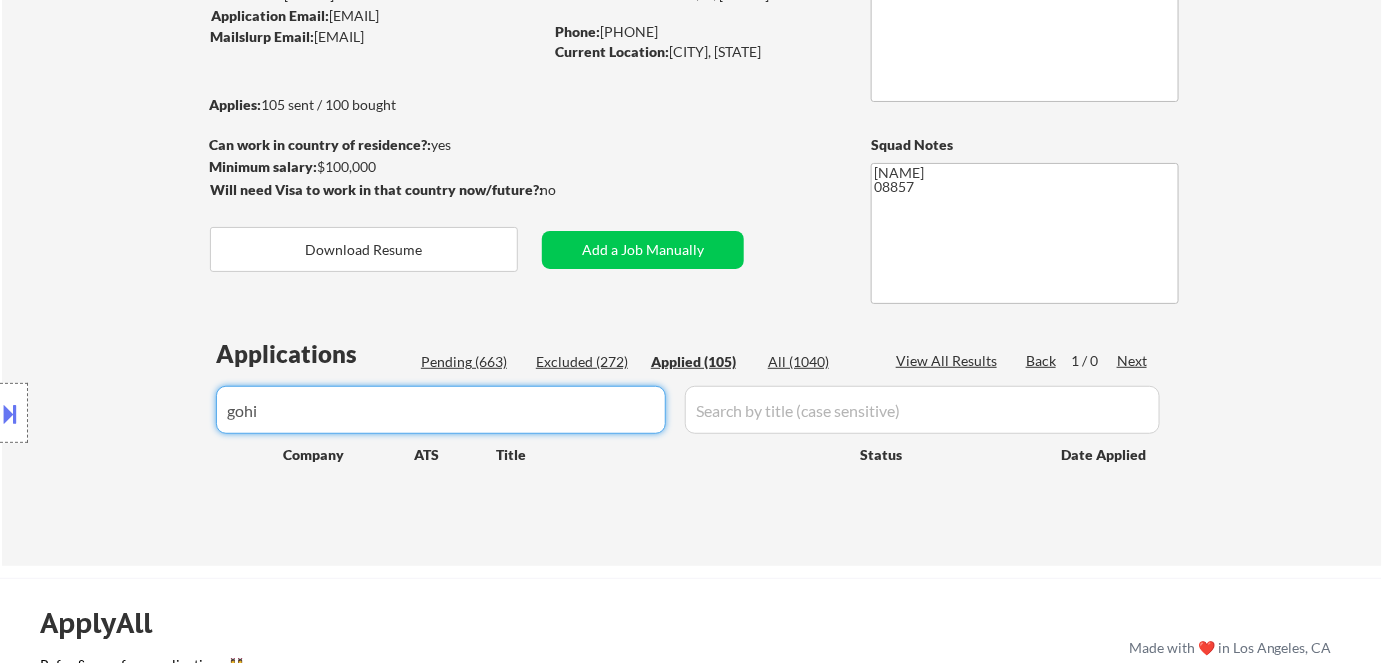 drag, startPoint x: 364, startPoint y: 406, endPoint x: 113, endPoint y: 358, distance: 255.54843 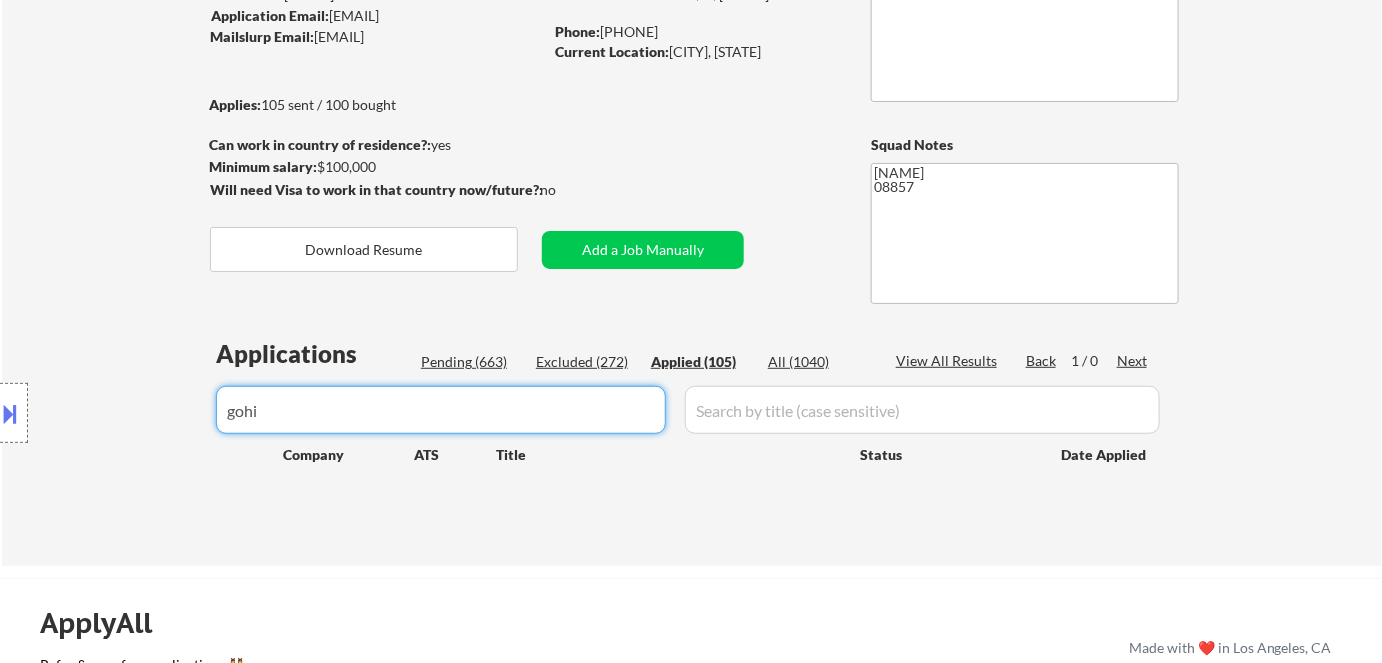 click on "← Return to /applysquad Mailslurp Inbox Job Search Builder [FIRST] [LAST] User Email:  [EMAIL] Application Email:  [EMAIL] Mailslurp Email:  [EMAIL] LinkedIn:   linkedin.com/in/[NAME]
Phone:  [PHONE] Current Location:  [CITY], [STATE] Applies:  105 sent / 100 bought Internal Notes Can work in country of residence?:  yes Squad Notes Minimum salary:  $100,000 Will need Visa to work in that country now/future?:   no Download Resume Add a Job Manually [NAME]
08857 Applications Pending (662) Excluded (272) Applied (106) All (1040) View All Results Back 1 / 1
Next Company ATS Title Status Date Applied #1 hitachidigitalservices greenhouse Account Management/Key Accounts Manager JD warning_amber Choose an option... Pending Applied Excluded (Questions) Excluded (Expired) Excluded (Location) Excluded (Bad Match) Excluded (Blocklist) Excluded (Salary) Excluded (Other) Aug 5, 2025 #2 criticalmassgroup greenhouse JD Choose an option..." at bounding box center [691, 150] 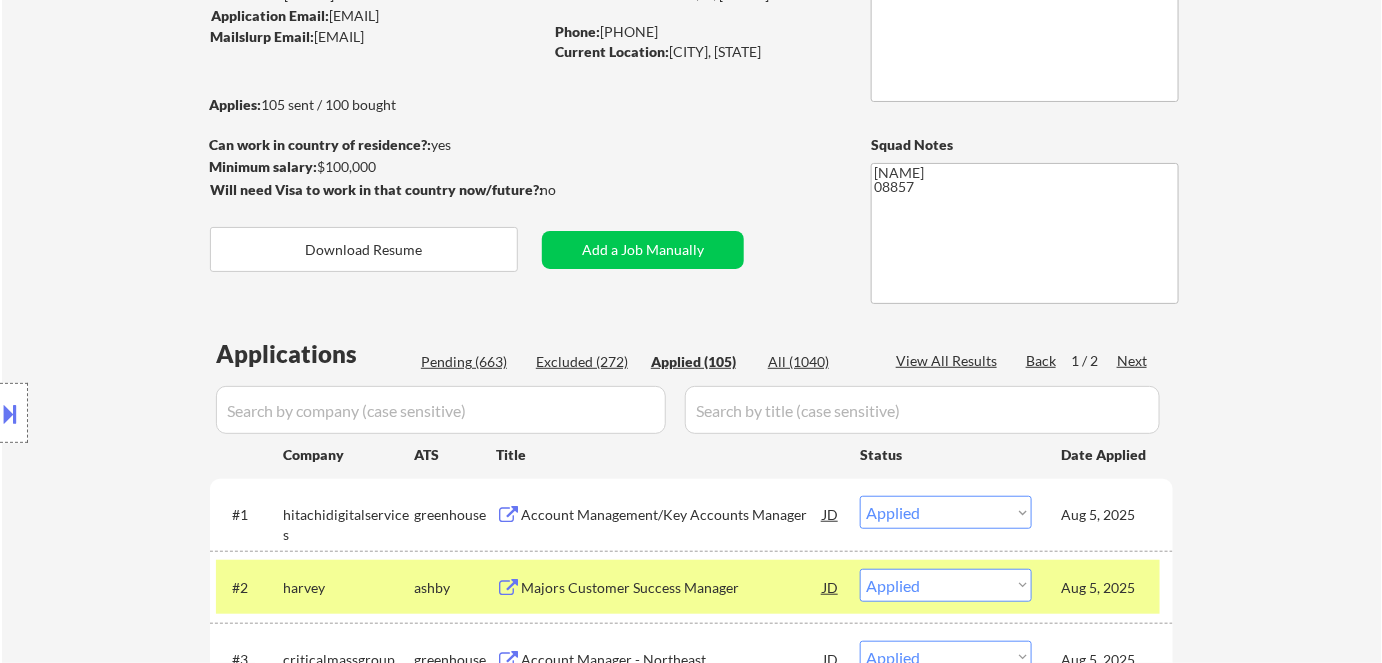 click on "Location Inclusions:" at bounding box center [179, 413] 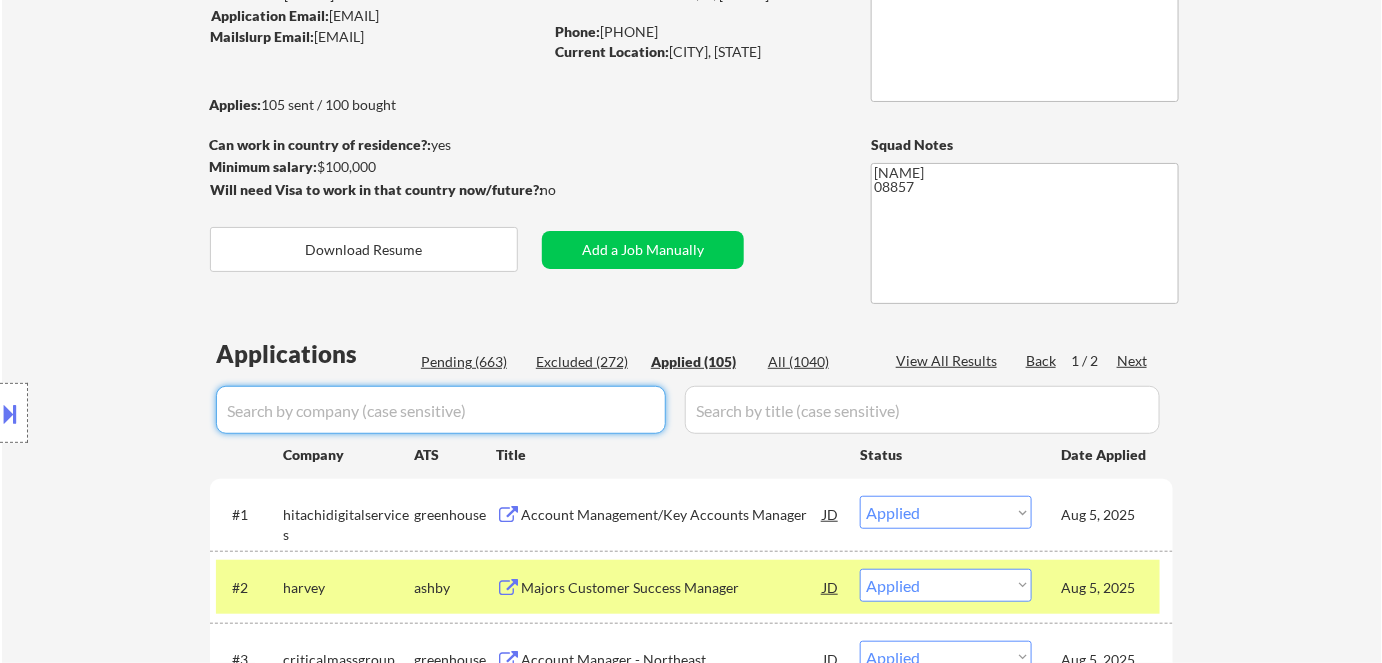 click at bounding box center [441, 410] 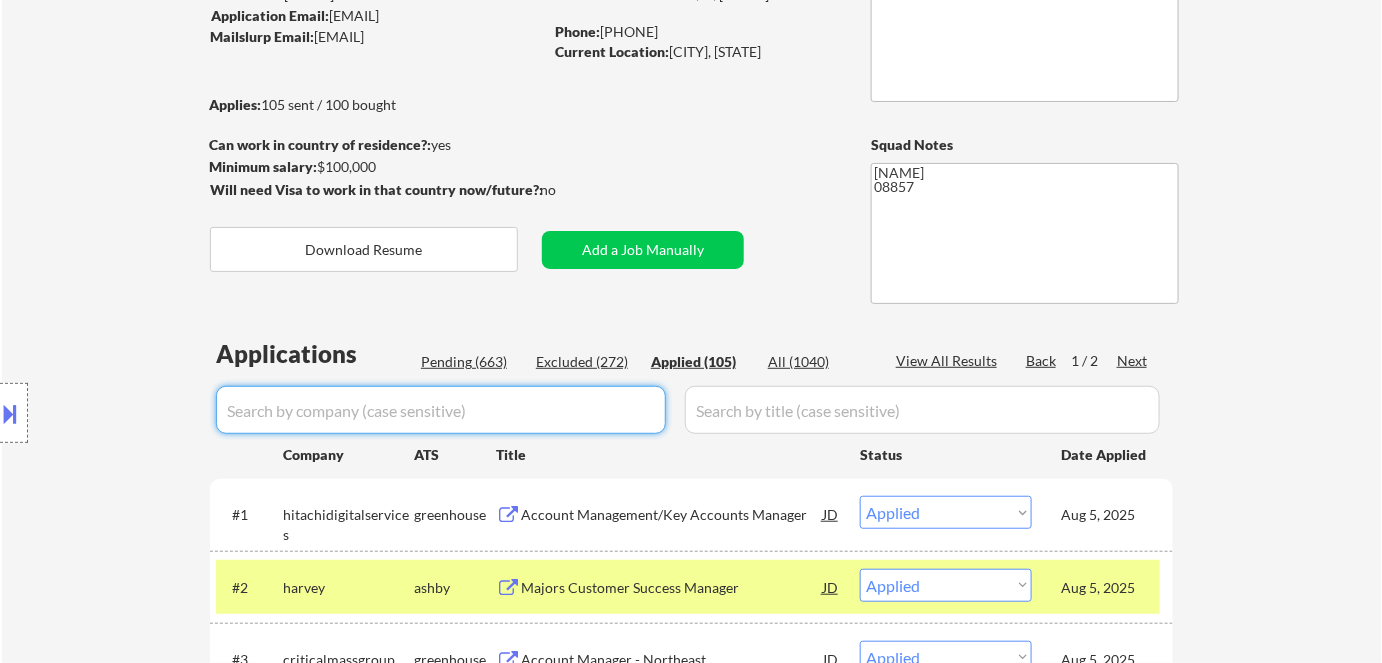 click on "Pending (663)" at bounding box center [471, 362] 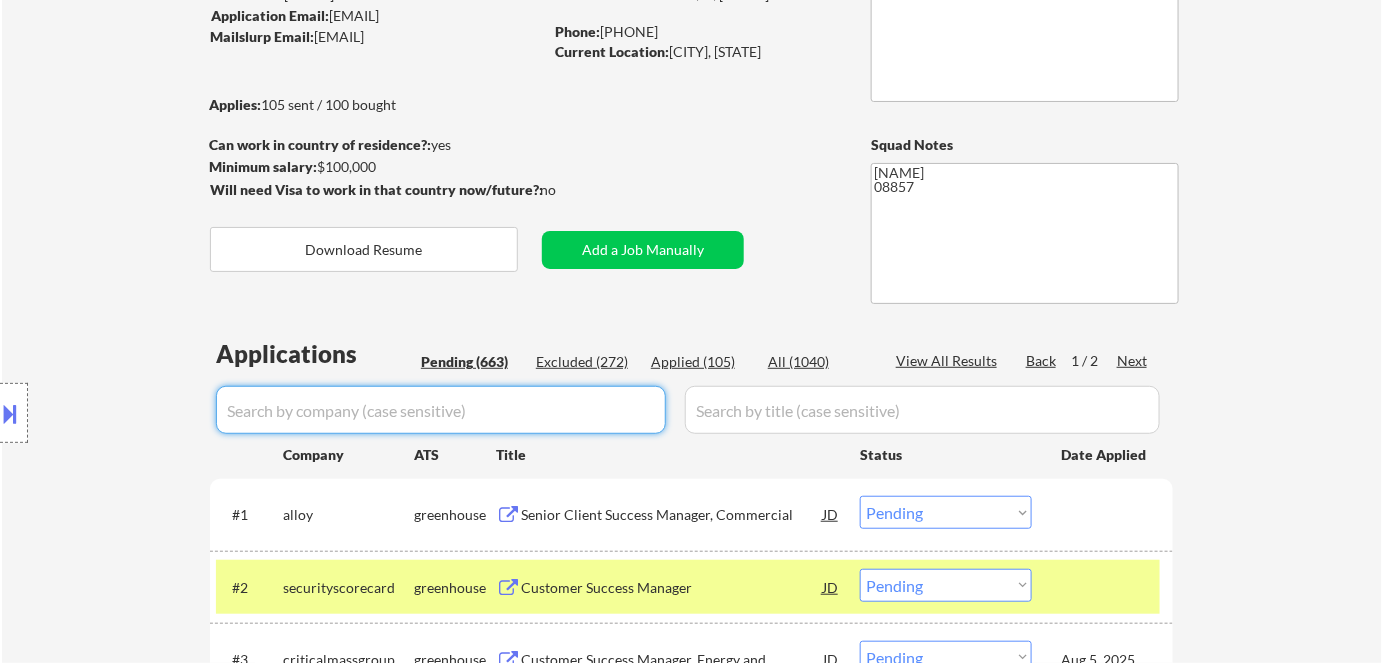 click at bounding box center (441, 410) 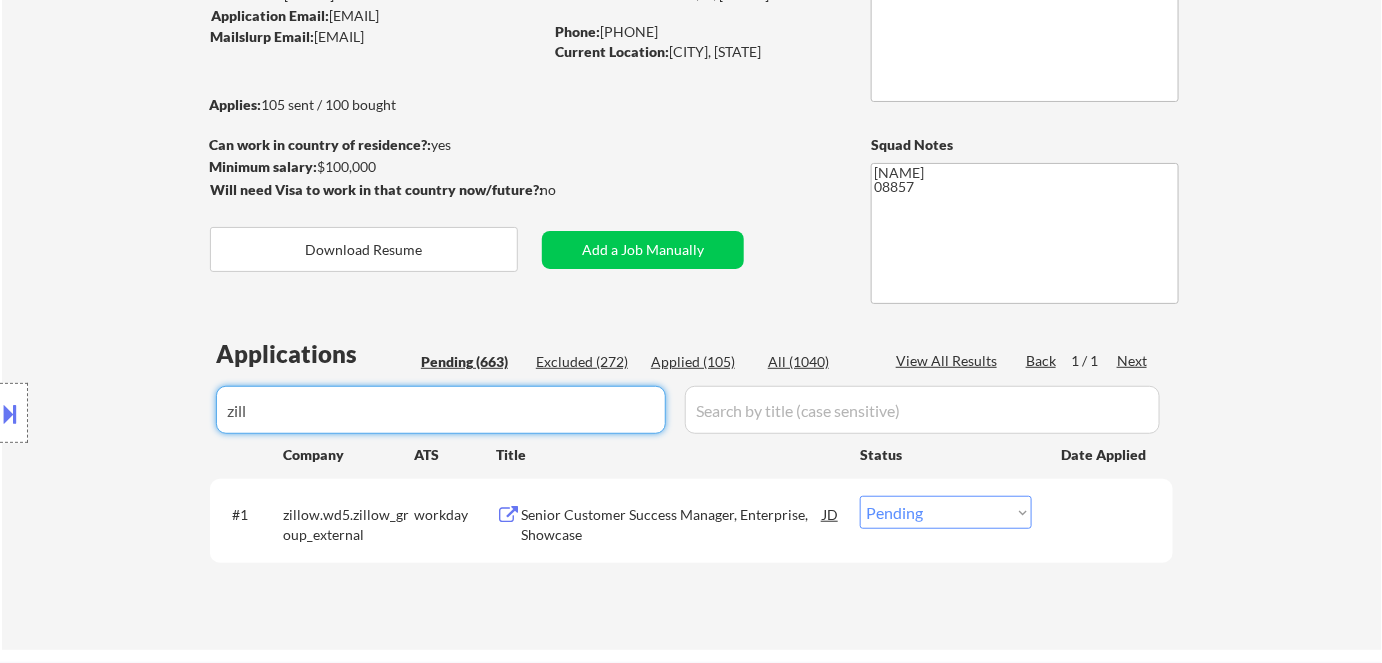 drag, startPoint x: 421, startPoint y: 422, endPoint x: 52, endPoint y: 387, distance: 370.6562 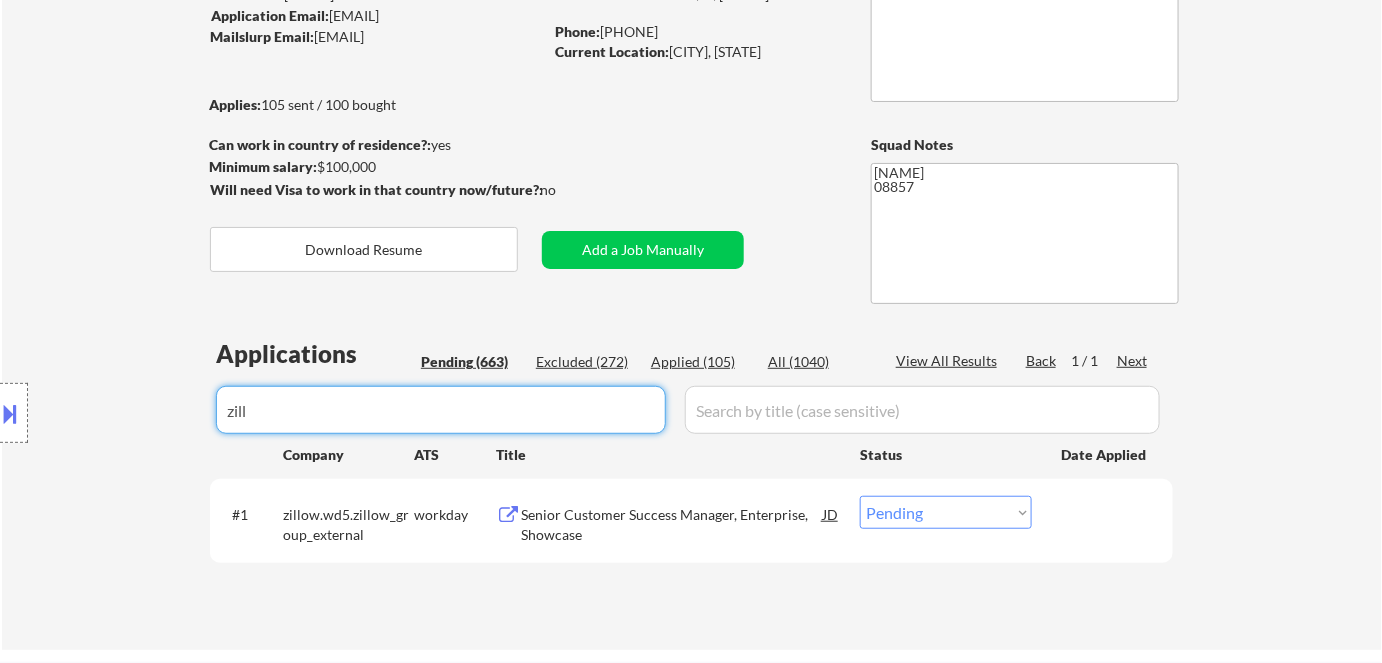 click on "← Return to /applysquad Mailslurp Inbox Job Search Builder [FIRST] [LAST] User Email:  [EMAIL] Application Email:  [EMAIL] Mailslurp Email:  [EMAIL] LinkedIn:   linkedin.com/in/[NAME]
Phone:  [PHONE] Current Location:  [CITY], [STATE] Applies:  105 sent / 100 bought Internal Notes Can work in country of residence?:  yes Squad Notes Minimum salary:  $100,000 Will need Visa to work in that country now/future?:   no Download Resume Add a Job Manually [NAME]
08857 Applications Pending (663) Excluded (272) Applied (105) All (1040) View All Results Back 1 / 1
Next Company ATS Title Status Date Applied #1 zillow.wd5.zillow_group_external workday Senior Customer Success Manager, Enterprise, Showcase JD warning_amber Choose an option... Pending Applied Excluded (Questions) Excluded (Expired) Excluded (Location) Excluded (Bad Match) Excluded (Blocklist) Excluded (Salary) Excluded (Other) #2 oomnitza lever JD warning_amber Pending #3" at bounding box center (691, 150) 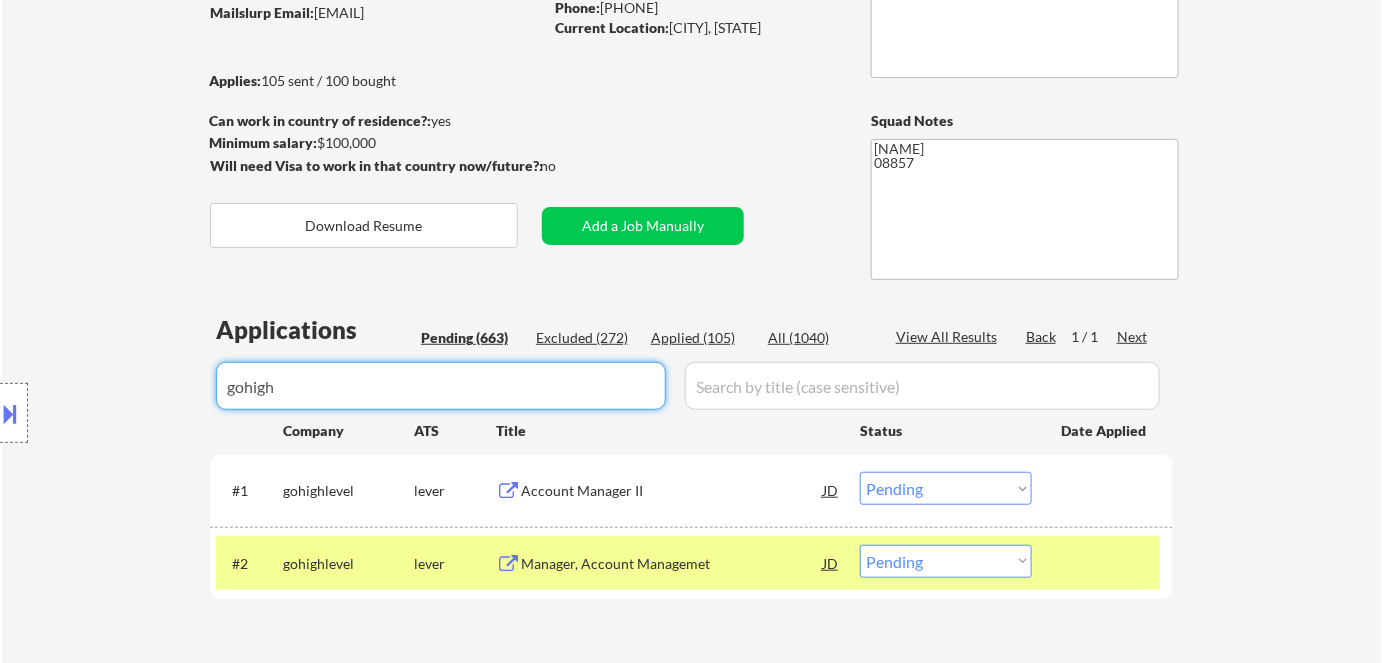 scroll, scrollTop: 272, scrollLeft: 0, axis: vertical 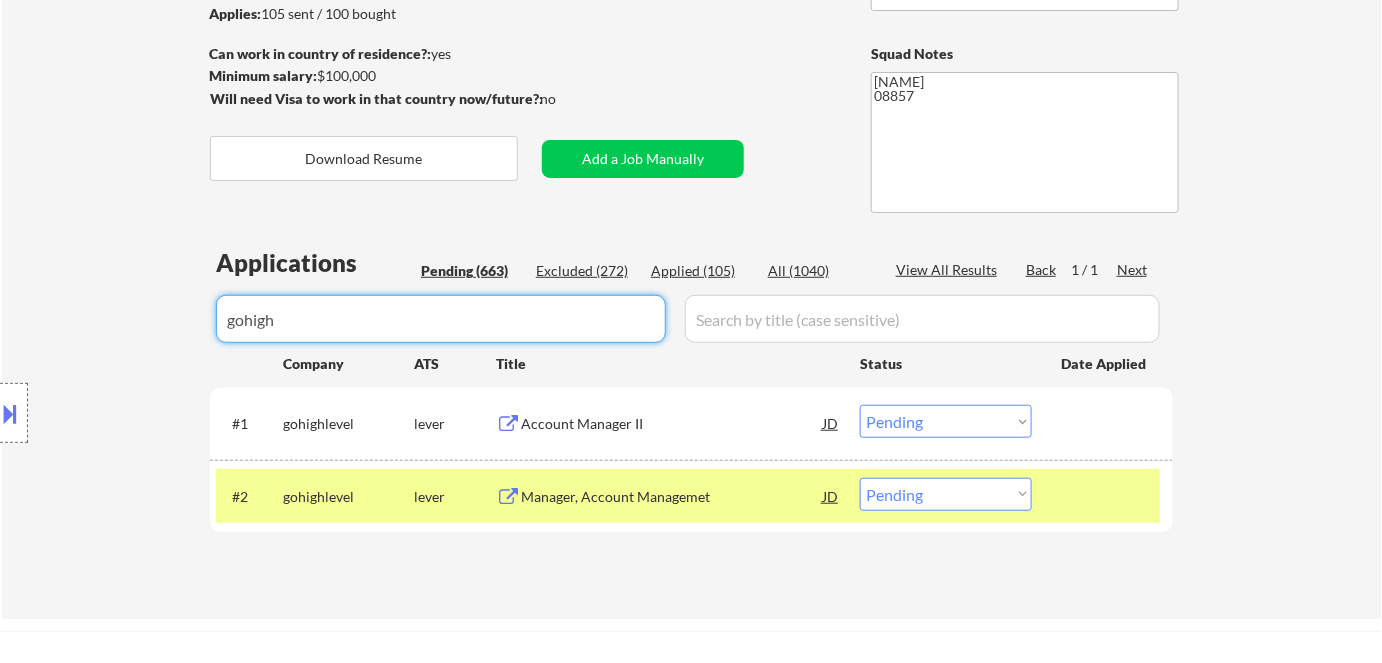 click on "Choose an option... Pending Applied Excluded (Questions) Excluded (Expired) Excluded (Location) Excluded (Bad Match) Excluded (Blocklist) Excluded (Salary) Excluded (Other)" at bounding box center [946, 421] 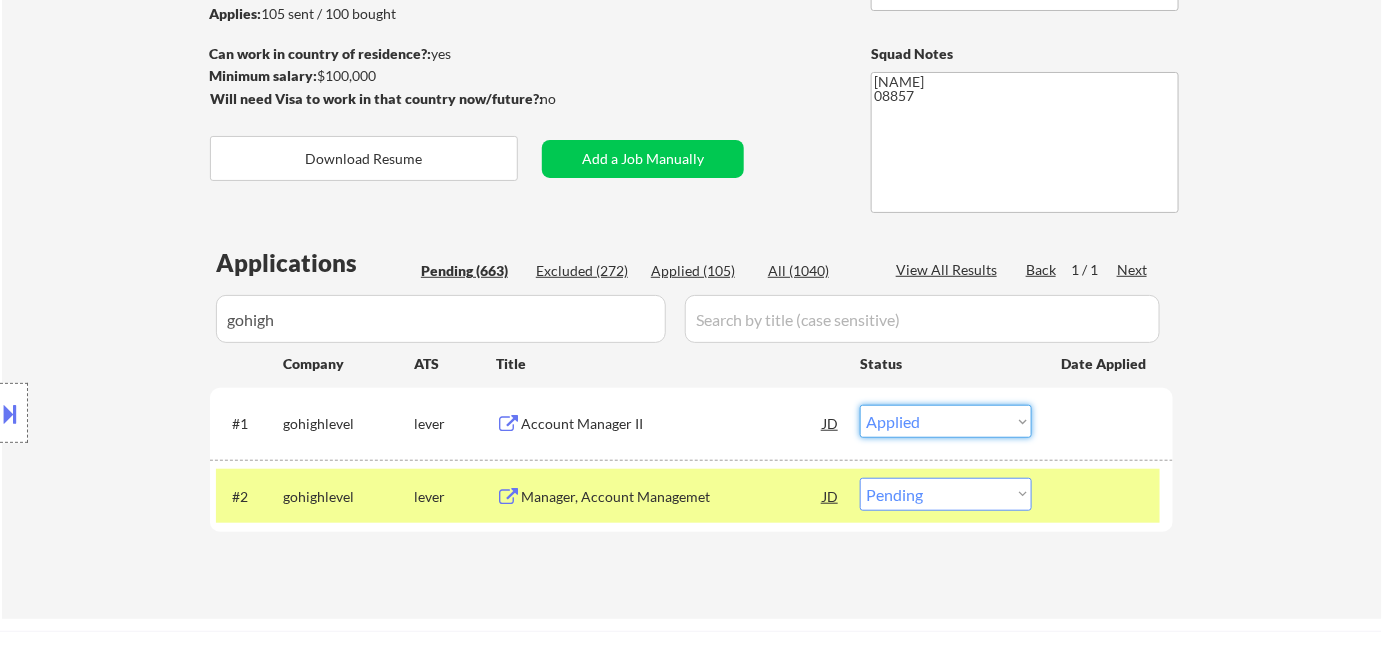 click on "Choose an option... Pending Applied Excluded (Questions) Excluded (Expired) Excluded (Location) Excluded (Bad Match) Excluded (Blocklist) Excluded (Salary) Excluded (Other)" at bounding box center (946, 421) 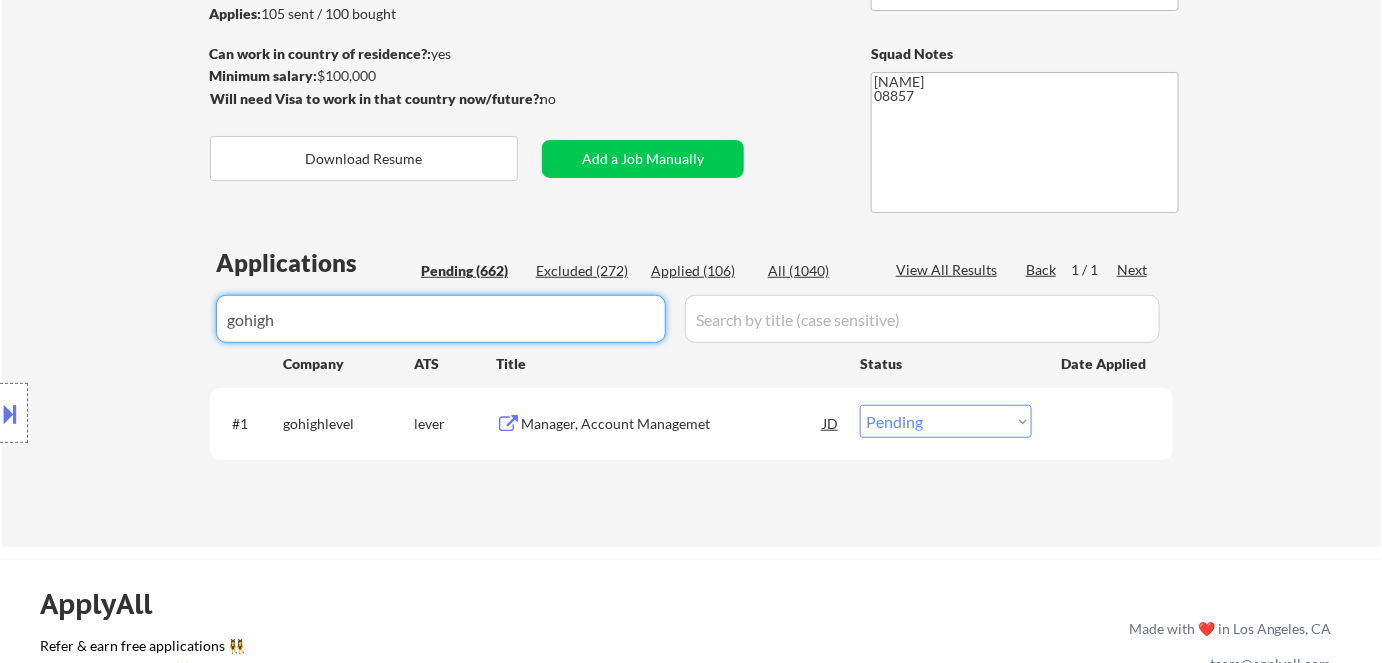 drag, startPoint x: 493, startPoint y: 318, endPoint x: 57, endPoint y: 277, distance: 437.92352 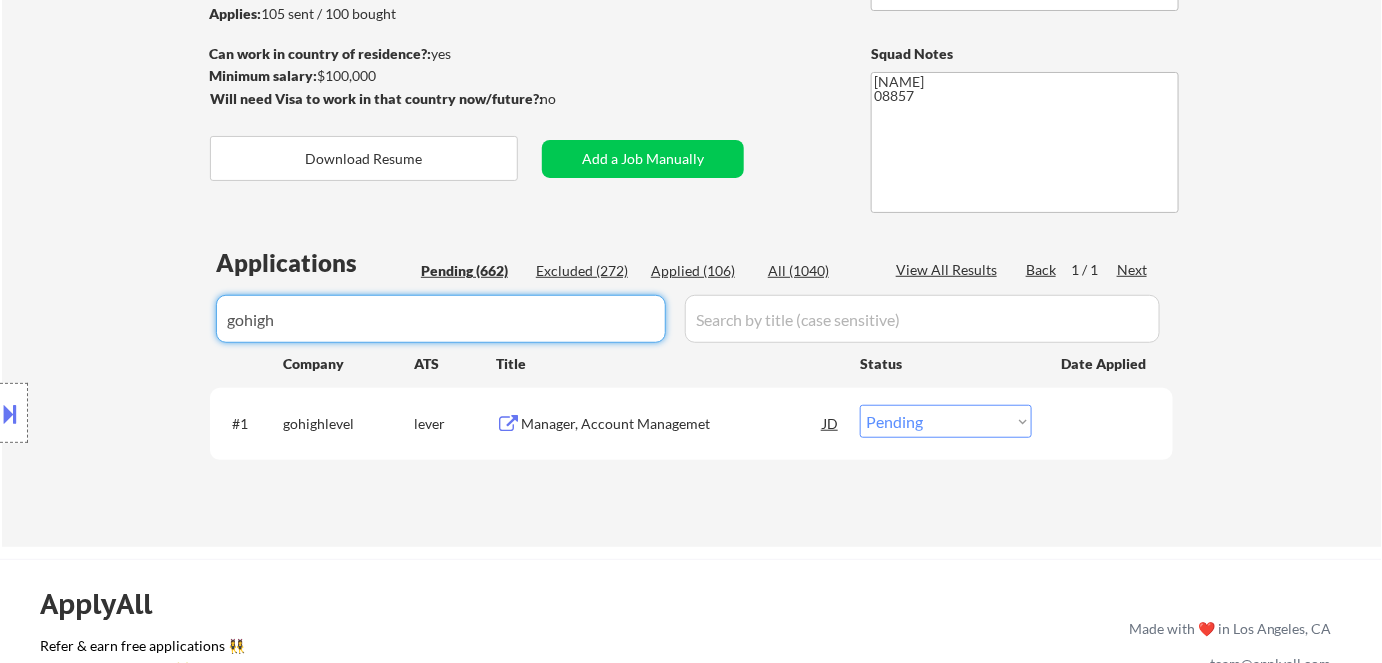 click on "← Return to /applysquad Mailslurp Inbox Job Search Builder [FIRST] [LAST] User Email:  [EMAIL] Application Email:  [EMAIL] Mailslurp Email:  [EMAIL] LinkedIn:   linkedin.com/in/[NAME]
Phone:  [PHONE] Current Location:  [CITY], [STATE] Applies:  105 sent / 100 bought Internal Notes Can work in country of residence?:  yes Squad Notes Minimum salary:  $100,000 Will need Visa to work in that country now/future?:   no Download Resume Add a Job Manually [NAME]
08857 Applications Pending (662) Excluded (272) Applied (106) All (1040) View All Results Back 1 / 1
Next Company ATS Title Status Date Applied #1 gohighlevel lever Manager, Account Managemet JD warning_amber Choose an option... Pending Applied Excluded (Questions) Excluded (Expired) Excluded (Location) Excluded (Bad Match) Excluded (Blocklist) Excluded (Salary) Excluded (Other) success #2 gohighlevel lever Manager, Account Managemet JD warning_amber Choose an option... #3" at bounding box center (691, 59) 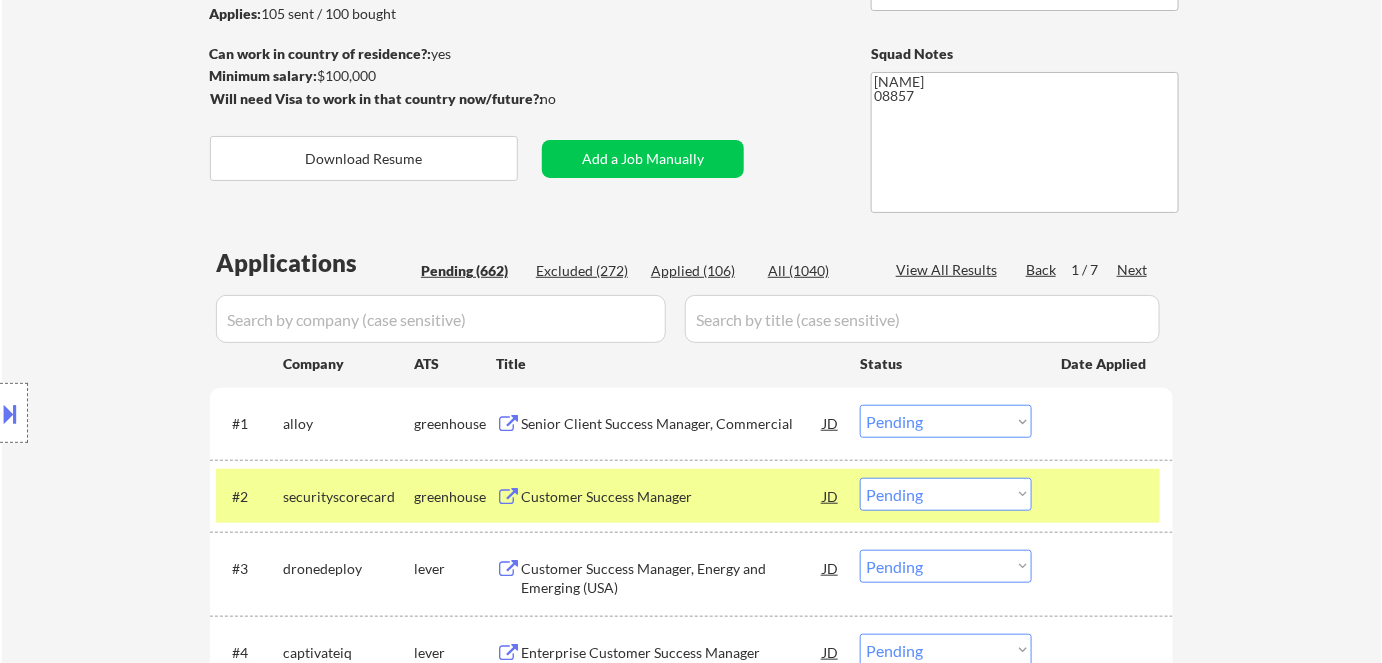click on "Applied (106)" at bounding box center [701, 271] 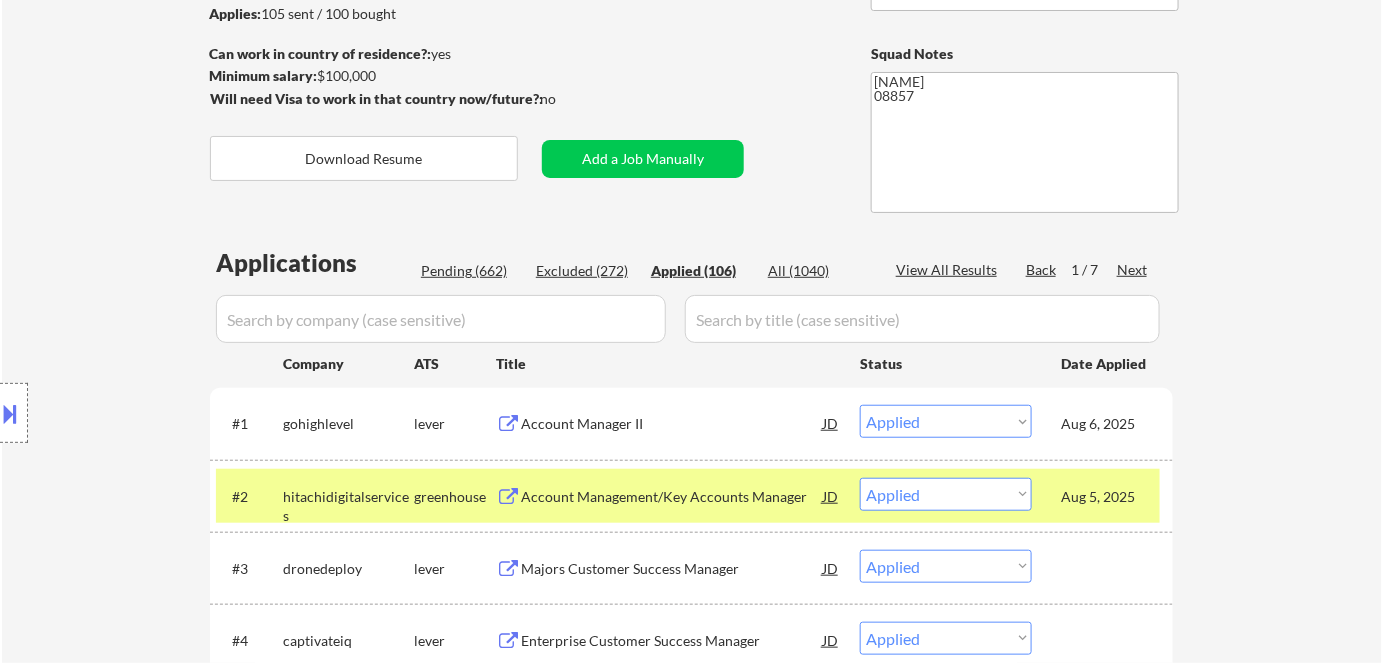 click at bounding box center (441, 319) 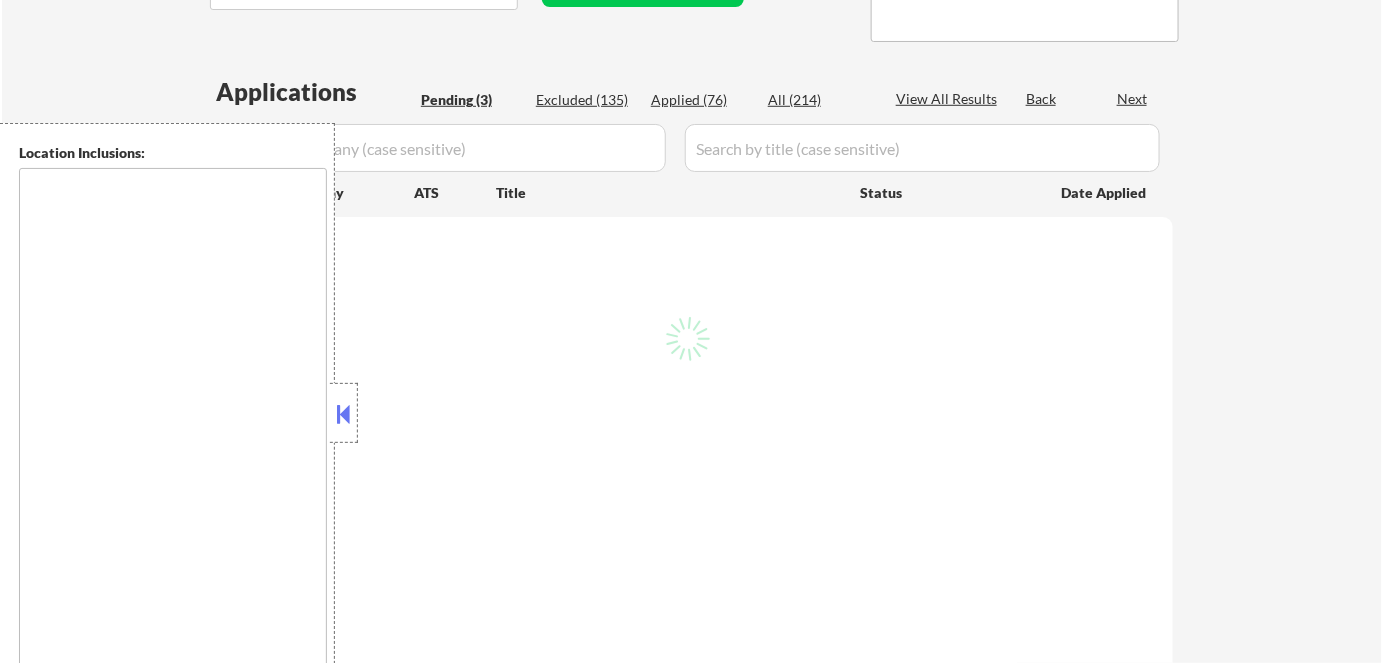 scroll, scrollTop: 454, scrollLeft: 0, axis: vertical 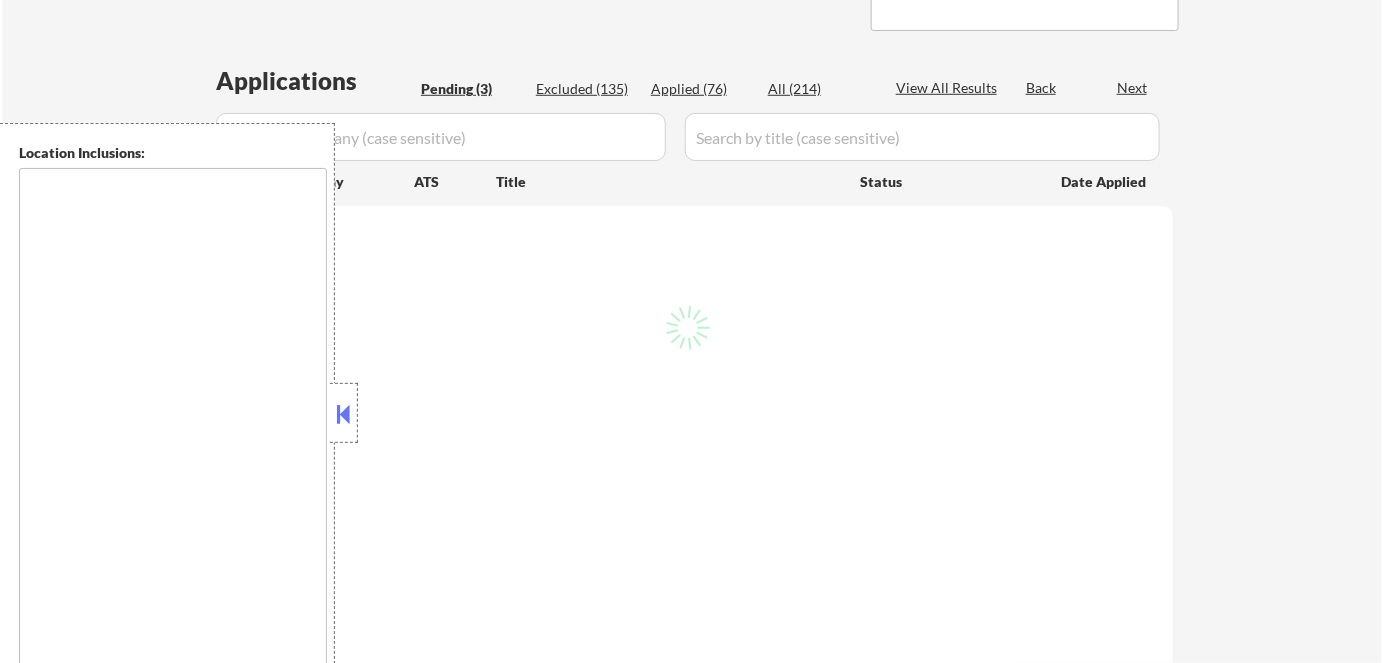 select on ""pending"" 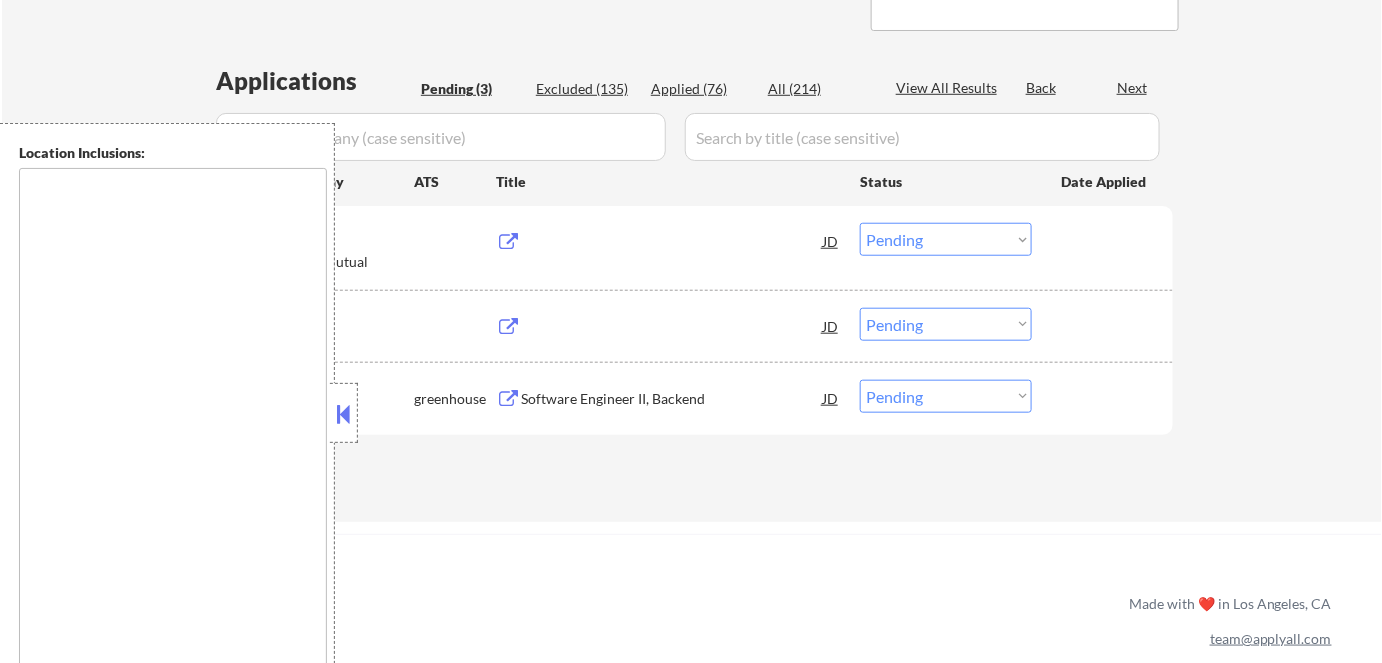 type on "Austin, TX   West Lake Hills, TX   Rollingwood, TX   Sunset Valley, TX   Cedar Park, TX   Pflugerville, TX   Round Rock, TX   Leander, TX   Lakeway, TX   Bee Cave, TX   Manor, TX   Buda, TX   Kyle, TX   Hutto, TX   Dripping Springs, TX   Georgetown, TX   Elgin, TX   Bastrop, TX   Lockhart, TX" 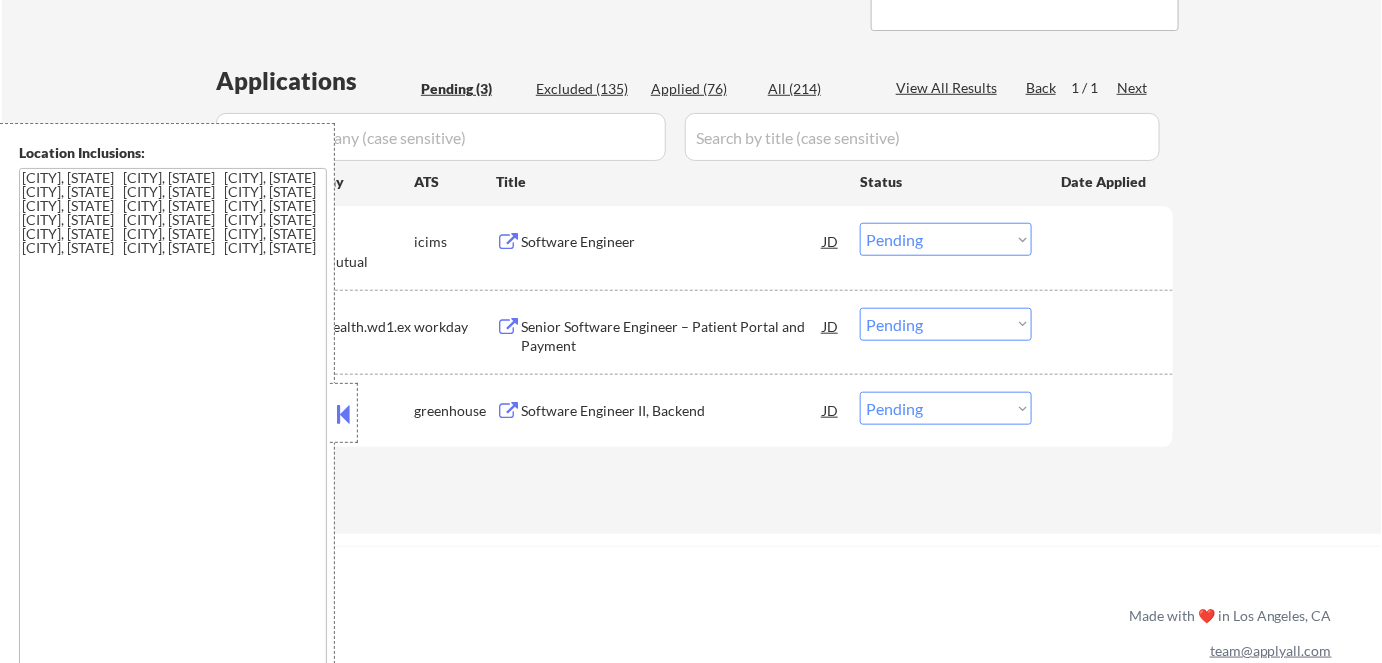 click at bounding box center (344, 414) 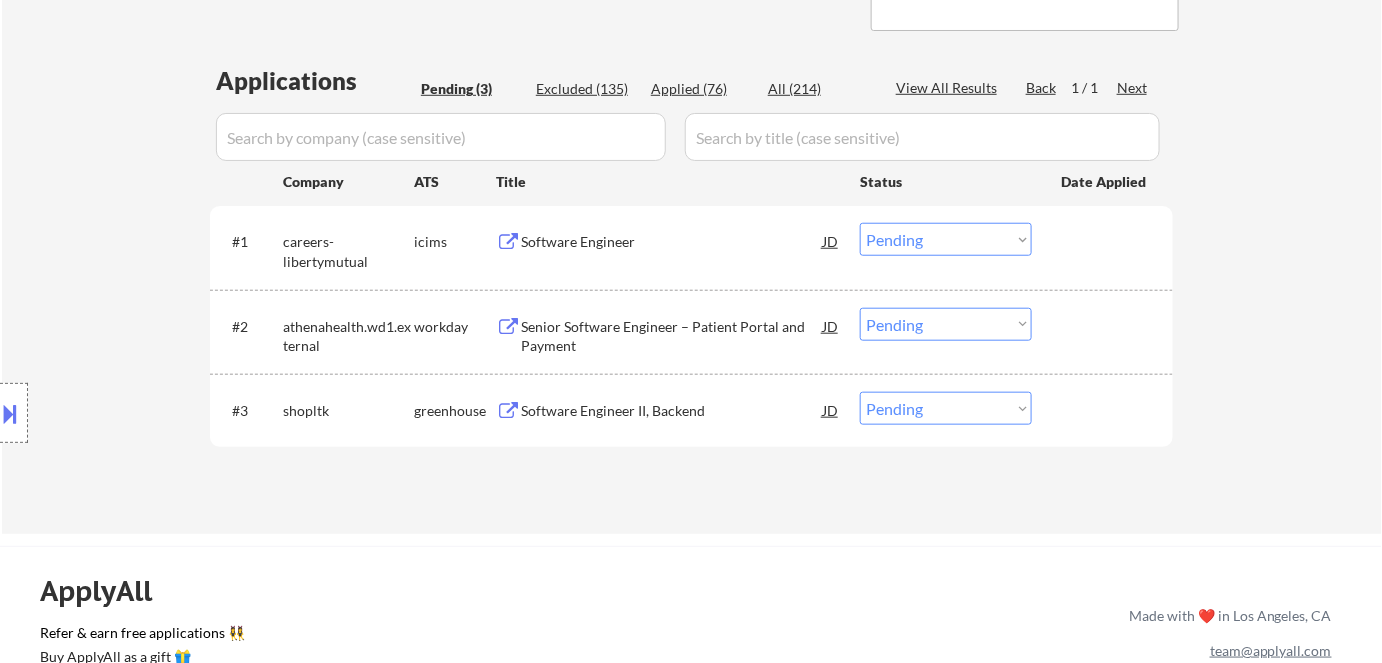 click on "Software Engineer II, Backend" at bounding box center [672, 411] 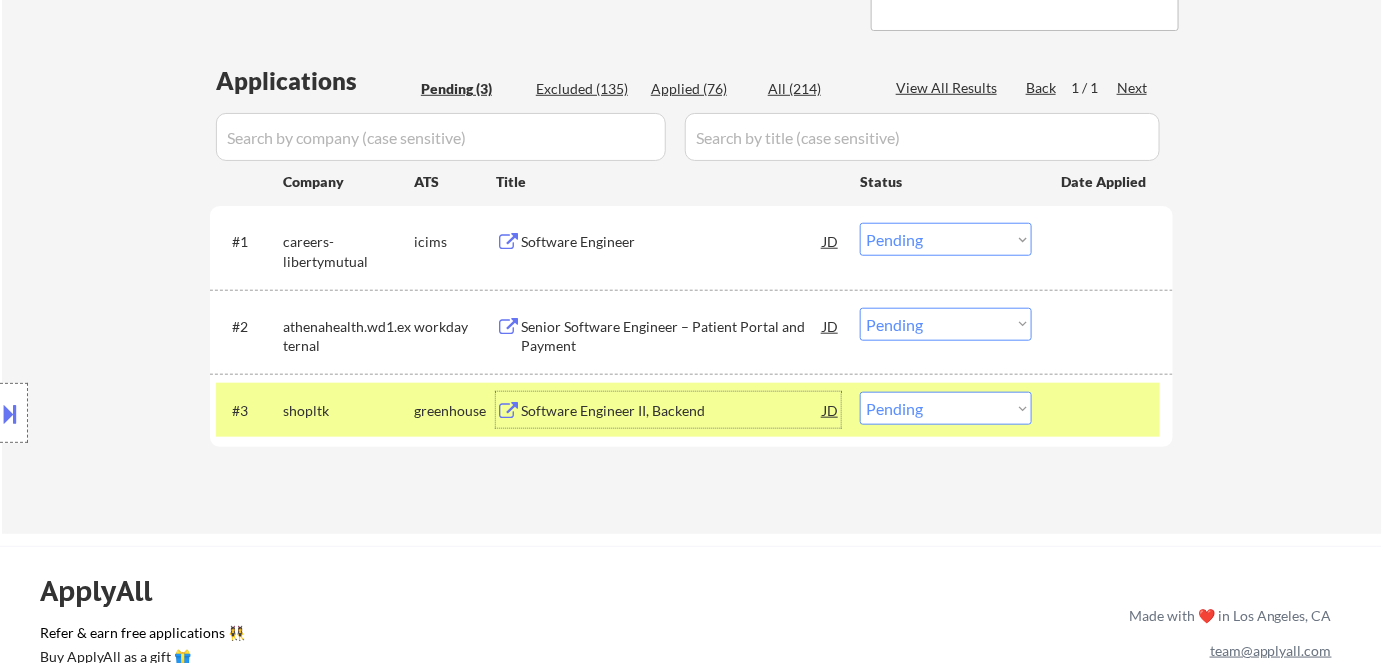 click on "Choose an option... Pending Applied Excluded (Questions) Excluded (Expired) Excluded (Location) Excluded (Bad Match) Excluded (Blocklist) Excluded (Salary) Excluded (Other)" at bounding box center [946, 408] 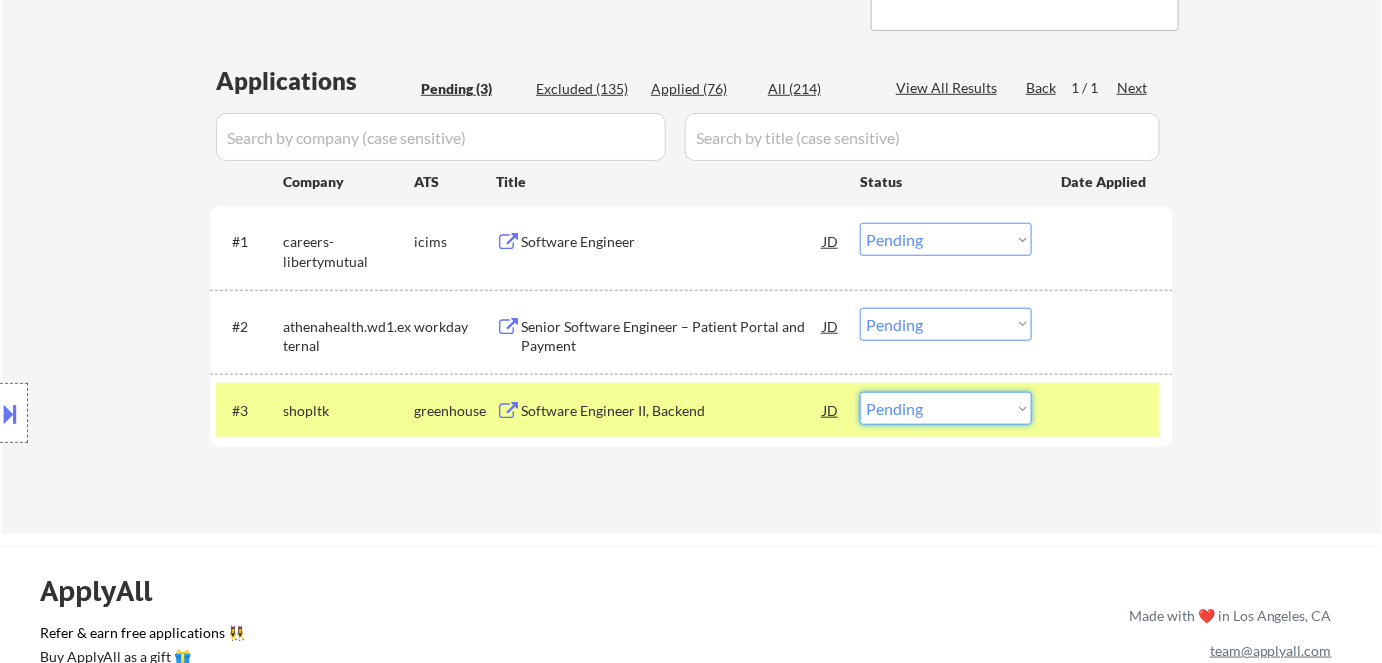 select on ""excluded__bad_match_"" 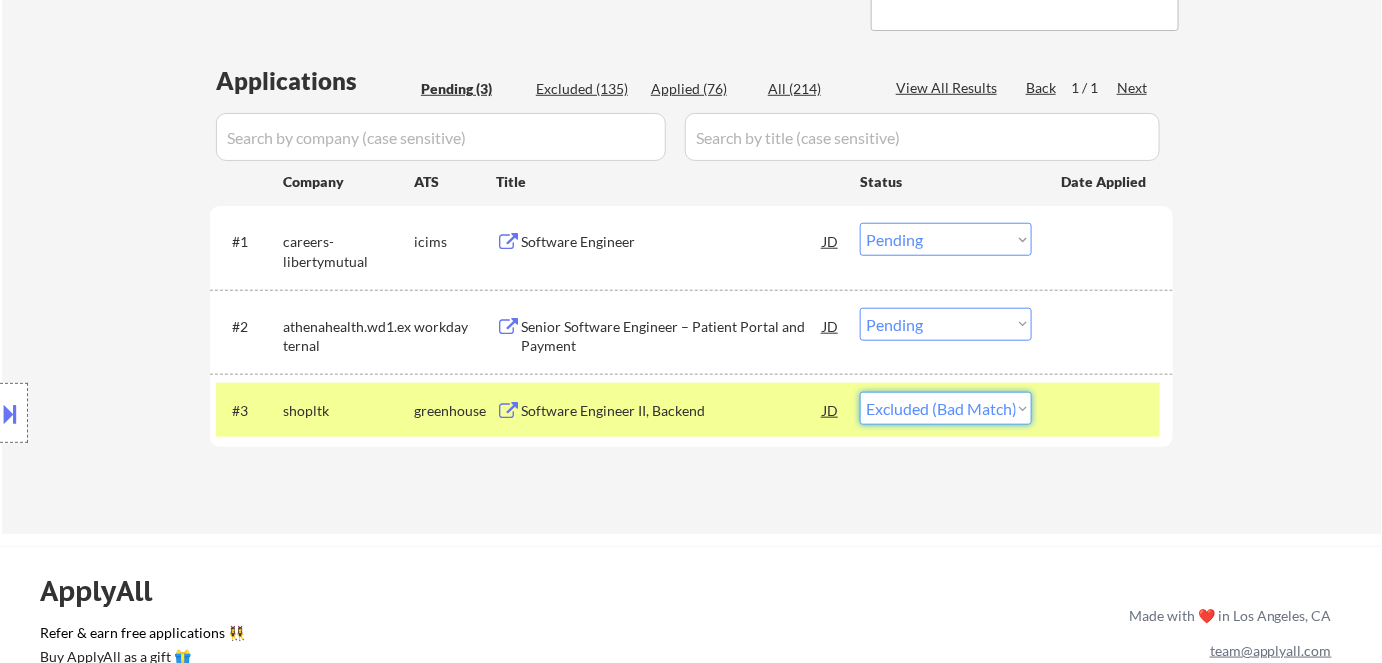 click on "Choose an option... Pending Applied Excluded (Questions) Excluded (Expired) Excluded (Location) Excluded (Bad Match) Excluded (Blocklist) Excluded (Salary) Excluded (Other)" at bounding box center (946, 408) 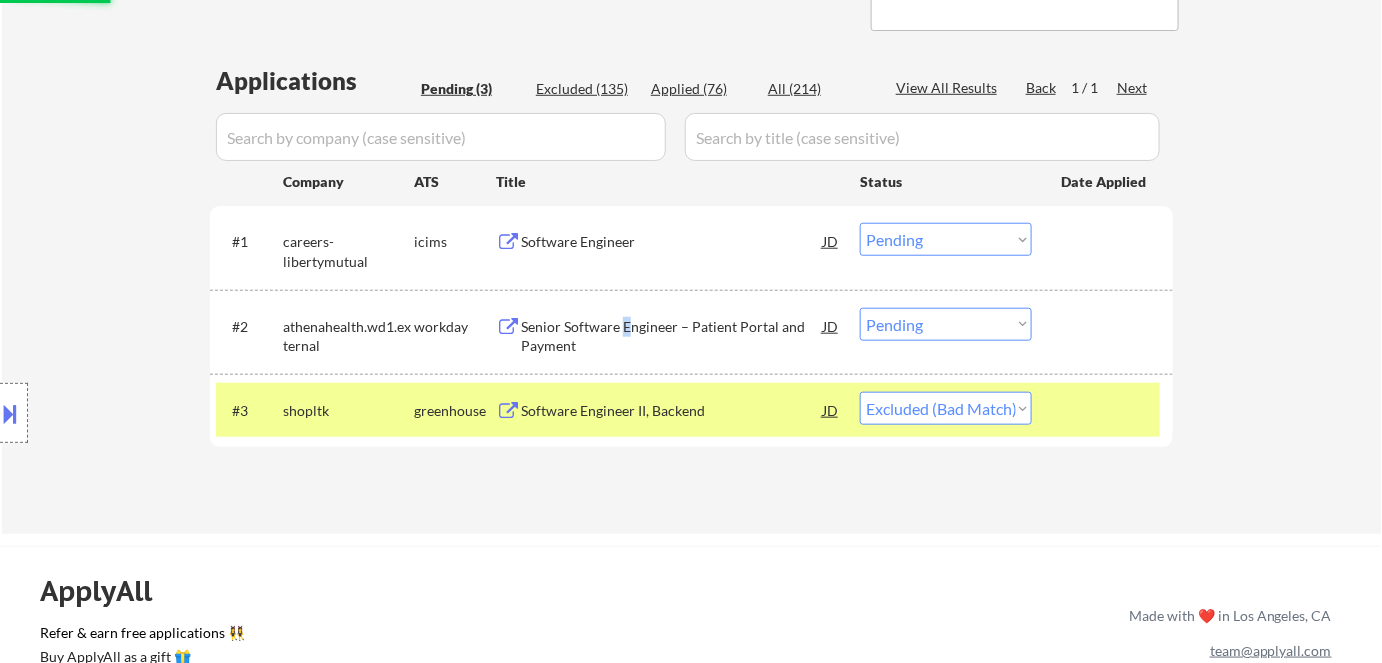 click on "Senior Software Engineer – Patient Portal and Payment" at bounding box center (672, 336) 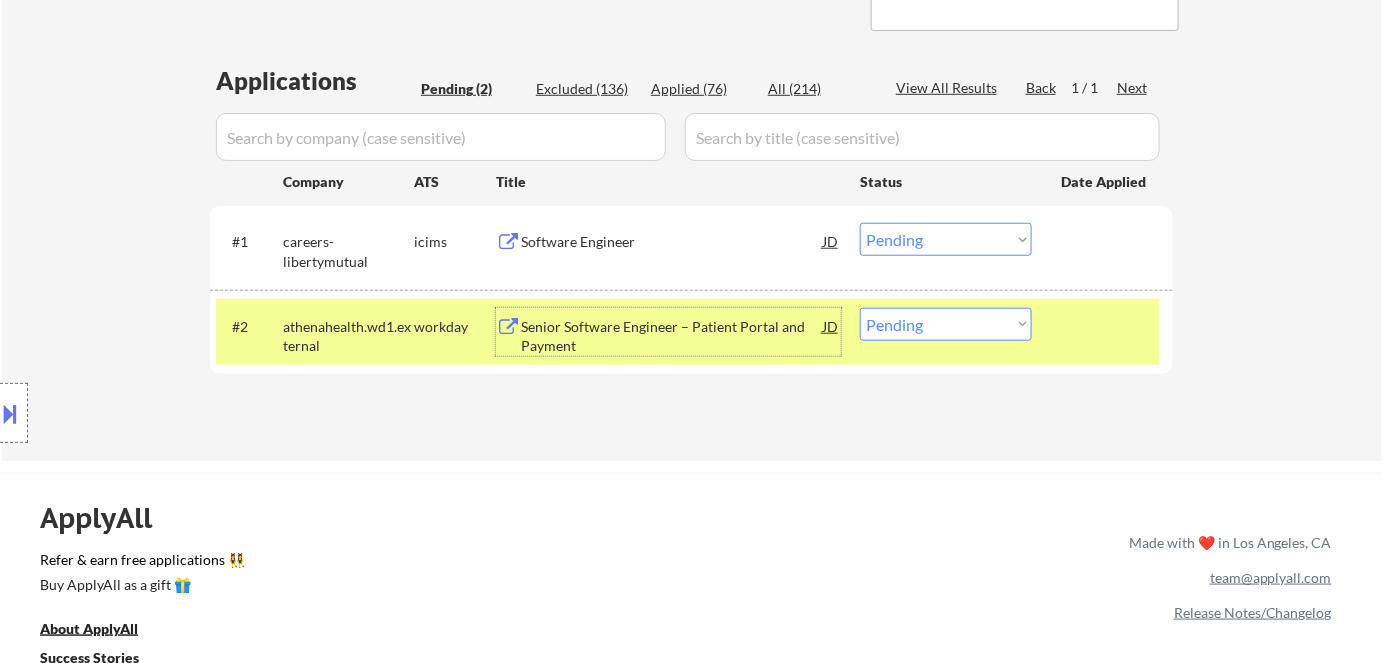 click on "Senior Software Engineer – Patient Portal and Payment" at bounding box center [672, 336] 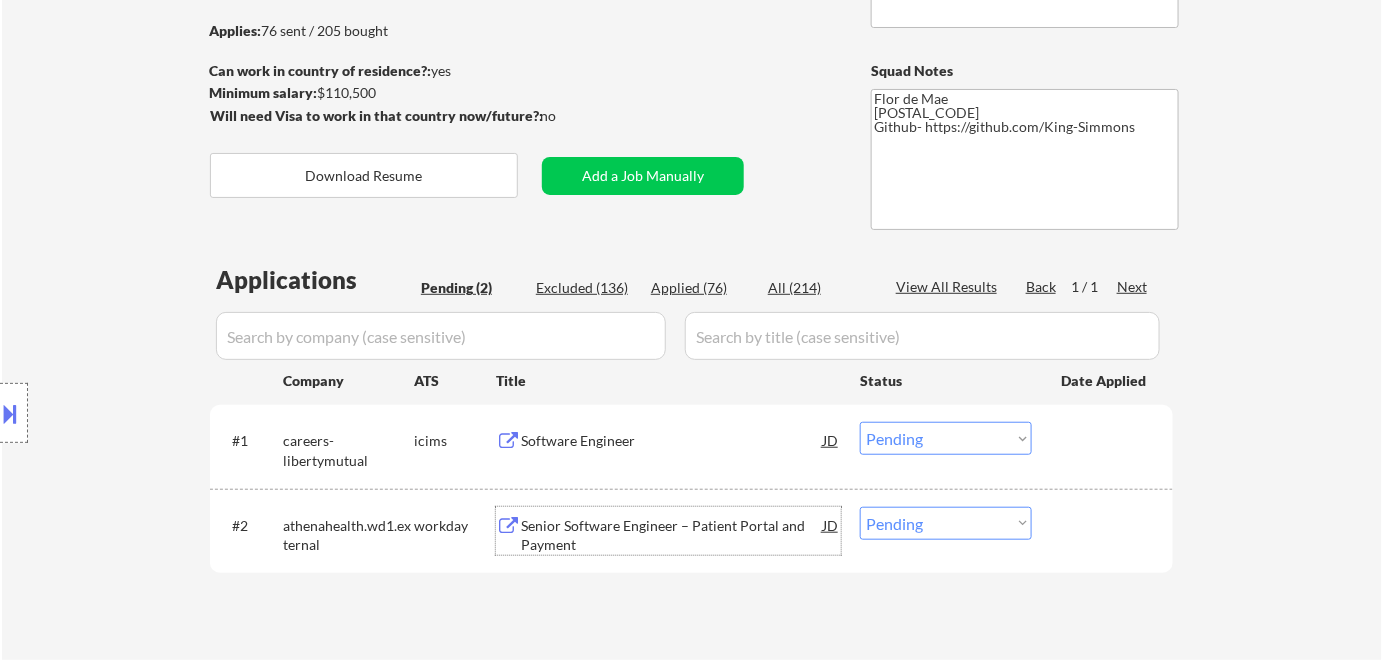scroll, scrollTop: 181, scrollLeft: 0, axis: vertical 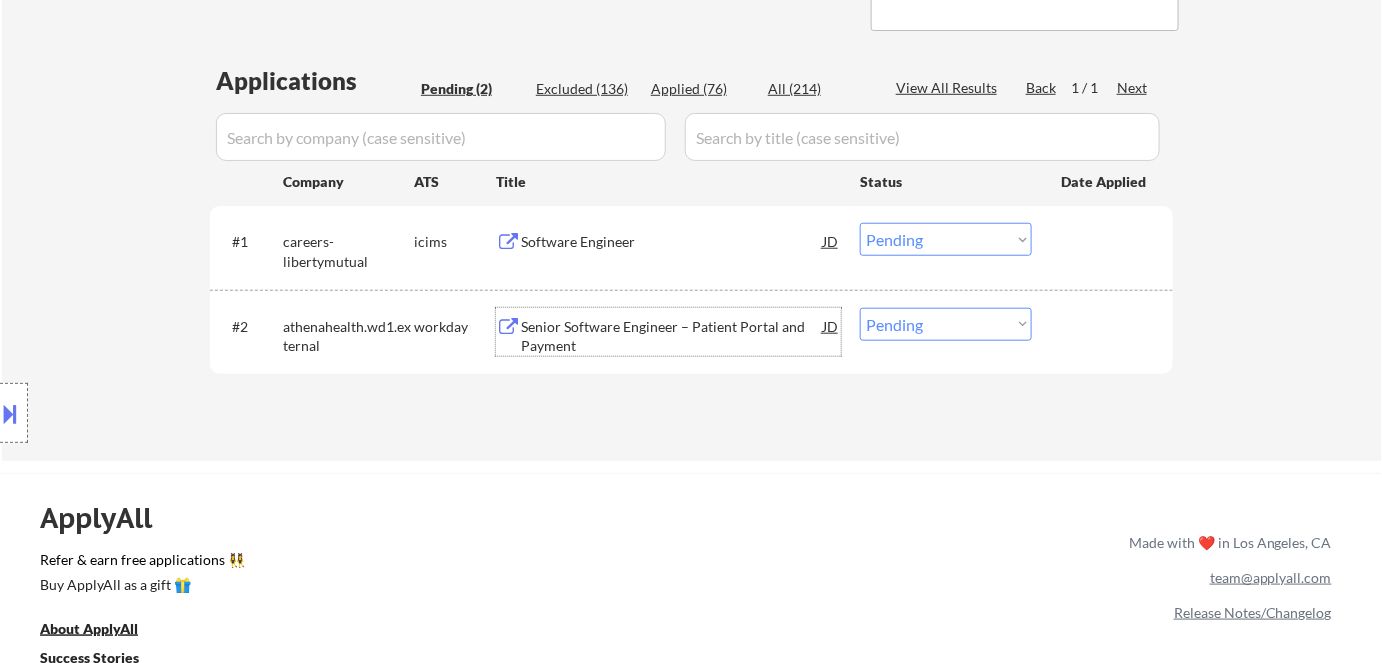 click on "Choose an option... Pending Applied Excluded (Questions) Excluded (Expired) Excluded (Location) Excluded (Bad Match) Excluded (Blocklist) Excluded (Salary) Excluded (Other)" at bounding box center (946, 324) 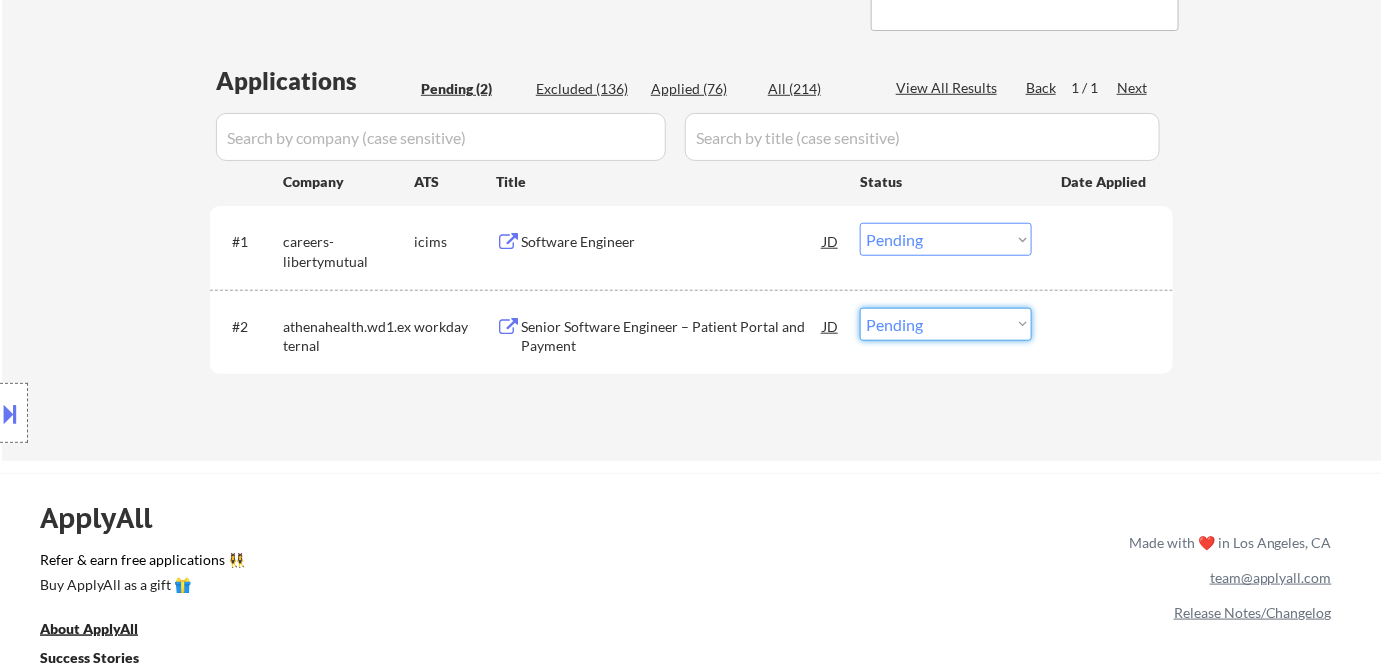 select on ""applied"" 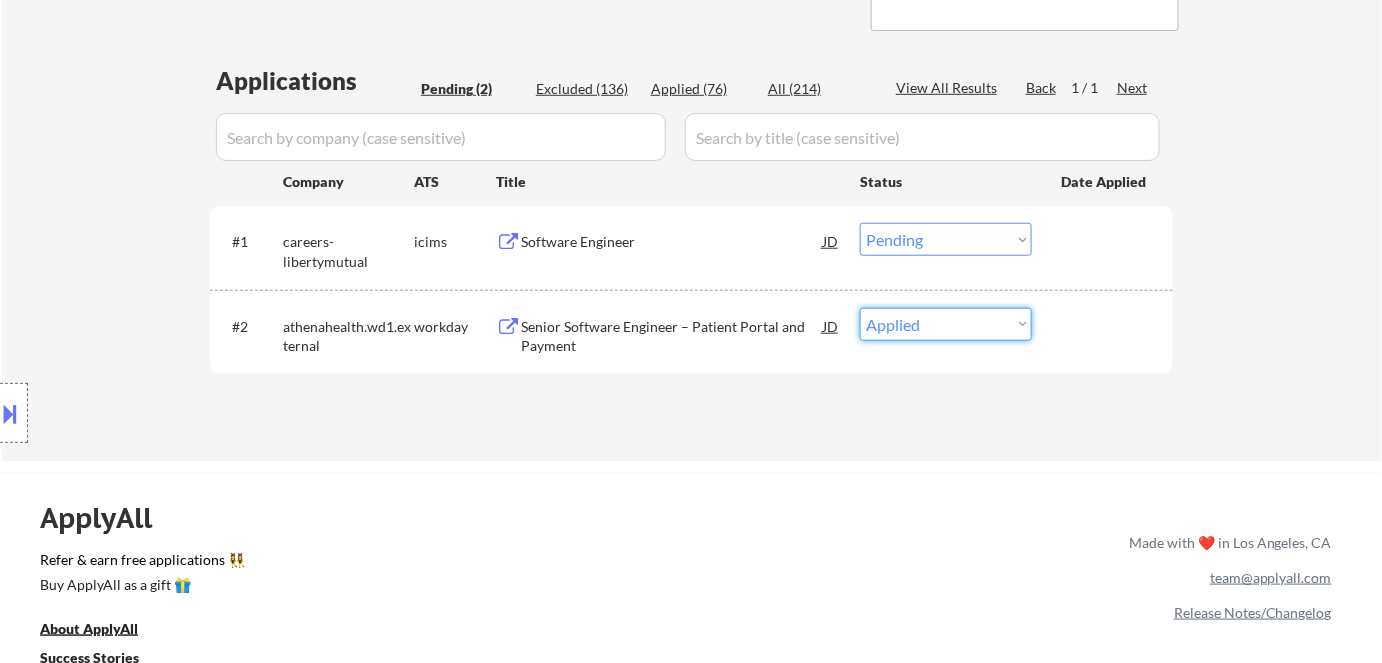click on "Choose an option... Pending Applied Excluded (Questions) Excluded (Expired) Excluded (Location) Excluded (Bad Match) Excluded (Blocklist) Excluded (Salary) Excluded (Other)" at bounding box center [946, 324] 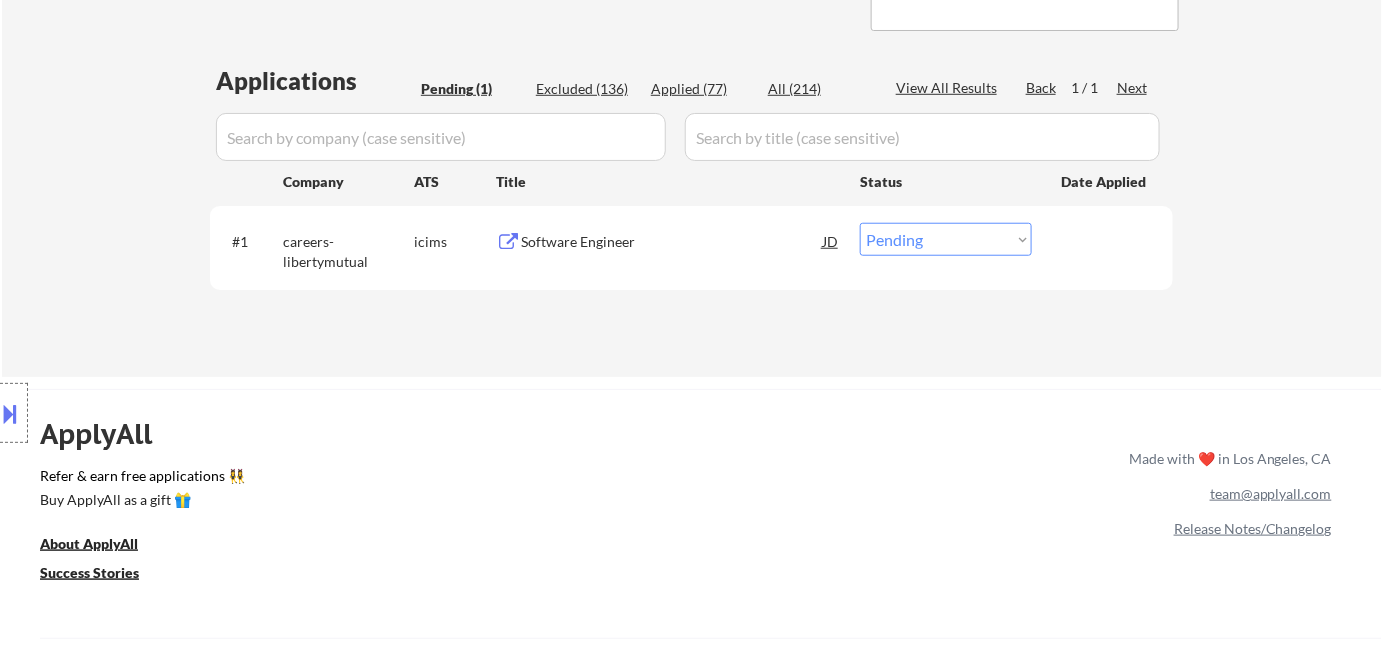 scroll, scrollTop: 363, scrollLeft: 0, axis: vertical 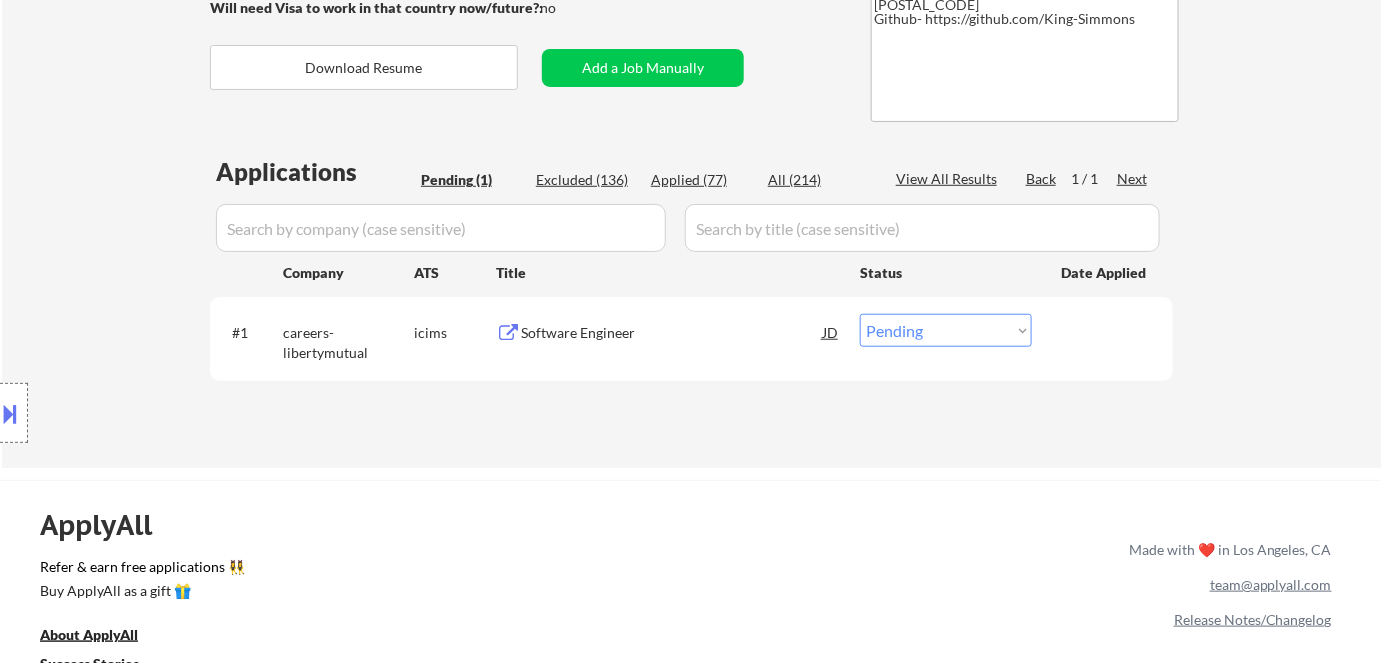 click on "Excluded (136)" at bounding box center (586, 180) 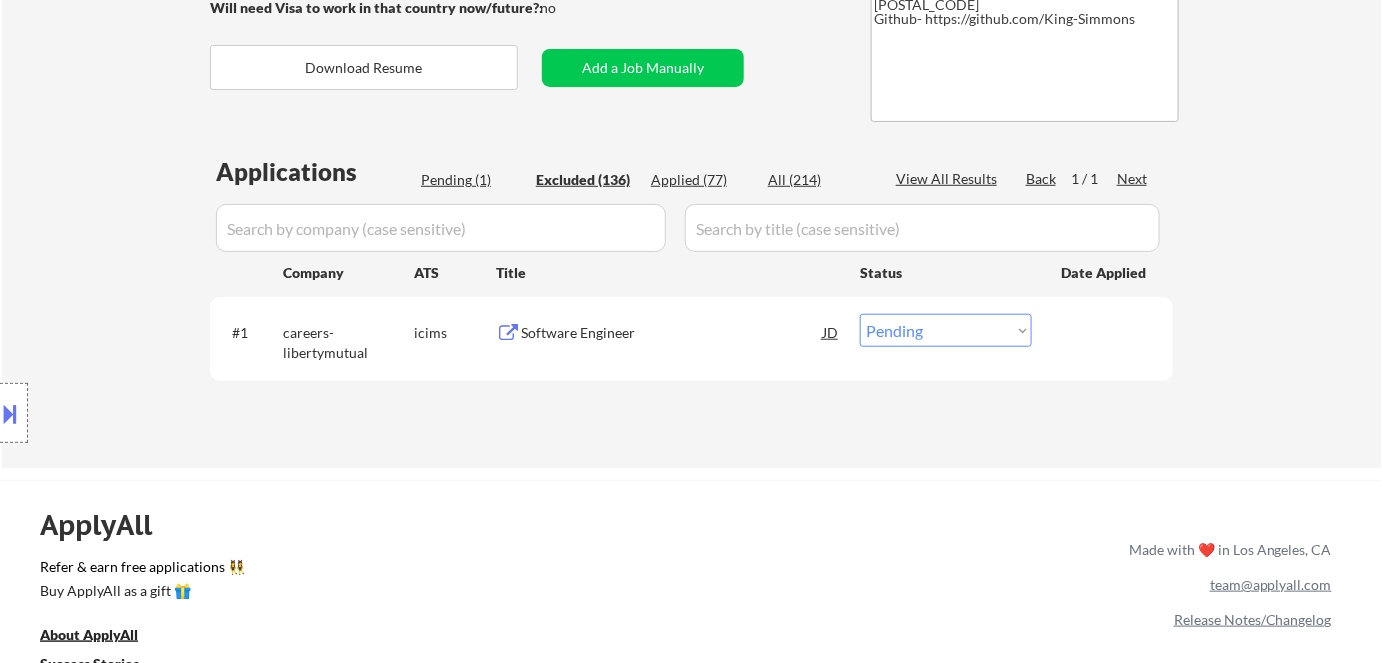 select on ""excluded__location_"" 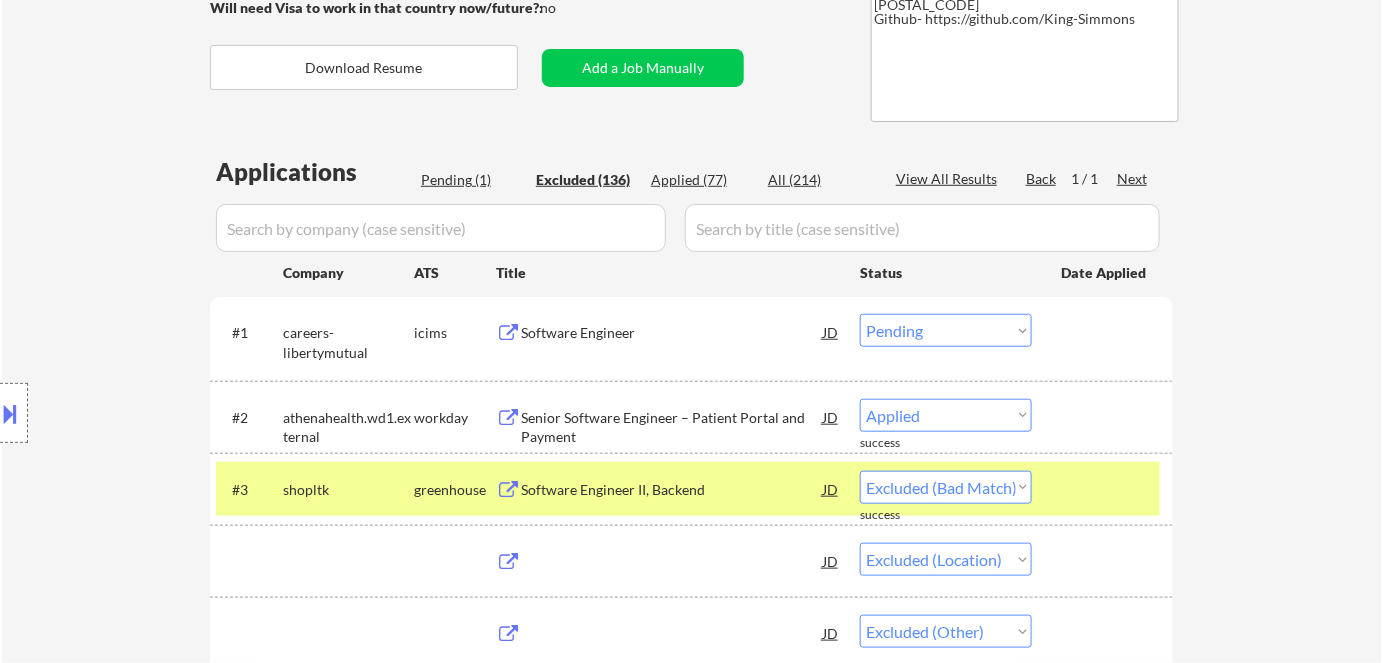 select on ""excluded__bad_match_"" 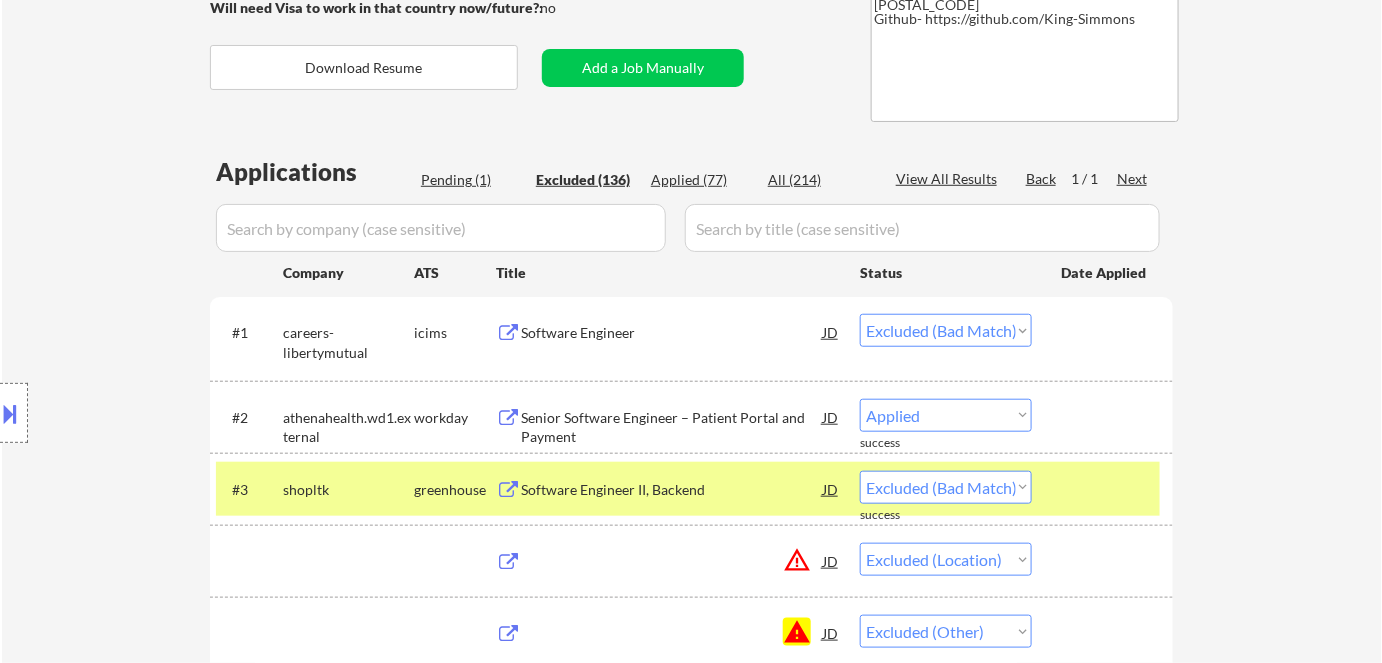 select on ""excluded__bad_match_"" 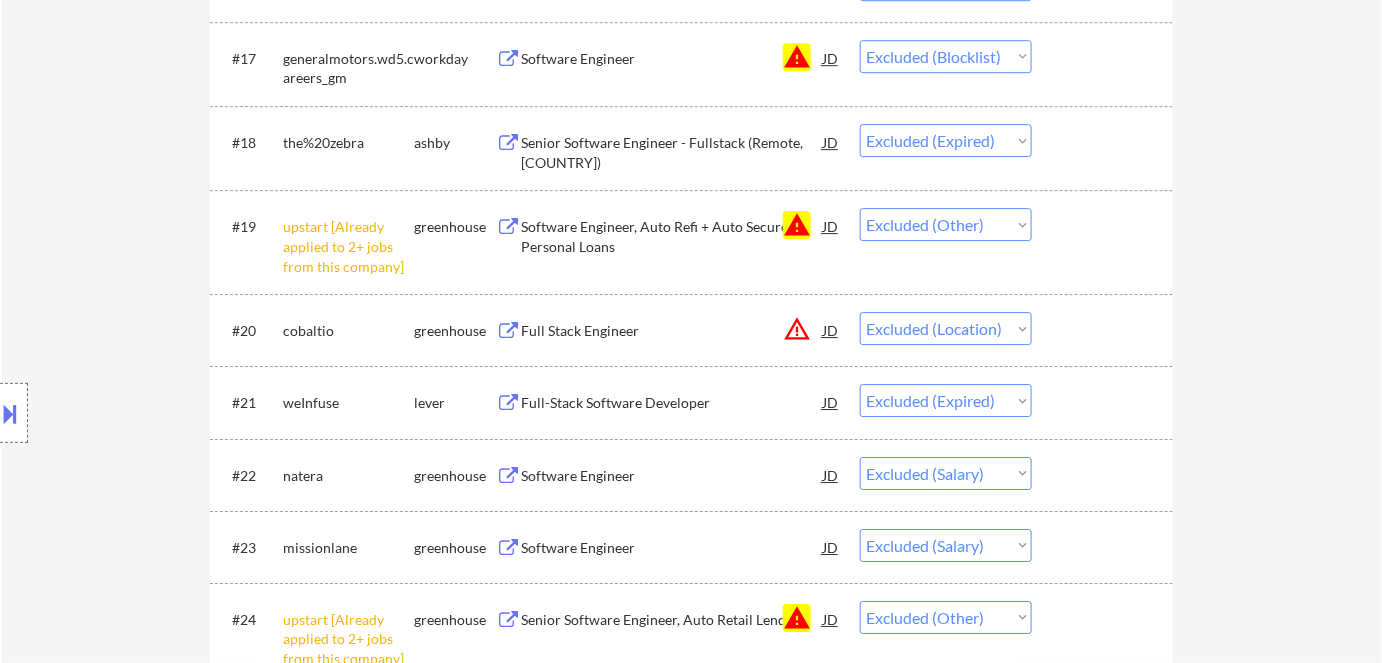 scroll, scrollTop: 2090, scrollLeft: 0, axis: vertical 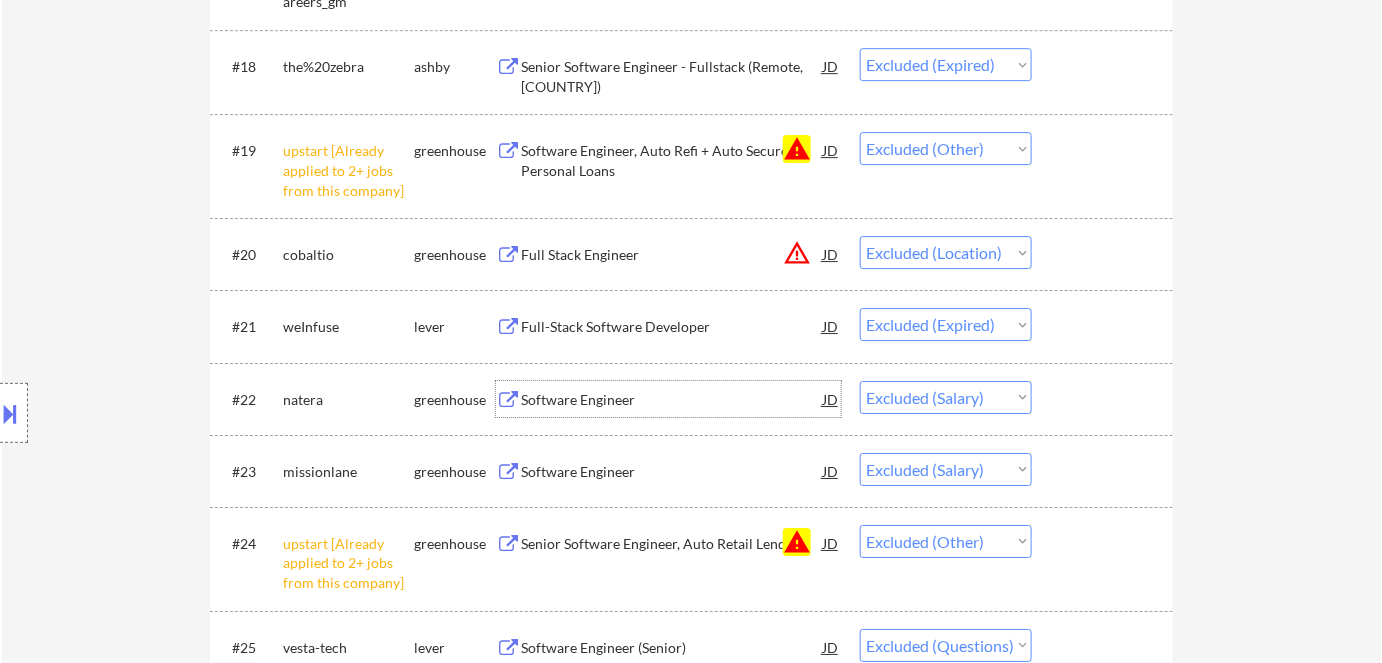 click on "Software Engineer" at bounding box center (672, 400) 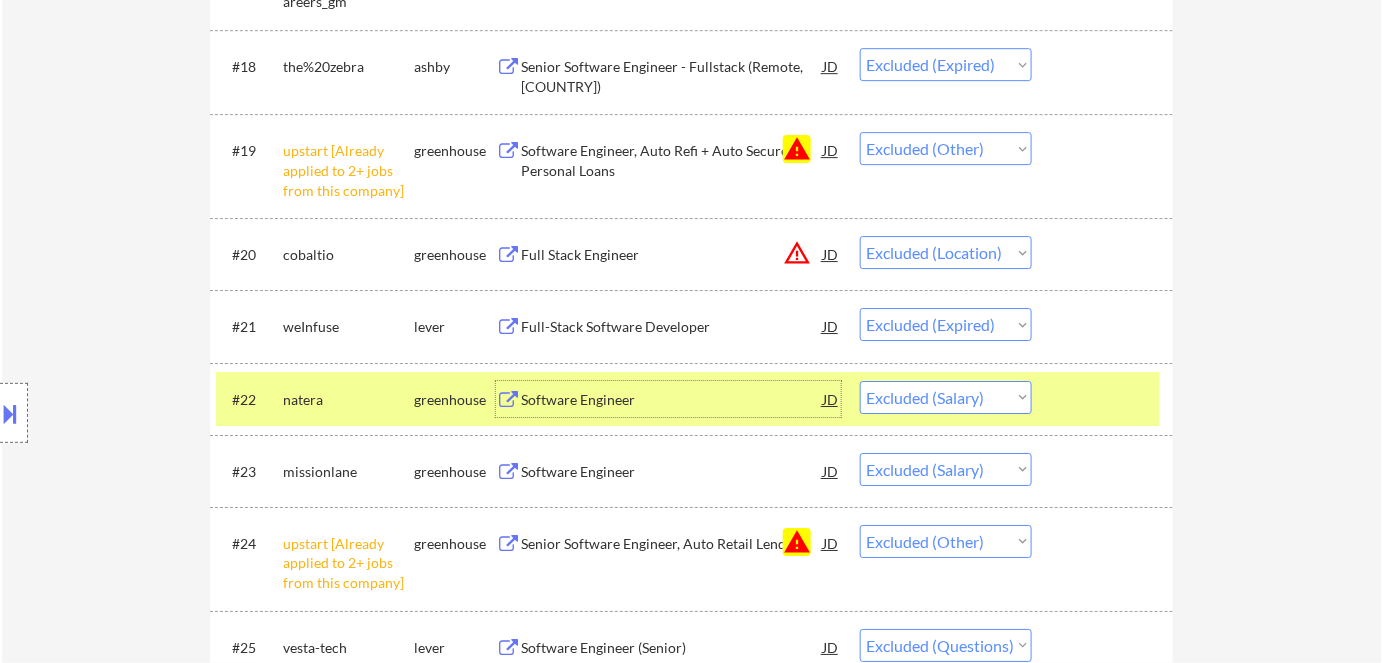 click on "Software Engineer" at bounding box center (672, 472) 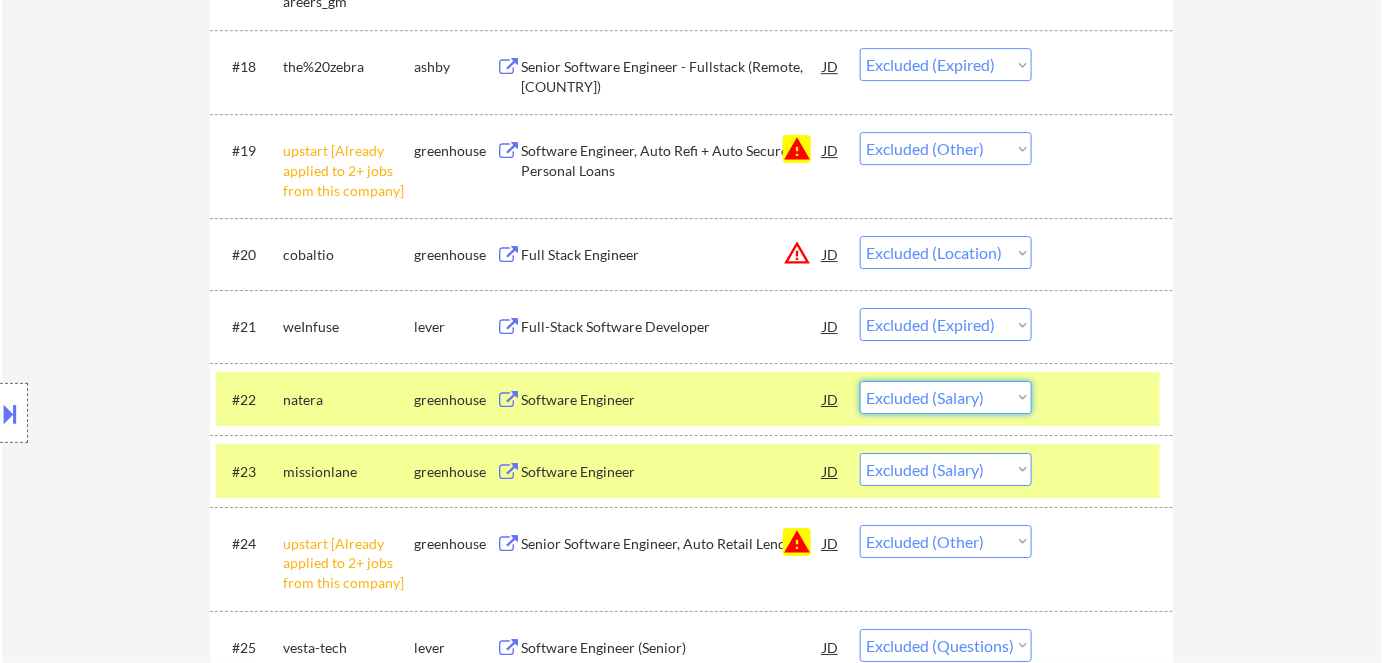 click on "Choose an option... Pending Applied Excluded (Questions) Excluded (Expired) Excluded (Location) Excluded (Bad Match) Excluded (Blocklist) Excluded (Salary) Excluded (Other)" at bounding box center [946, 397] 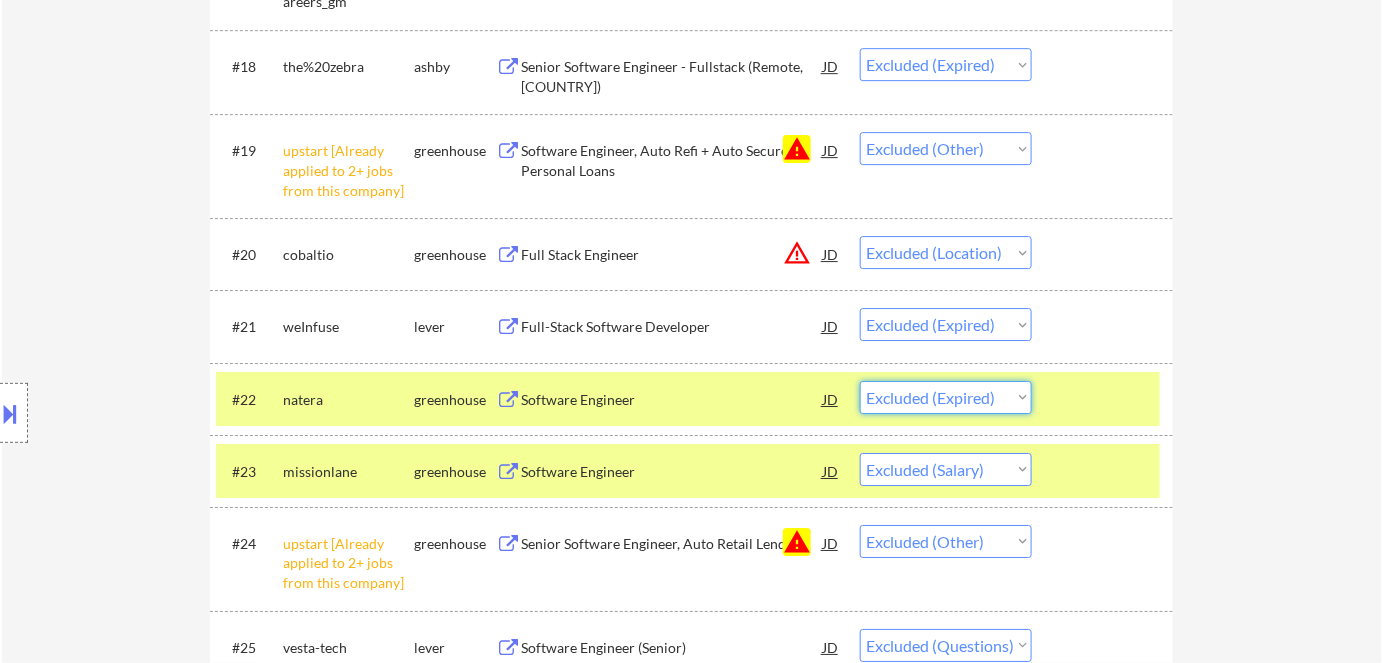 click on "Choose an option... Pending Applied Excluded (Questions) Excluded (Expired) Excluded (Location) Excluded (Bad Match) Excluded (Blocklist) Excluded (Salary) Excluded (Other)" at bounding box center [946, 397] 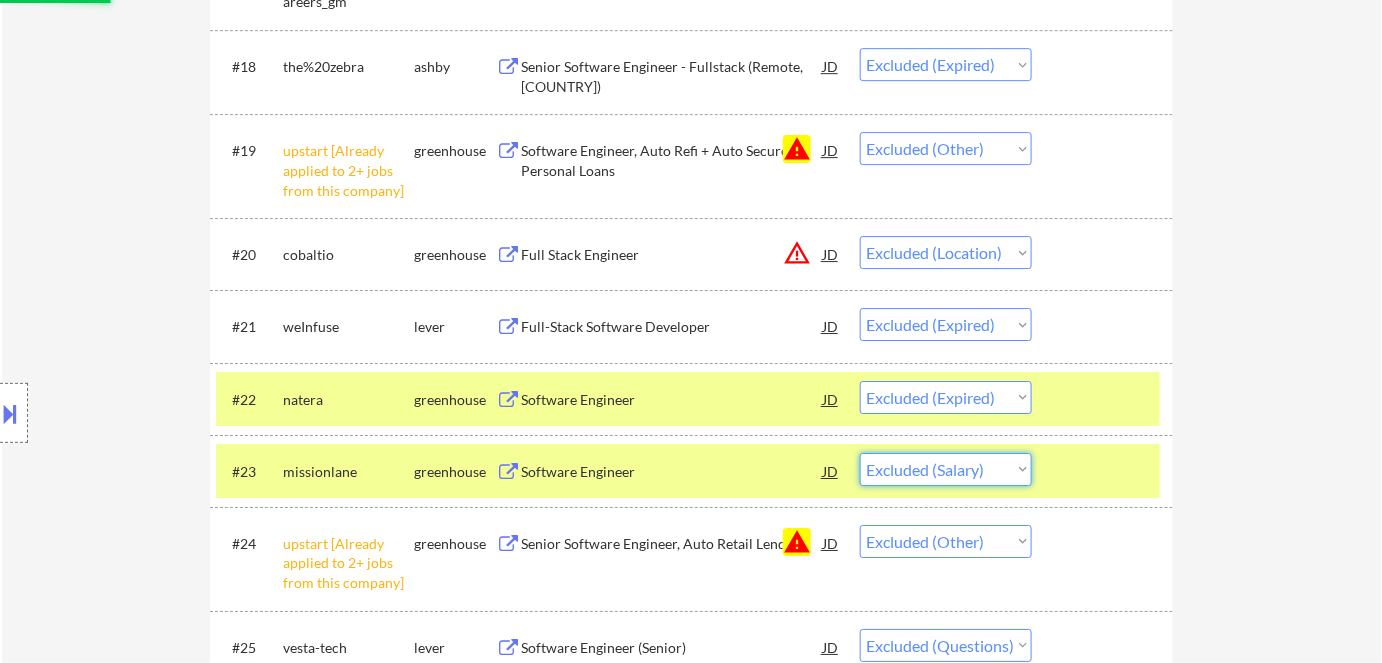 click on "Choose an option... Pending Applied Excluded (Questions) Excluded (Expired) Excluded (Location) Excluded (Bad Match) Excluded (Blocklist) Excluded (Salary) Excluded (Other)" at bounding box center [946, 469] 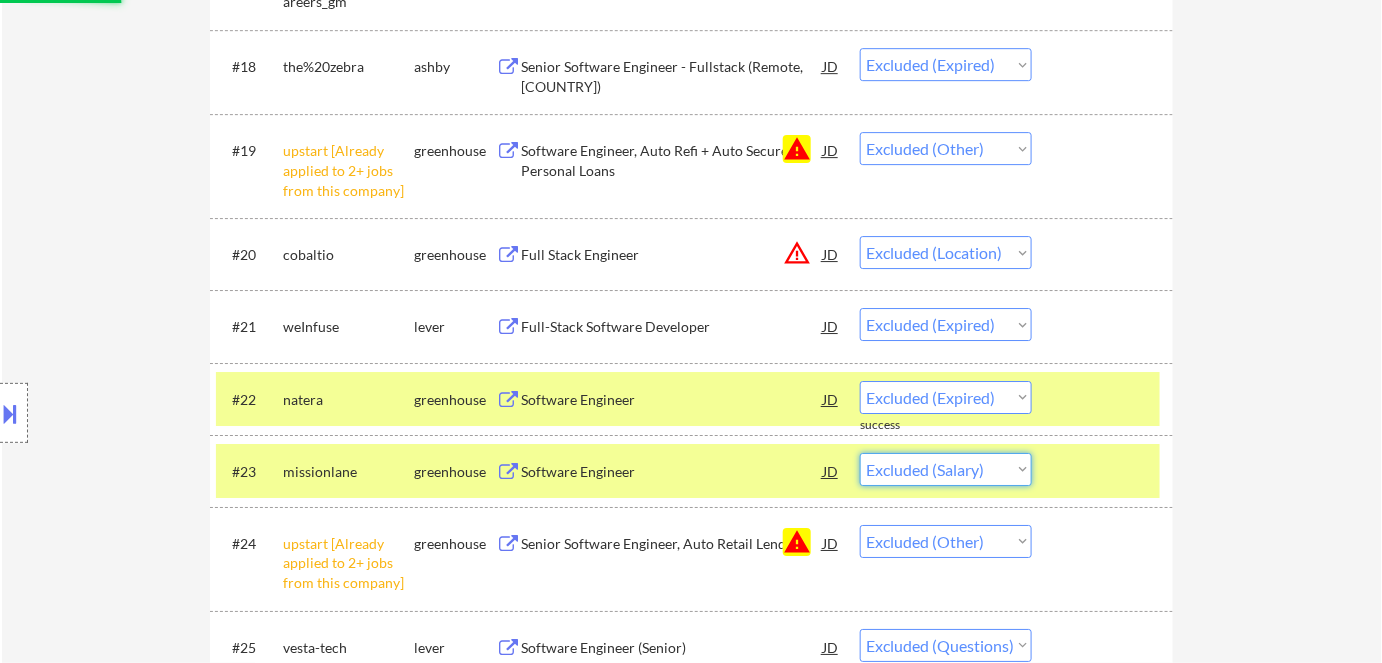 select on ""excluded__expired_"" 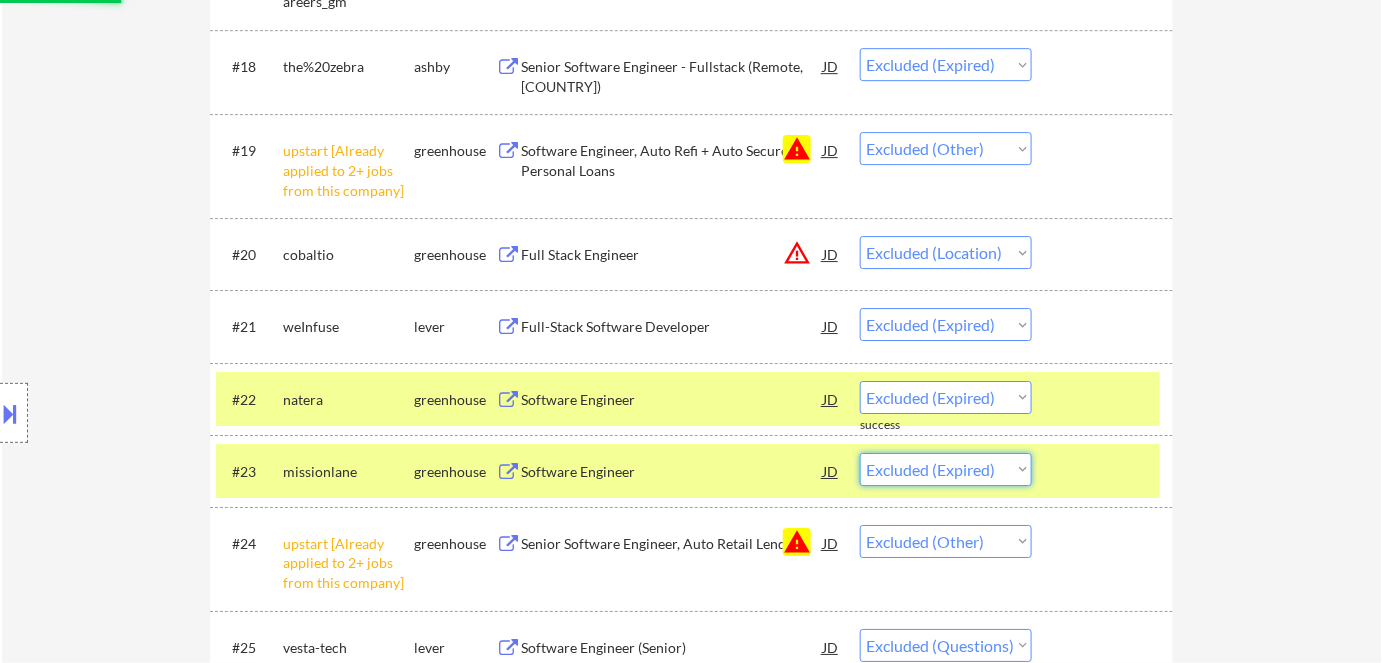 click on "Choose an option... Pending Applied Excluded (Questions) Excluded (Expired) Excluded (Location) Excluded (Bad Match) Excluded (Blocklist) Excluded (Salary) Excluded (Other)" at bounding box center (946, 469) 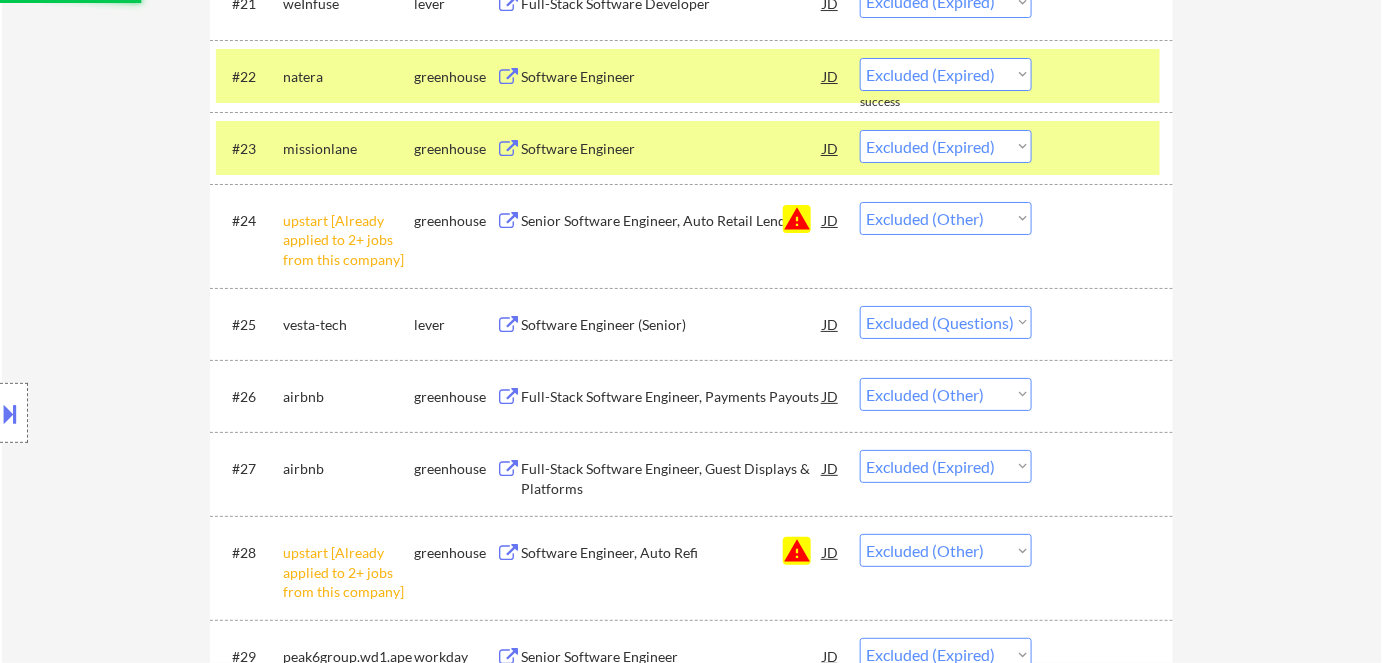 scroll, scrollTop: 2454, scrollLeft: 0, axis: vertical 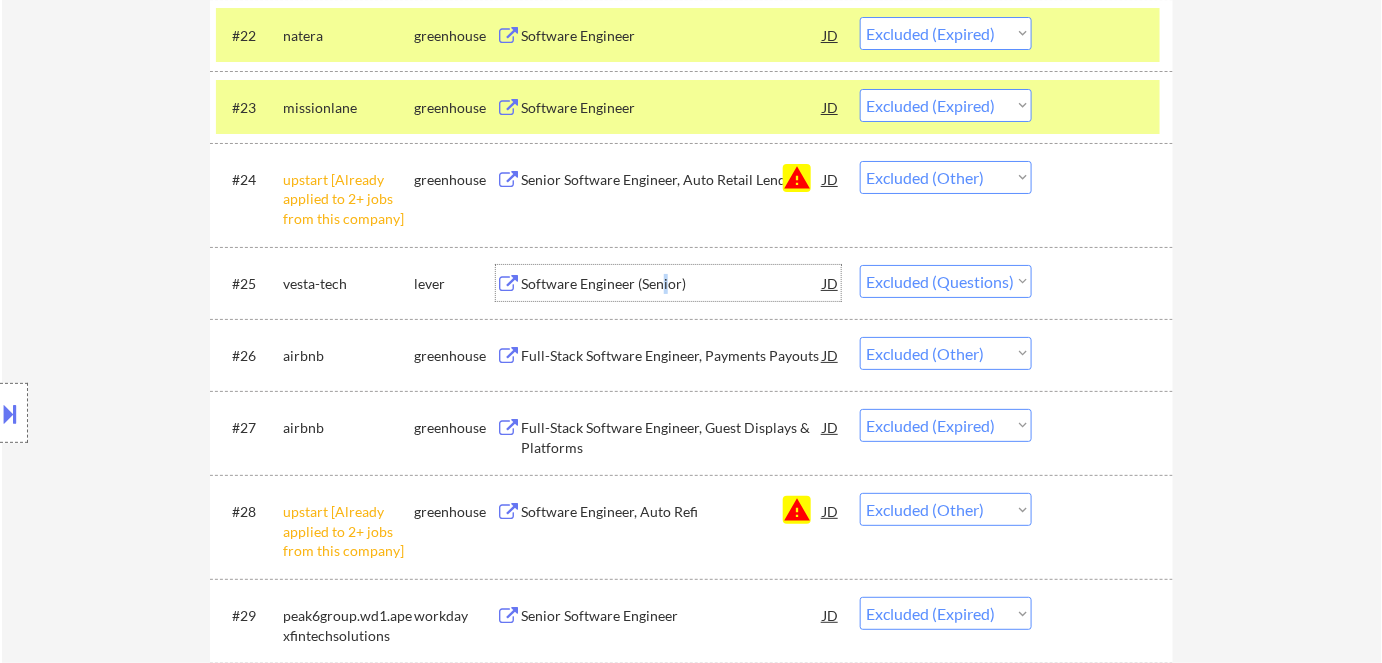 click on "Software Engineer (Senior)" at bounding box center [672, 284] 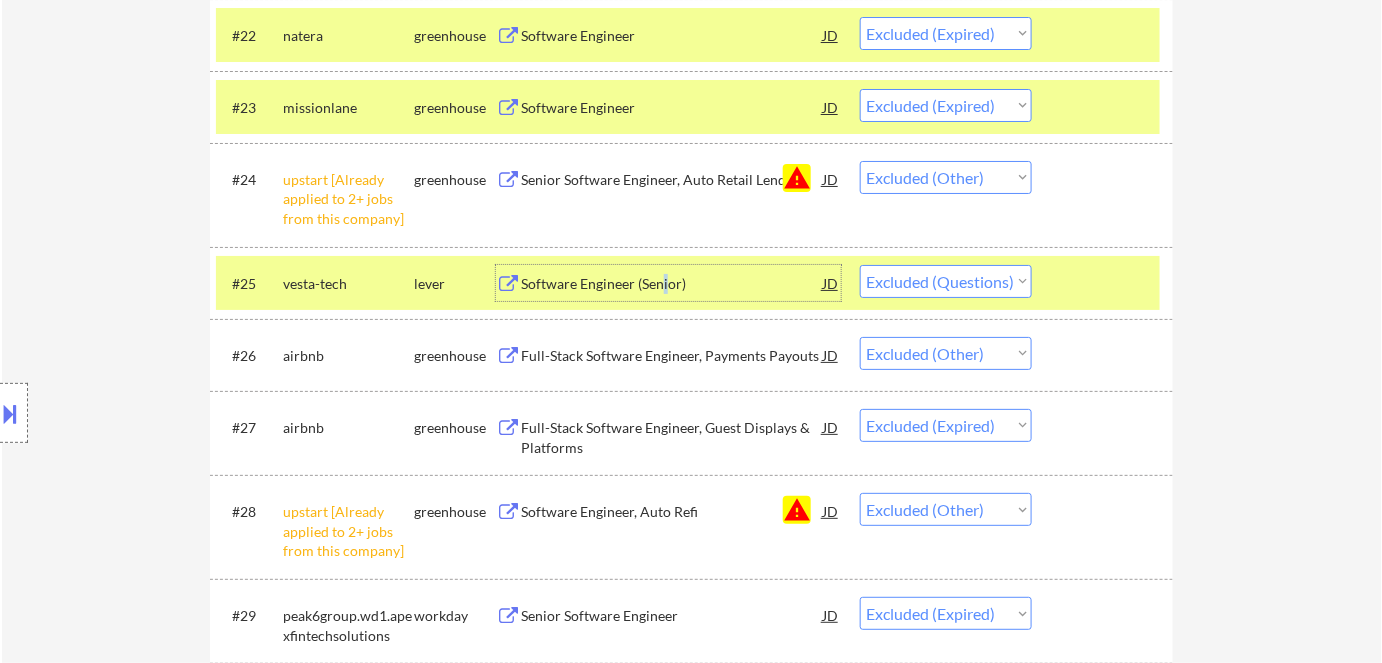 click on "Choose an option... Pending Applied Excluded (Questions) Excluded (Expired) Excluded (Location) Excluded (Bad Match) Excluded (Blocklist) Excluded (Salary) Excluded (Other)" at bounding box center [946, 281] 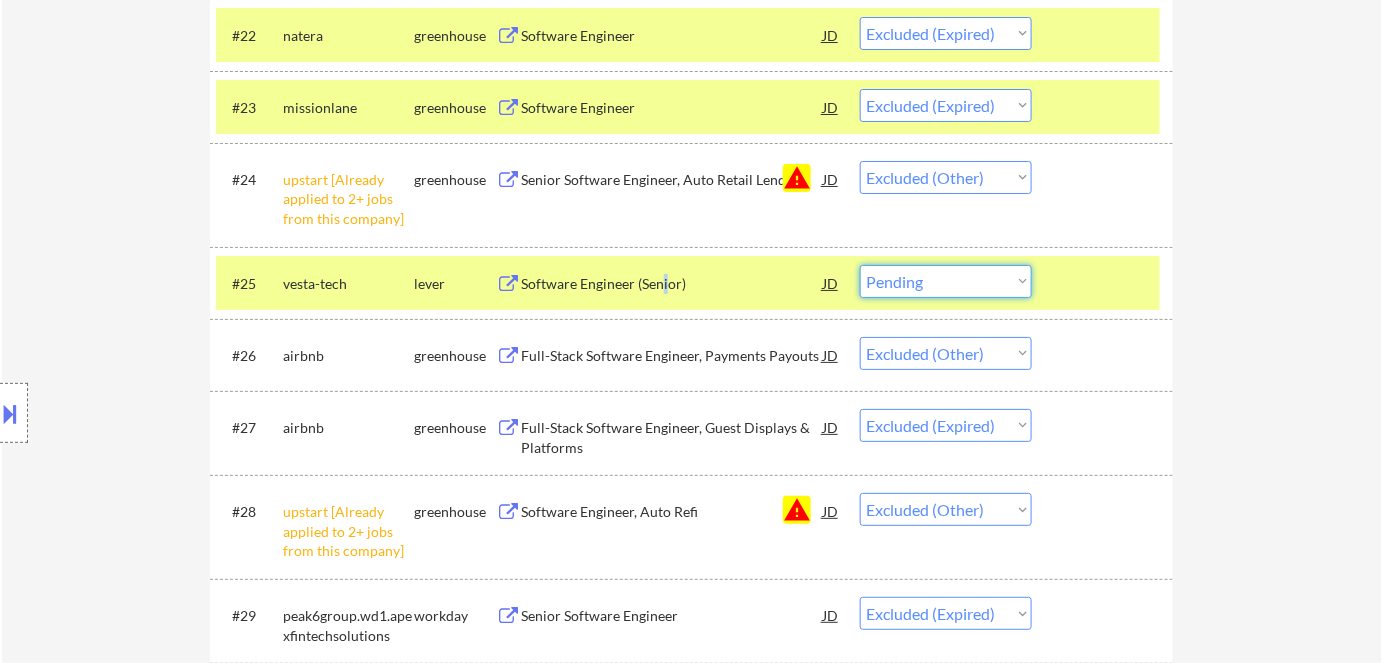 click on "Choose an option... Pending Applied Excluded (Questions) Excluded (Expired) Excluded (Location) Excluded (Bad Match) Excluded (Blocklist) Excluded (Salary) Excluded (Other)" at bounding box center (946, 281) 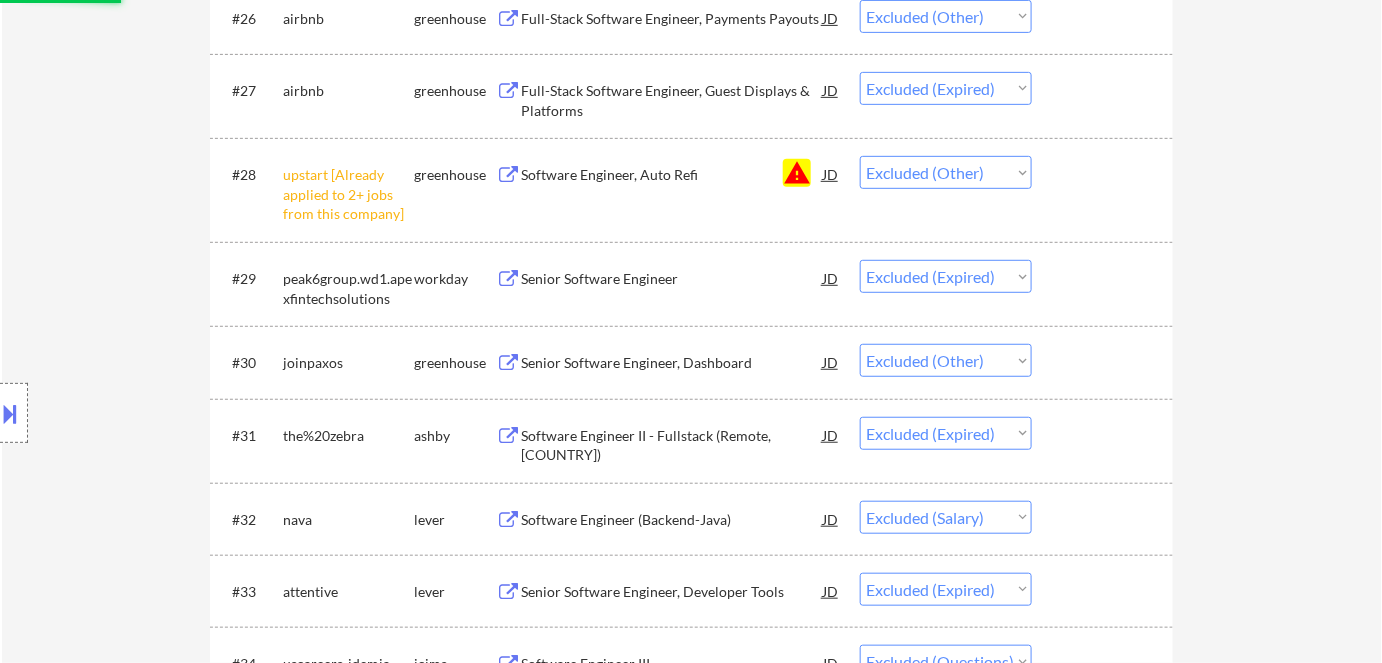 select on ""excluded__other_"" 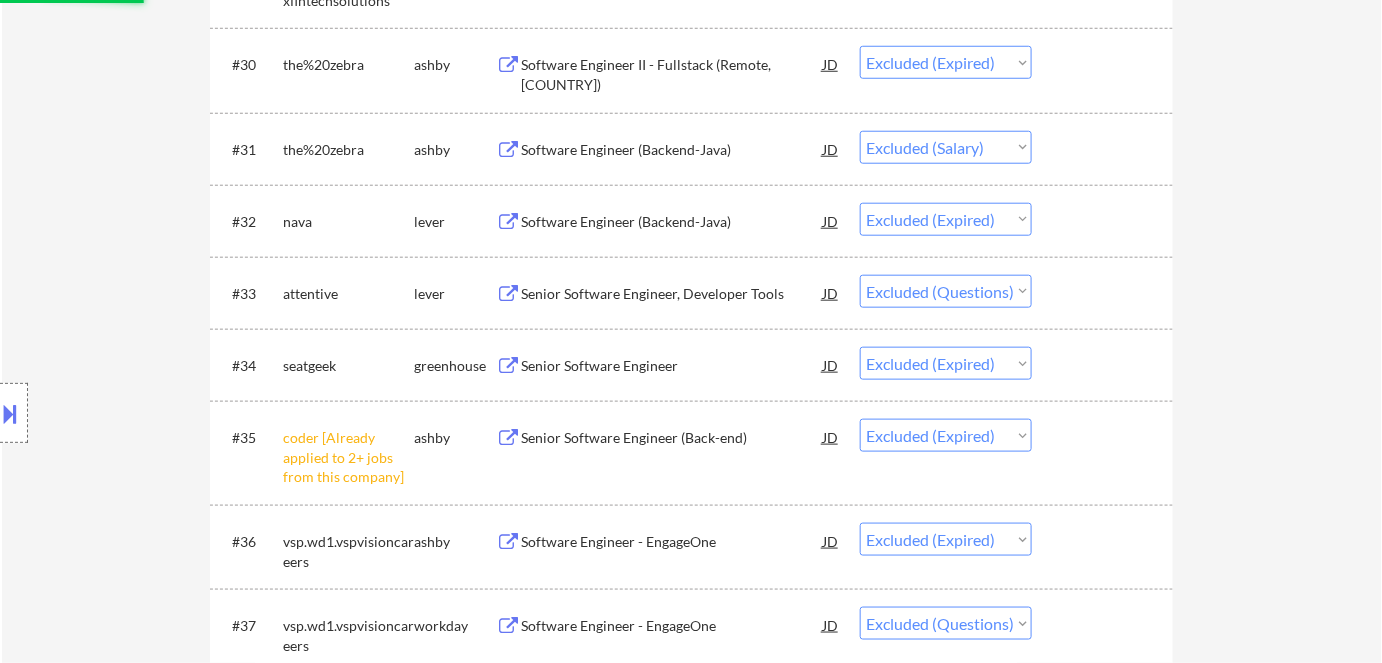 scroll, scrollTop: 3090, scrollLeft: 0, axis: vertical 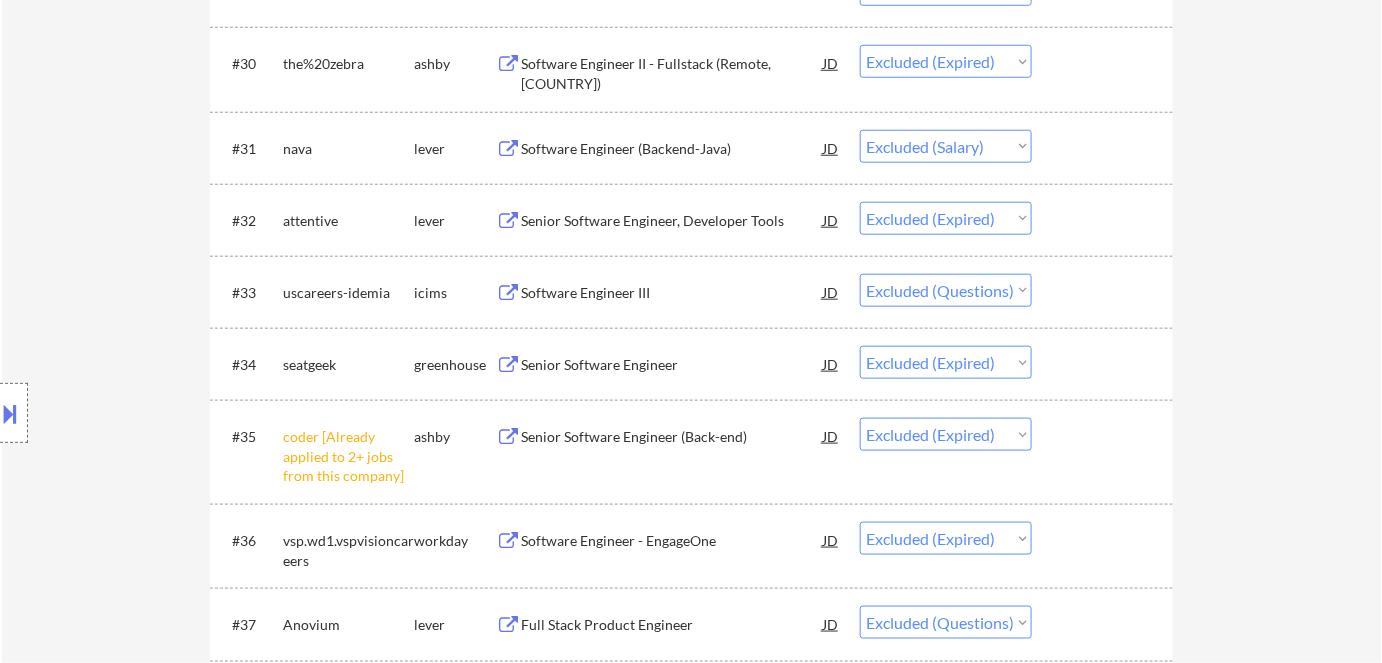 click on "Software Engineer (Backend-Java)" at bounding box center [672, 149] 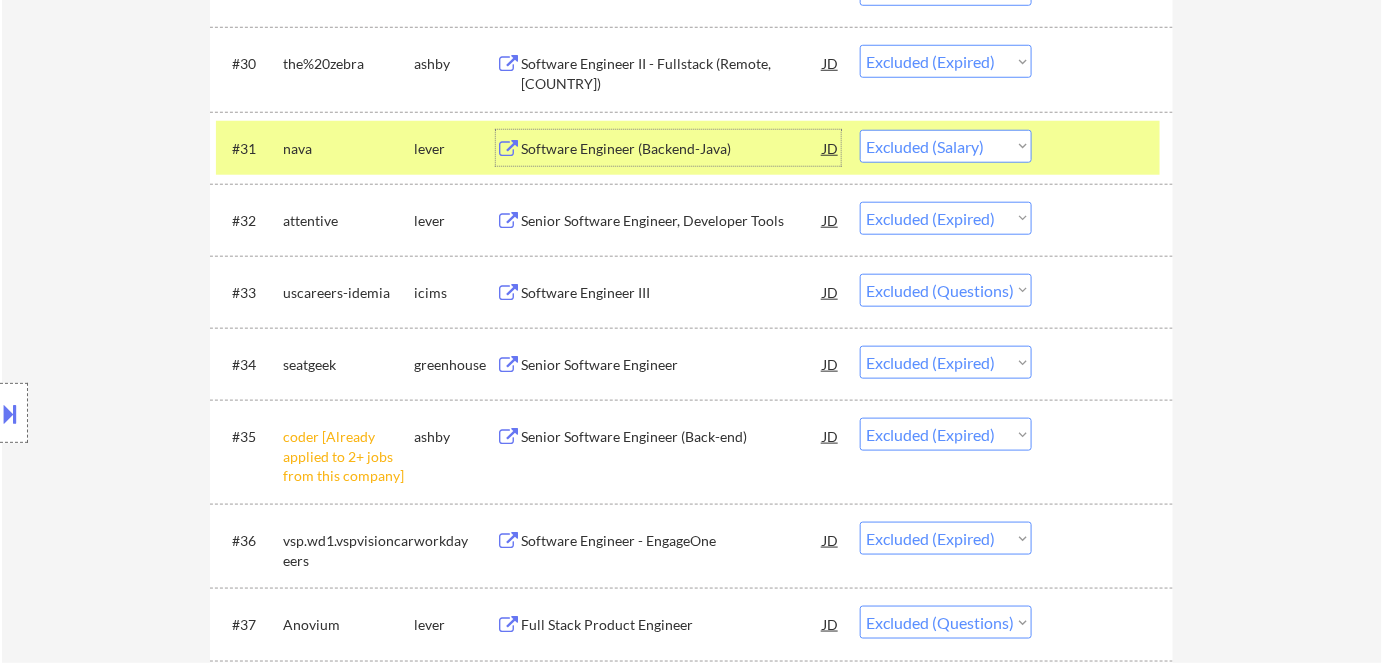 click on "Choose an option... Pending Applied Excluded (Questions) Excluded (Expired) Excluded (Location) Excluded (Bad Match) Excluded (Blocklist) Excluded (Salary) Excluded (Other)" at bounding box center (946, 146) 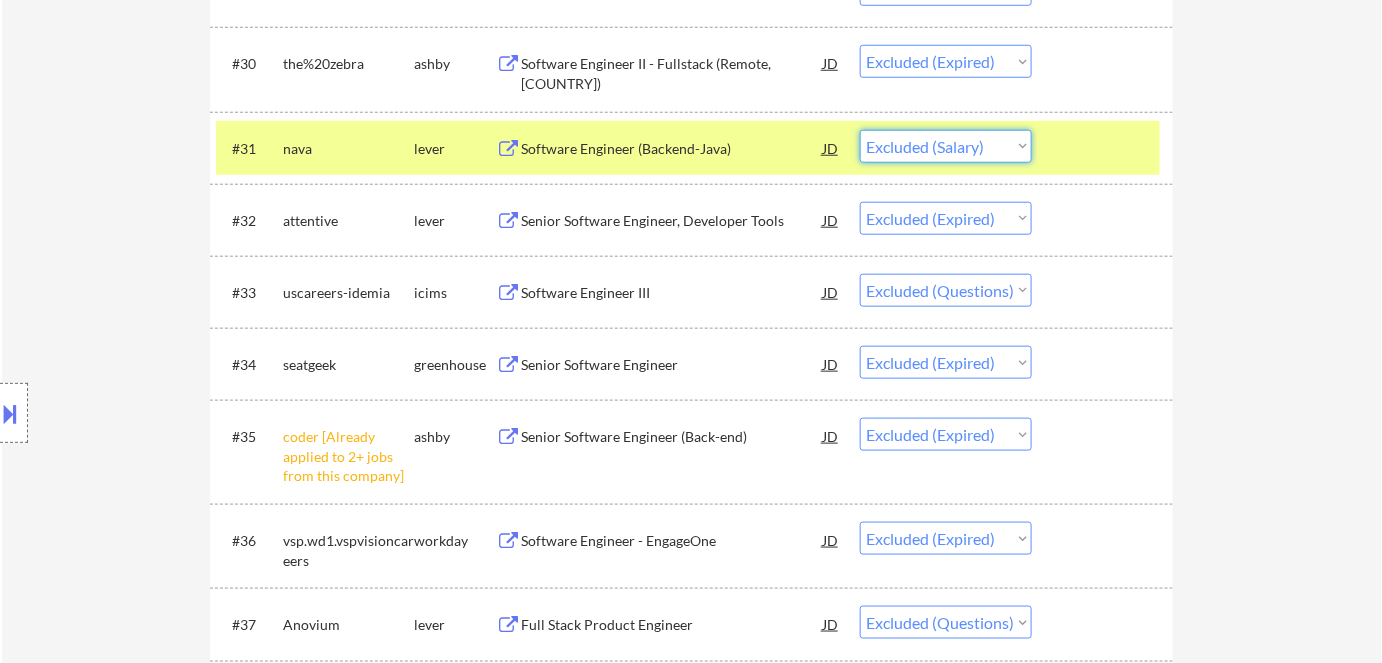 select on ""pending"" 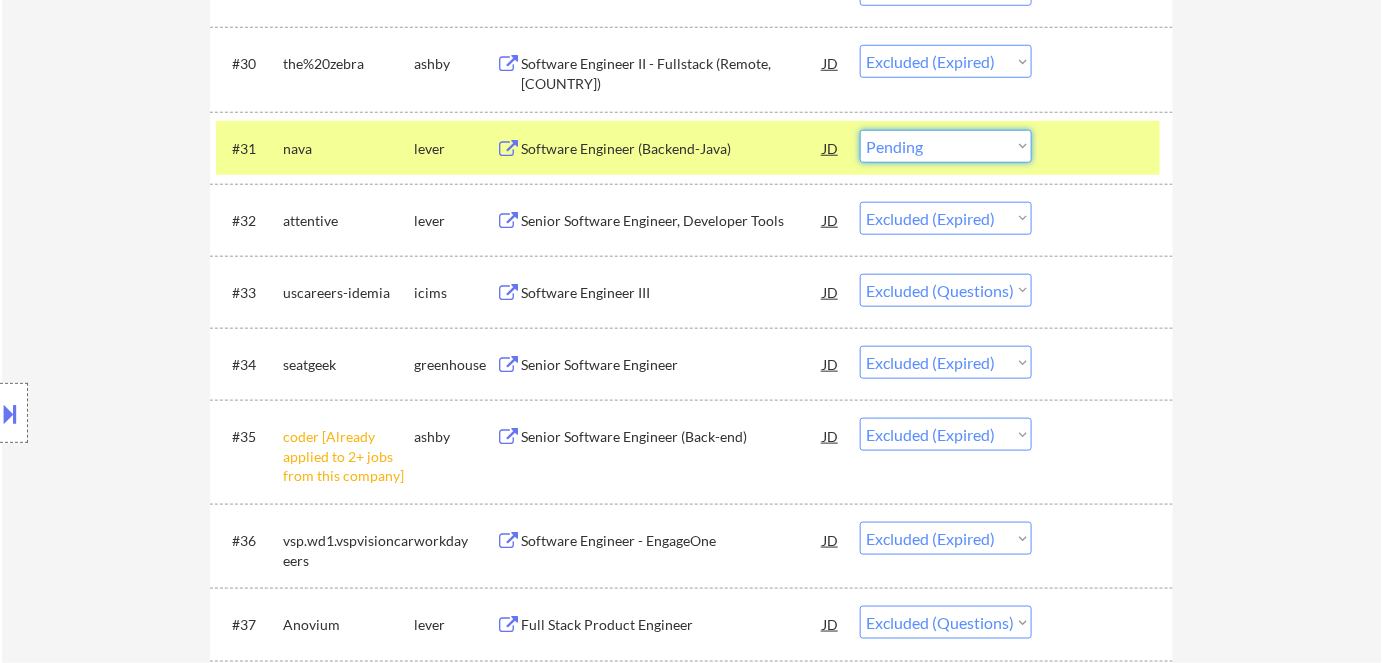 click on "Choose an option... Pending Applied Excluded (Questions) Excluded (Expired) Excluded (Location) Excluded (Bad Match) Excluded (Blocklist) Excluded (Salary) Excluded (Other)" at bounding box center (946, 146) 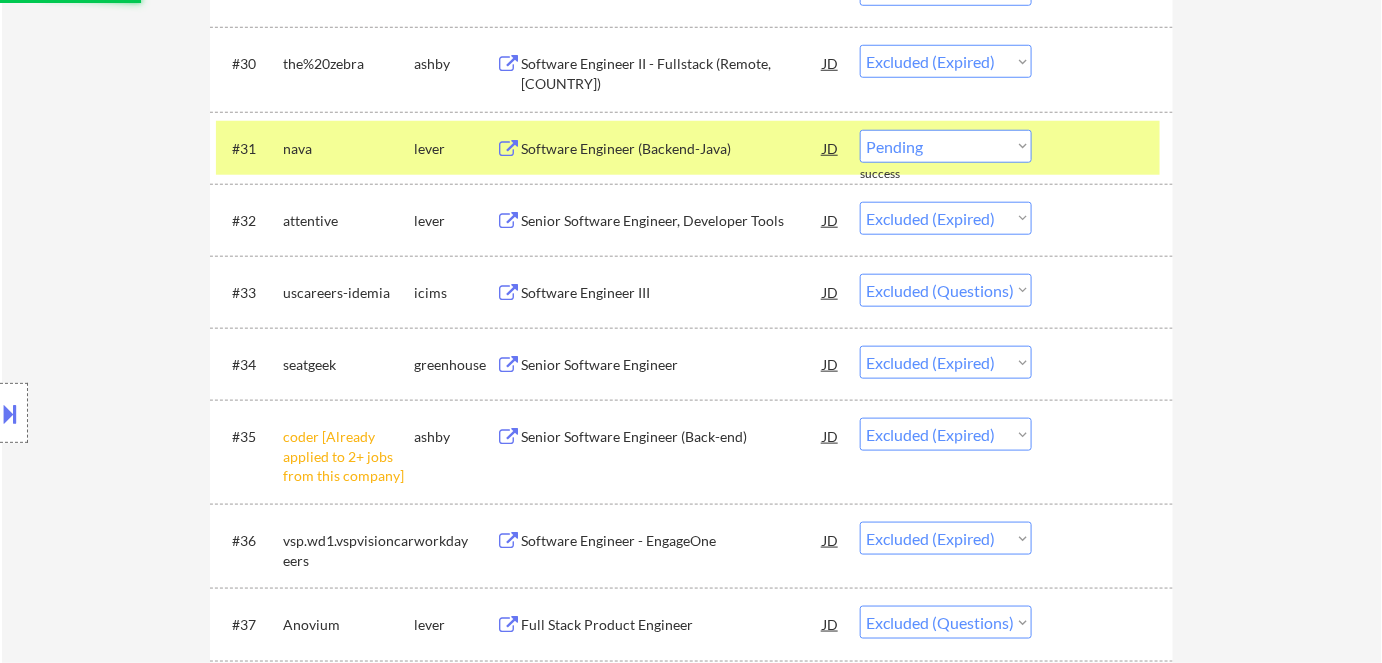 select on ""excluded"" 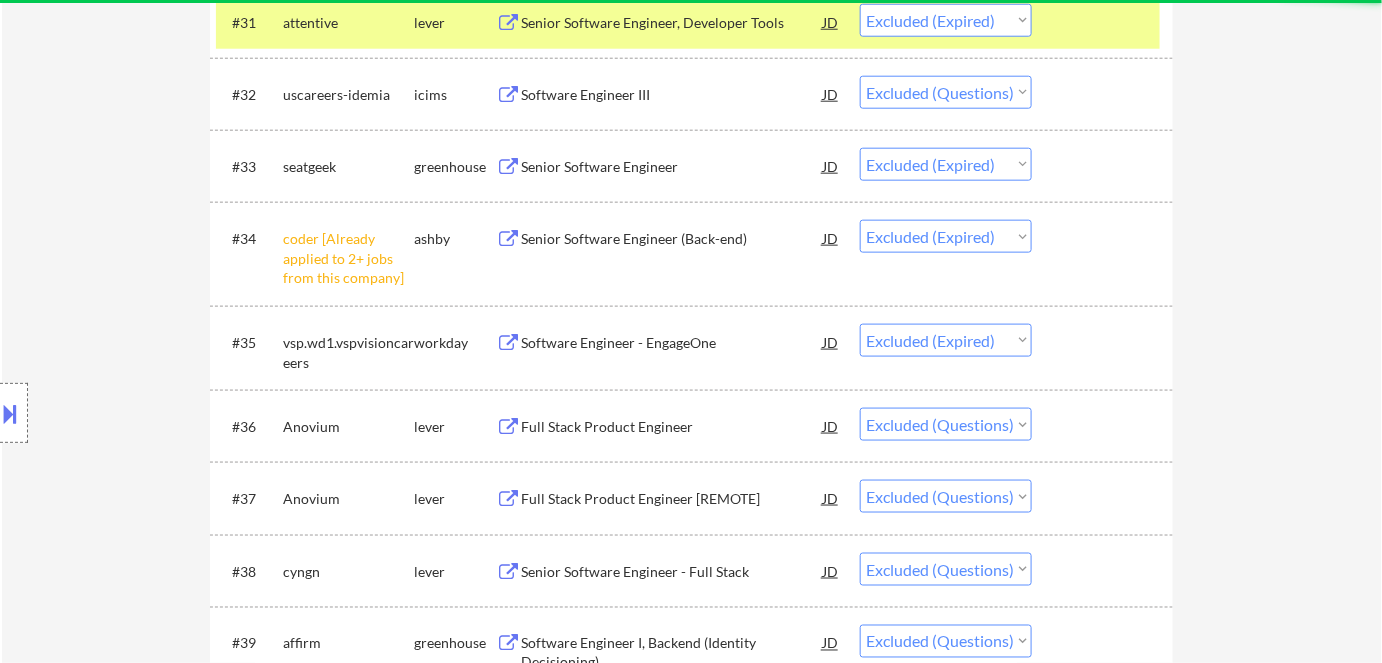 scroll, scrollTop: 3363, scrollLeft: 0, axis: vertical 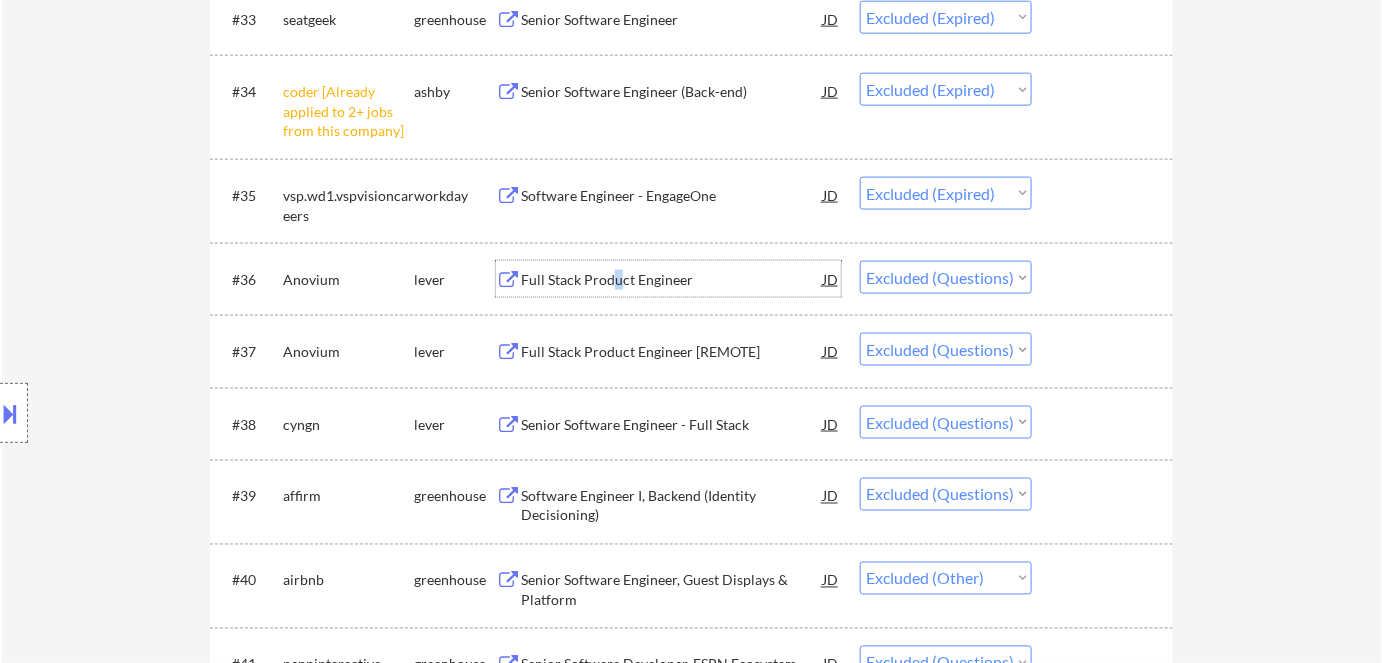 click on "Full Stack Product Engineer" at bounding box center (672, 280) 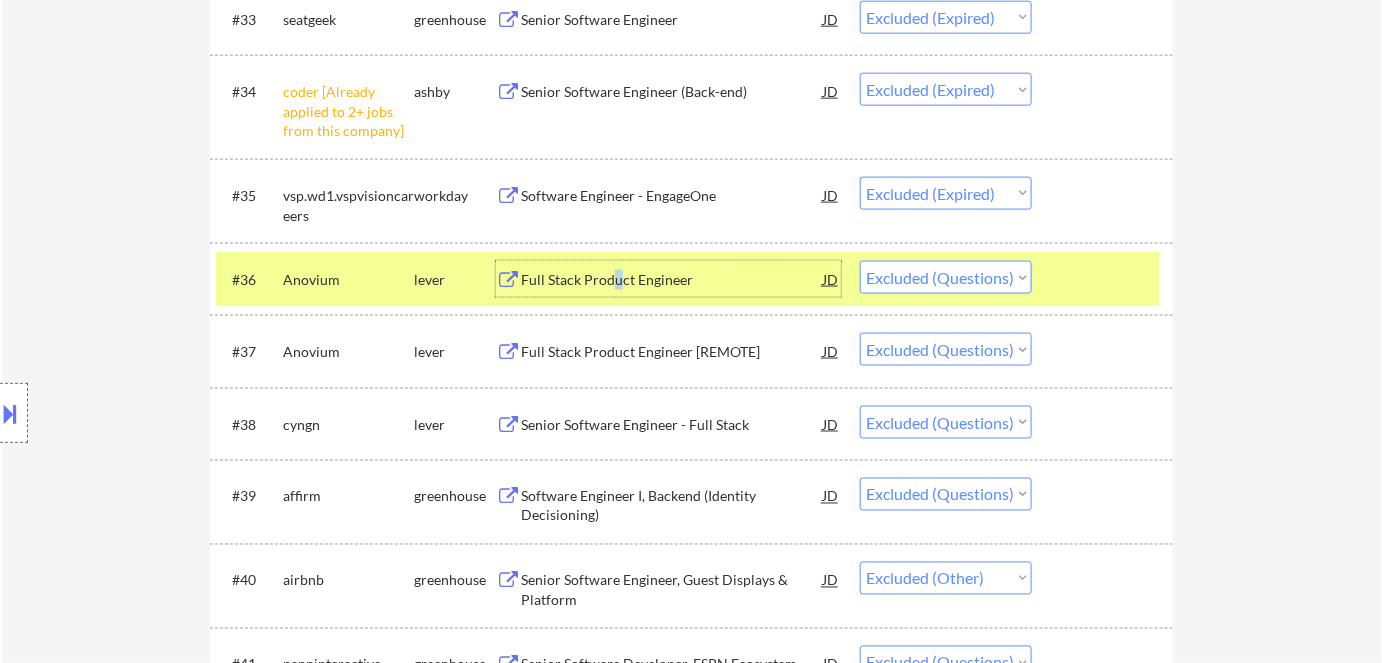 click on "Choose an option... Pending Applied Excluded (Questions) Excluded (Expired) Excluded (Location) Excluded (Bad Match) Excluded (Blocklist) Excluded (Salary) Excluded (Other)" at bounding box center [946, 277] 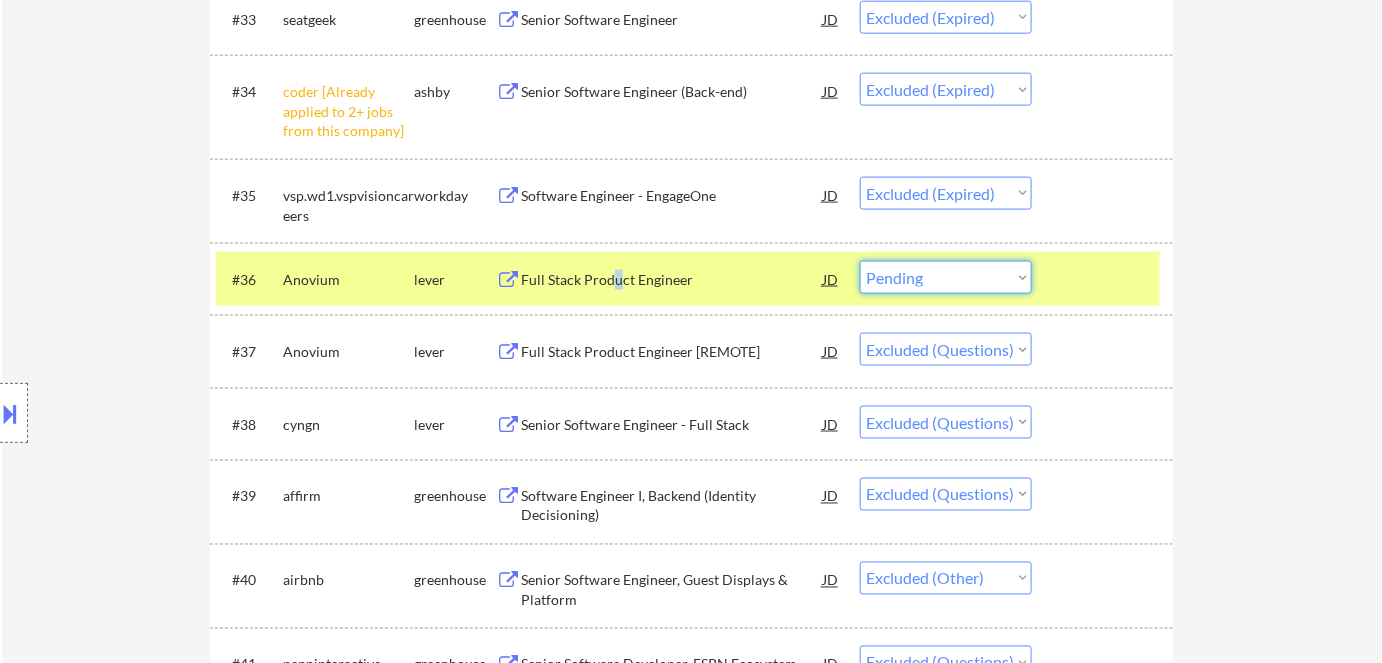 click on "Choose an option... Pending Applied Excluded (Questions) Excluded (Expired) Excluded (Location) Excluded (Bad Match) Excluded (Blocklist) Excluded (Salary) Excluded (Other)" at bounding box center [946, 277] 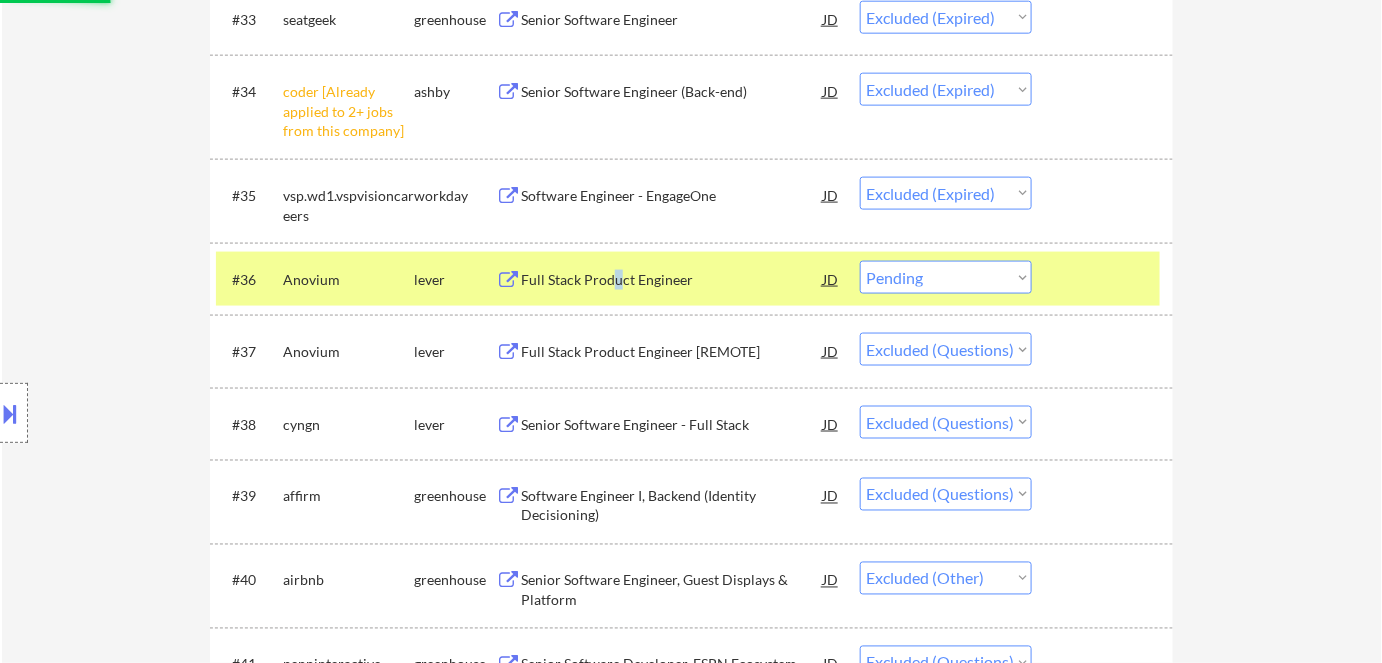 scroll, scrollTop: 3454, scrollLeft: 0, axis: vertical 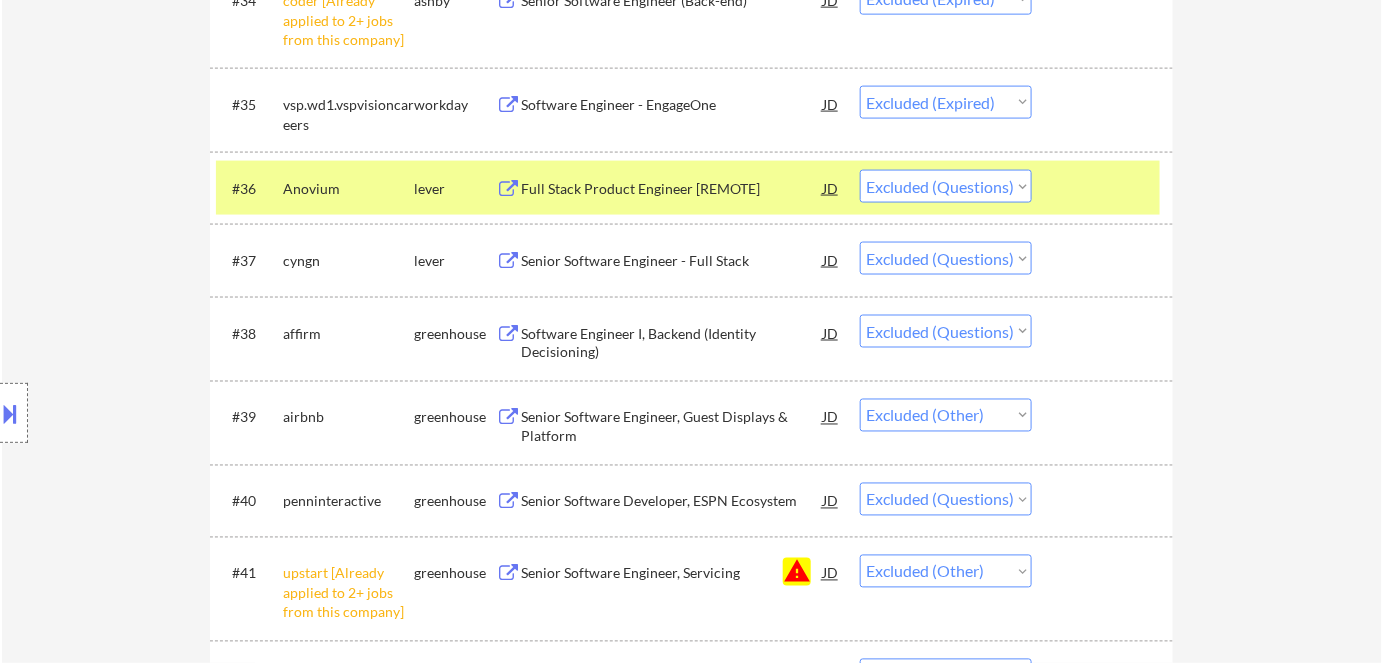 click on "Senior Software Engineer - Full Stack" at bounding box center (672, 261) 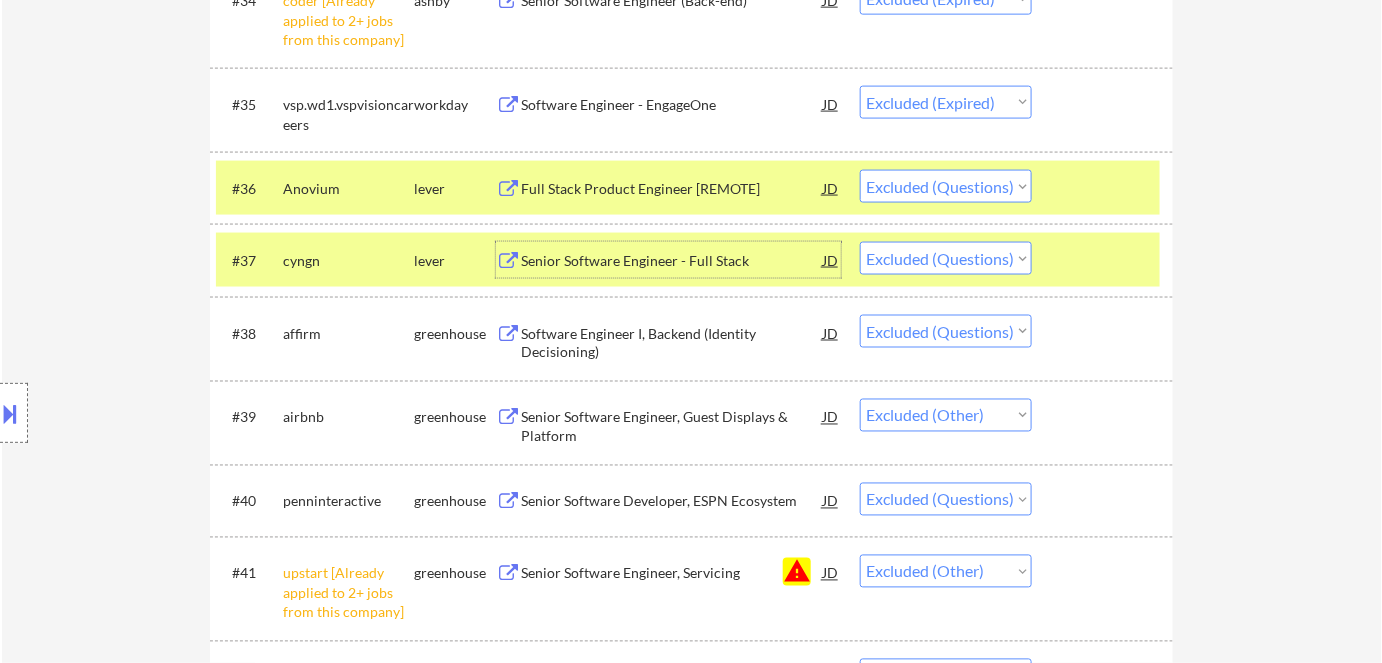 click on "Choose an option... Pending Applied Excluded (Questions) Excluded (Expired) Excluded (Location) Excluded (Bad Match) Excluded (Blocklist) Excluded (Salary) Excluded (Other)" at bounding box center (946, 258) 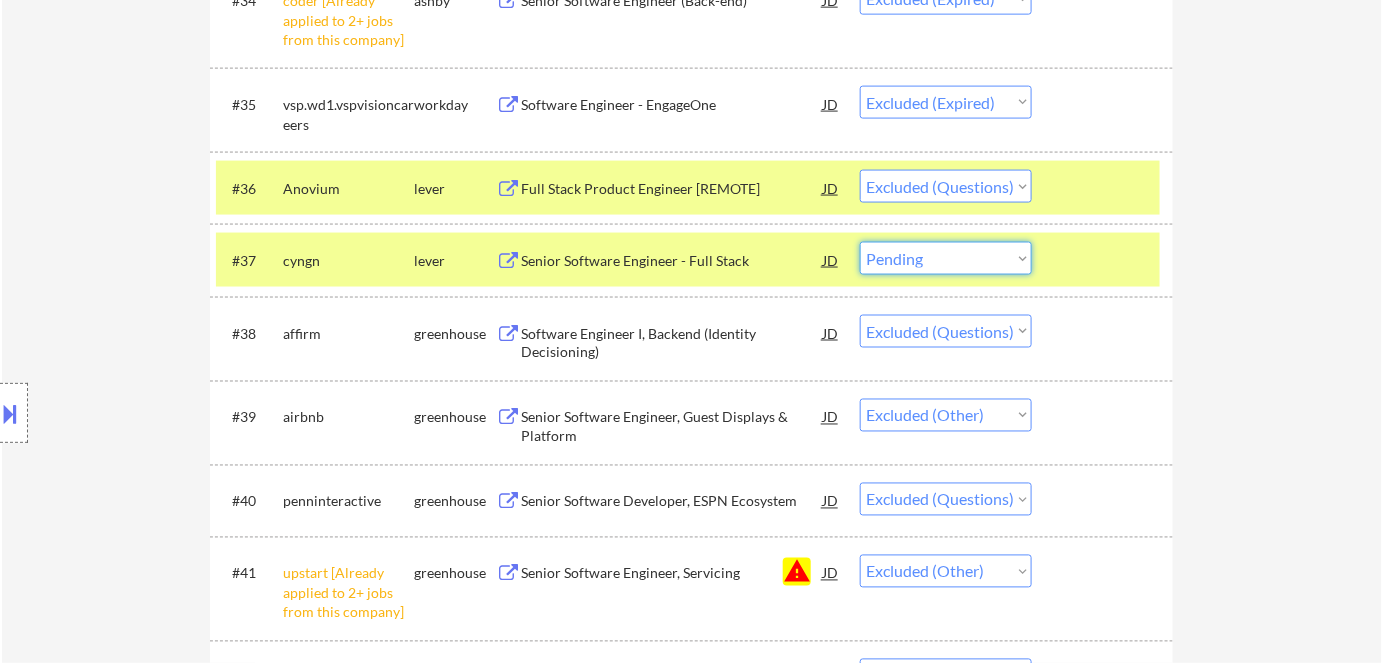 click on "Choose an option... Pending Applied Excluded (Questions) Excluded (Expired) Excluded (Location) Excluded (Bad Match) Excluded (Blocklist) Excluded (Salary) Excluded (Other)" at bounding box center [946, 258] 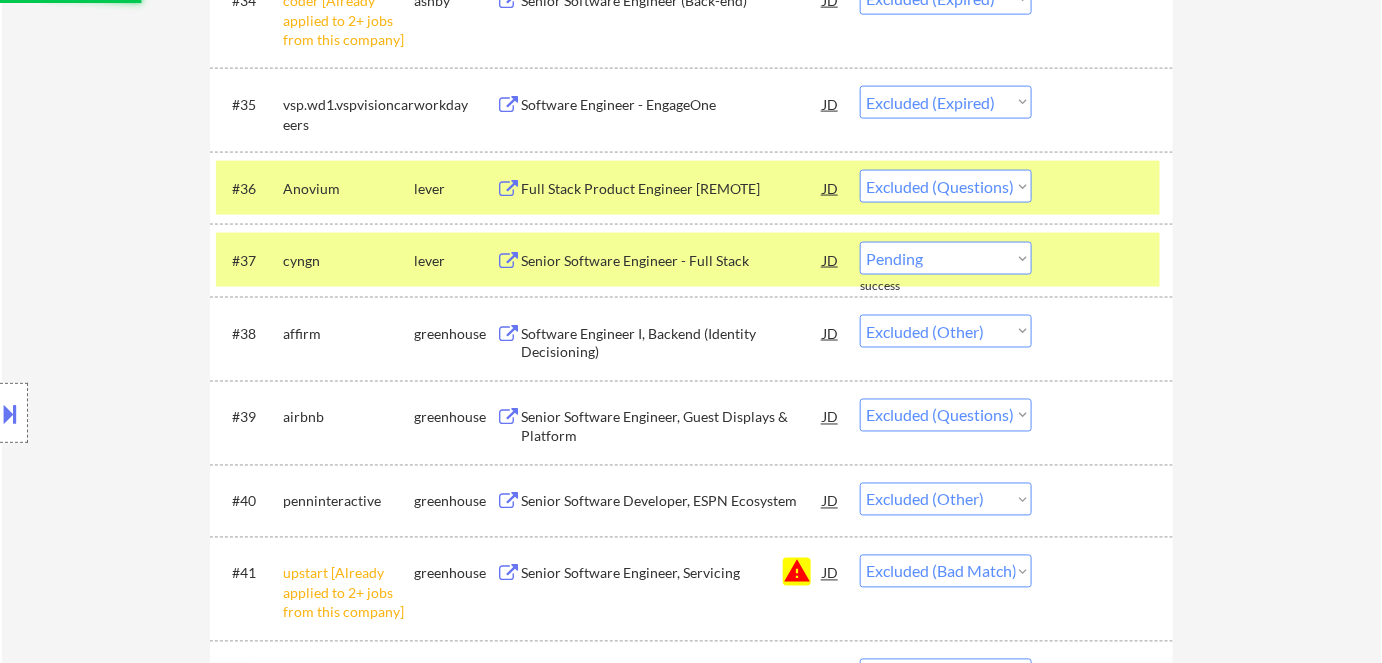 click on "Software Engineer I, Backend (Identity Decisioning)" at bounding box center (672, 343) 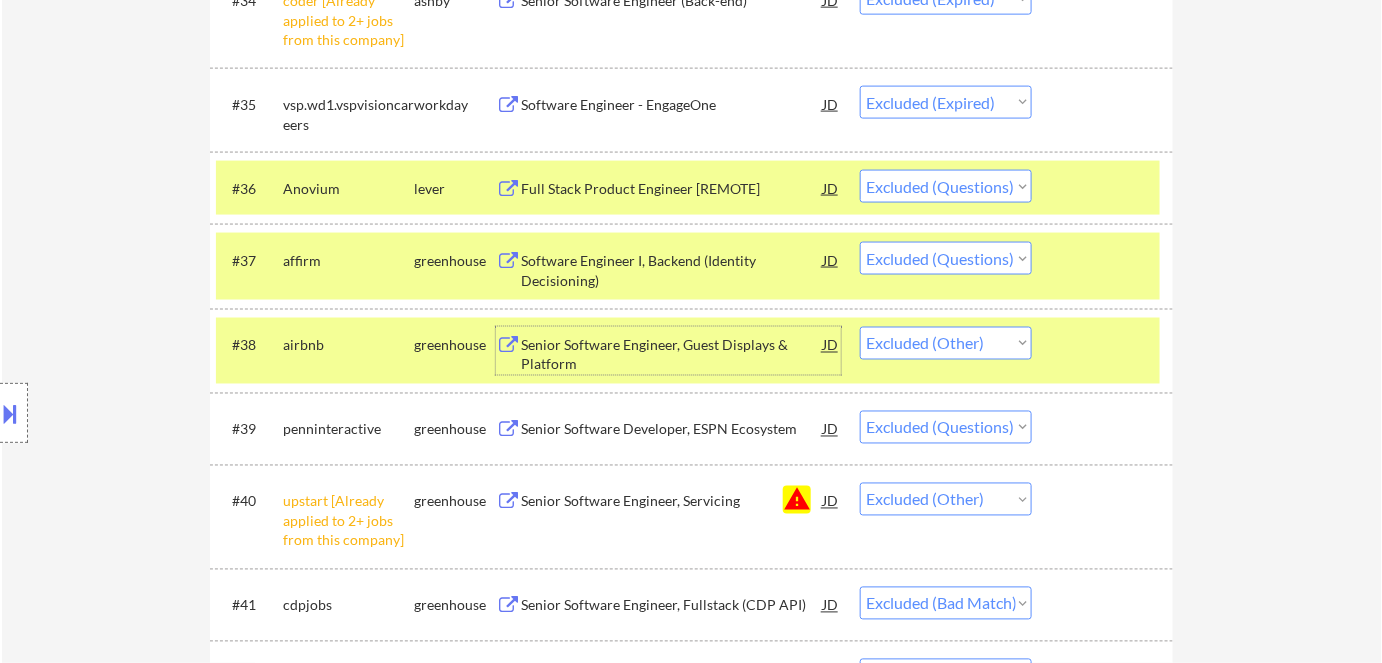 click on "Software Engineer I, Backend (Identity Decisioning)" at bounding box center [672, 270] 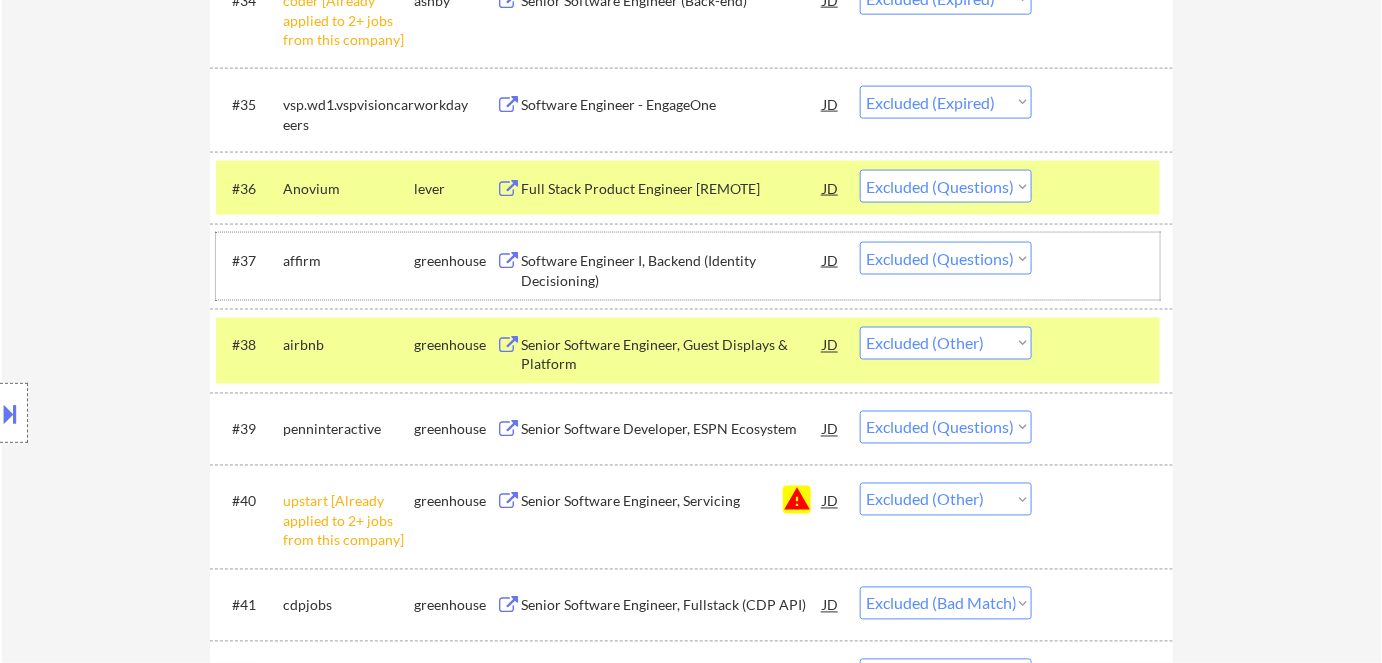 click on "#37 affirm greenhouse Software Engineer I, Backend (Identity Decisioning) JD Choose an option... Pending Applied Excluded (Questions) Excluded (Expired) Excluded (Location) Excluded (Bad Match) Excluded (Blocklist) Excluded (Salary) Excluded (Other)" at bounding box center (688, 266) 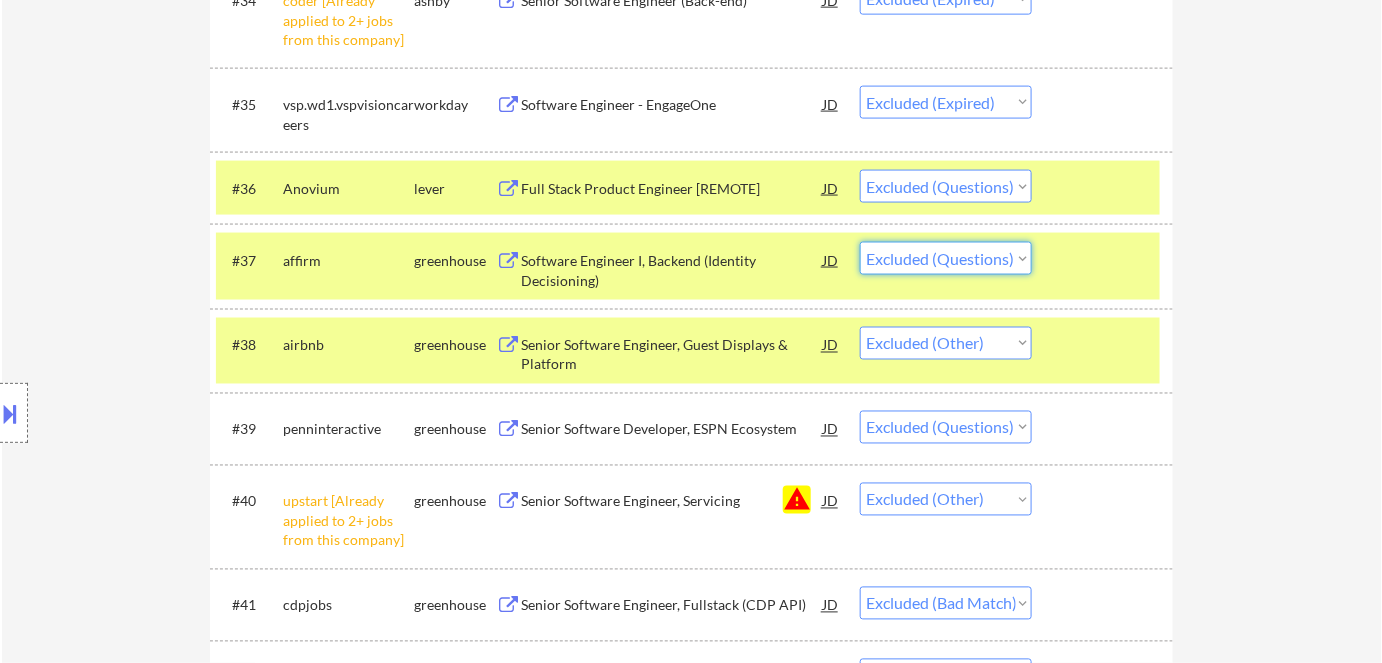click on "Choose an option... Pending Applied Excluded (Questions) Excluded (Expired) Excluded (Location) Excluded (Bad Match) Excluded (Blocklist) Excluded (Salary) Excluded (Other)" at bounding box center (946, 258) 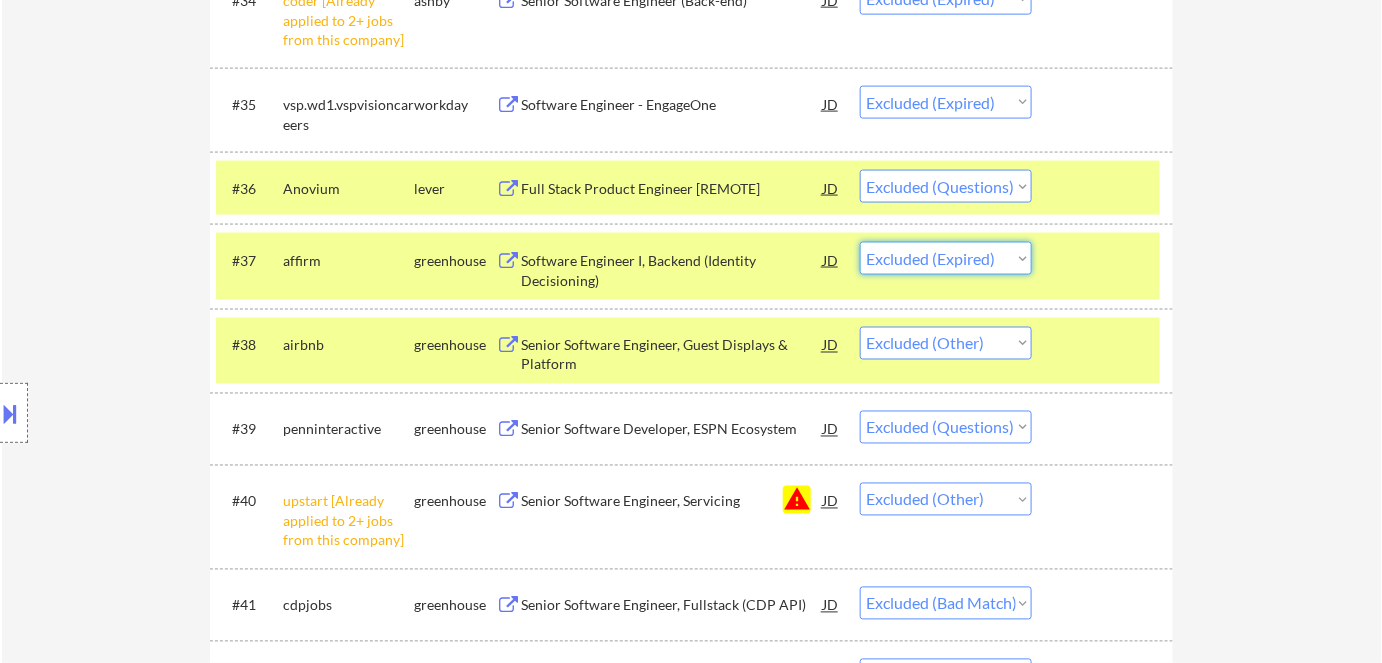 click on "Choose an option... Pending Applied Excluded (Questions) Excluded (Expired) Excluded (Location) Excluded (Bad Match) Excluded (Blocklist) Excluded (Salary) Excluded (Other)" at bounding box center (946, 258) 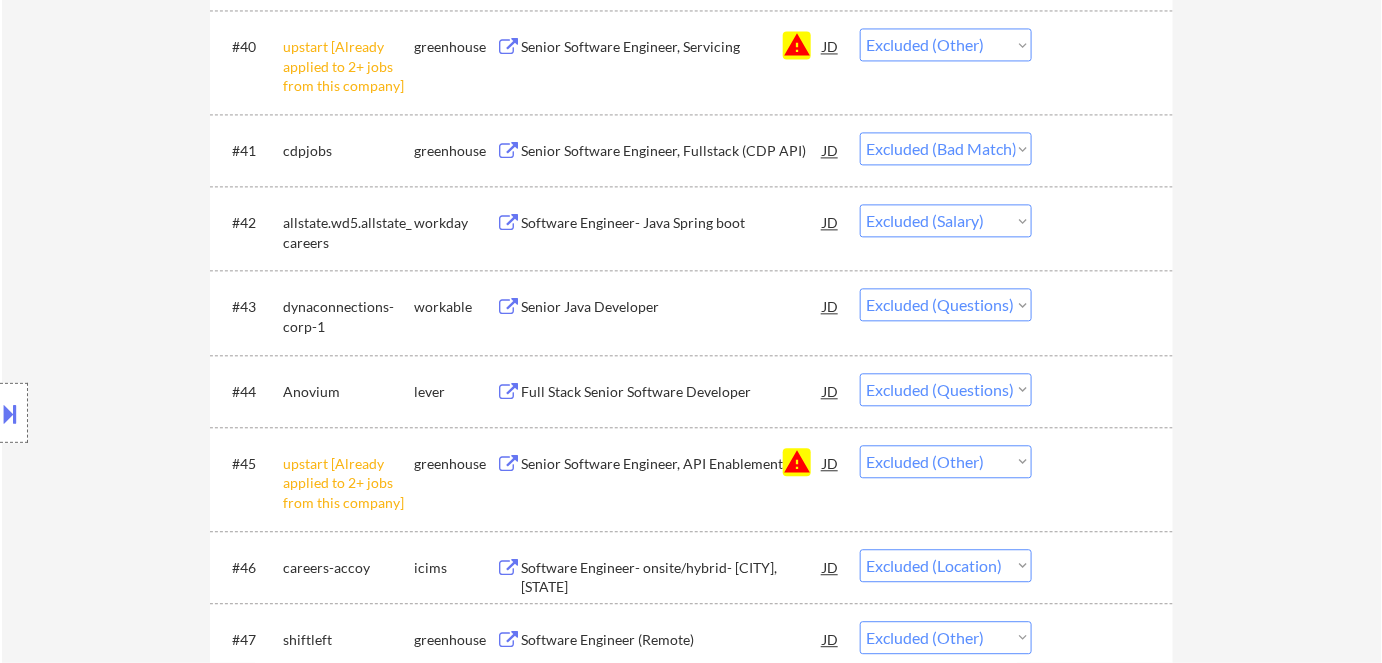 scroll, scrollTop: 4000, scrollLeft: 0, axis: vertical 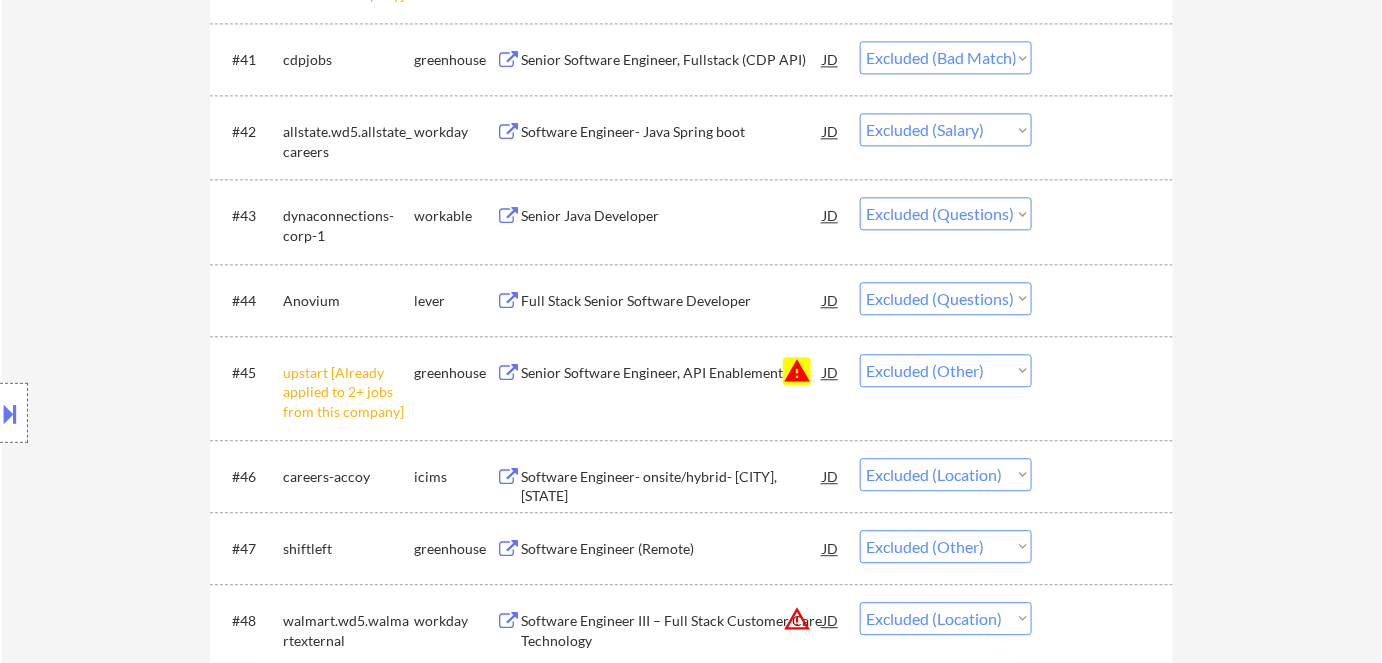 click on "Senior Java Developer" at bounding box center [672, 216] 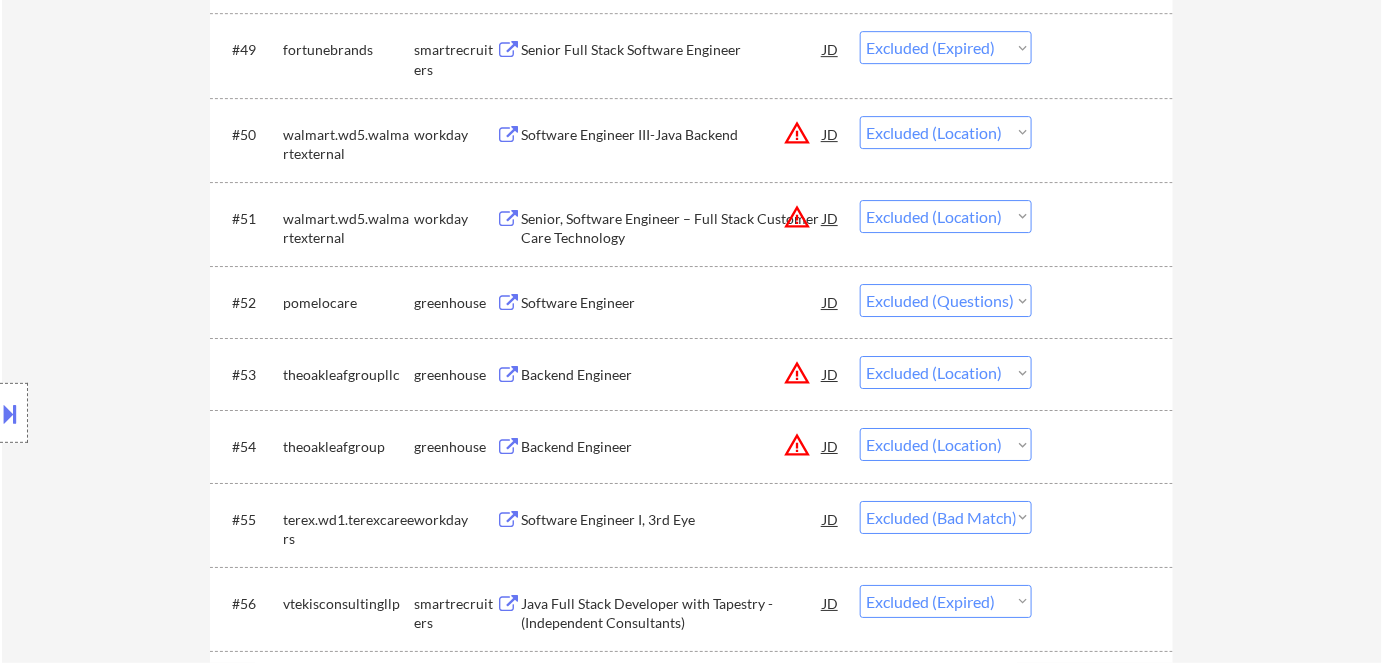 scroll, scrollTop: 4727, scrollLeft: 0, axis: vertical 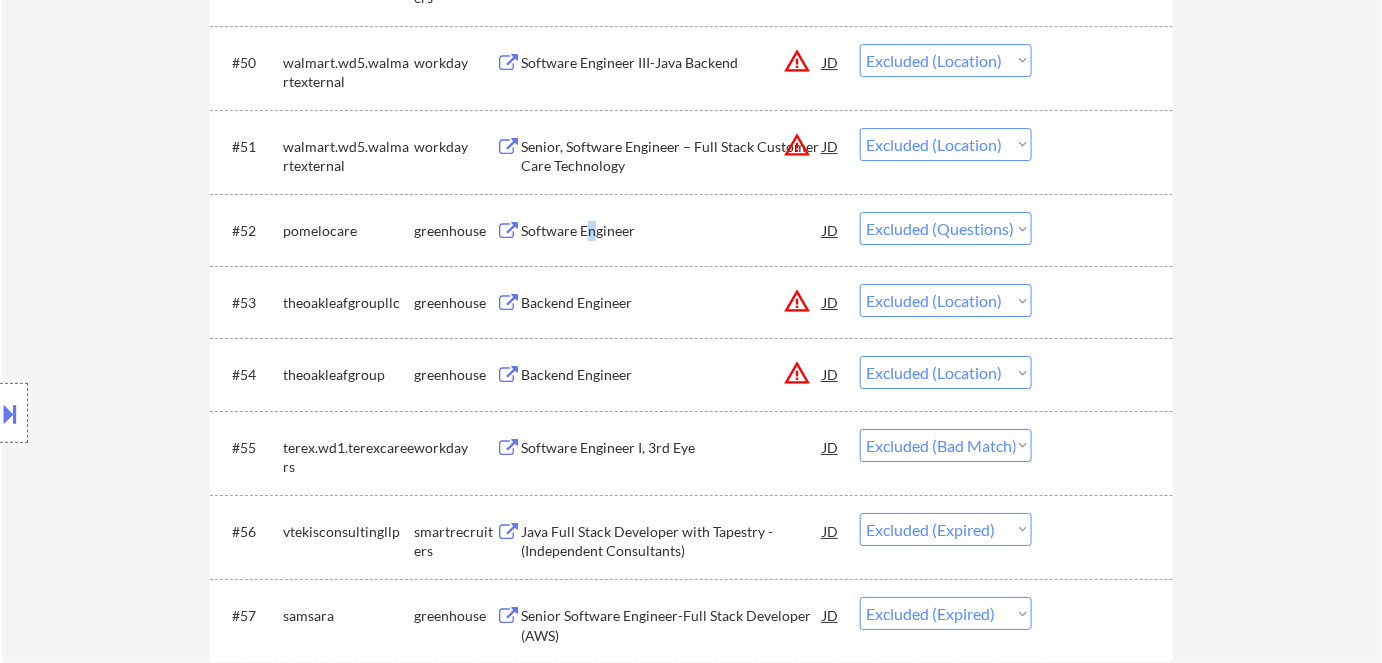 click on "Software Engineer" at bounding box center [672, 231] 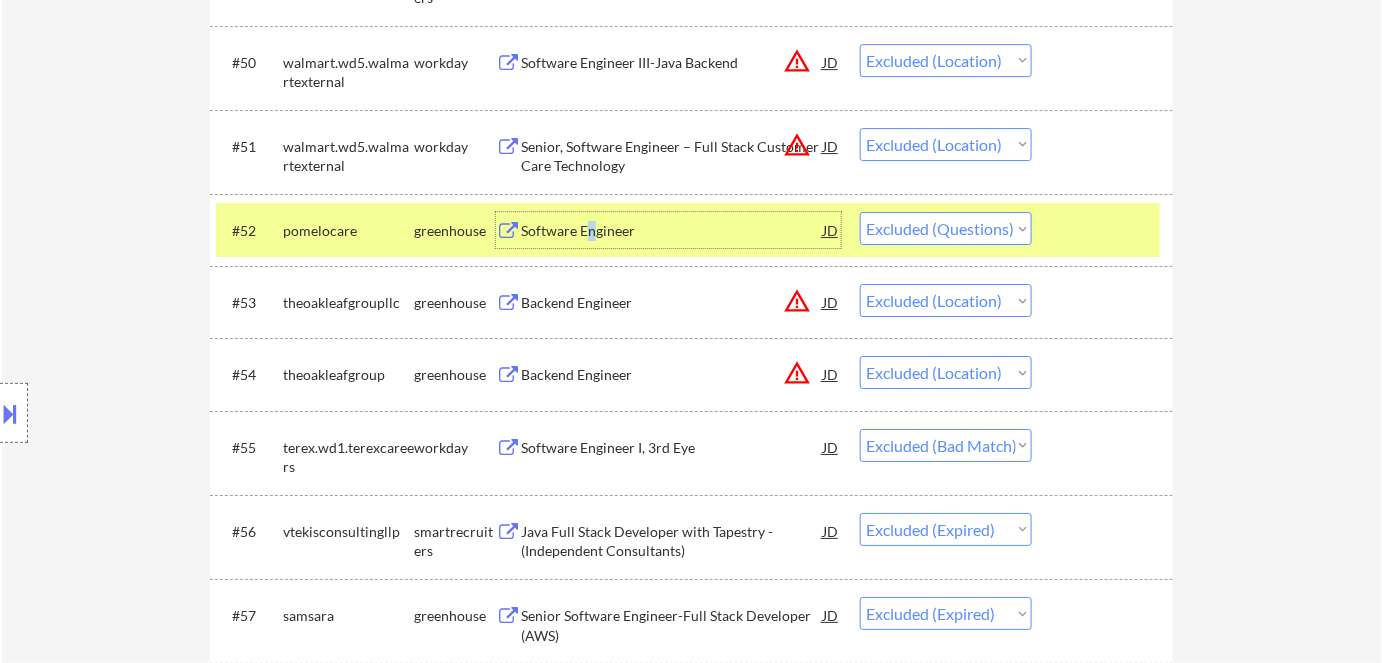 click on "Choose an option... Pending Applied Excluded (Questions) Excluded (Expired) Excluded (Location) Excluded (Bad Match) Excluded (Blocklist) Excluded (Salary) Excluded (Other)" at bounding box center [946, 228] 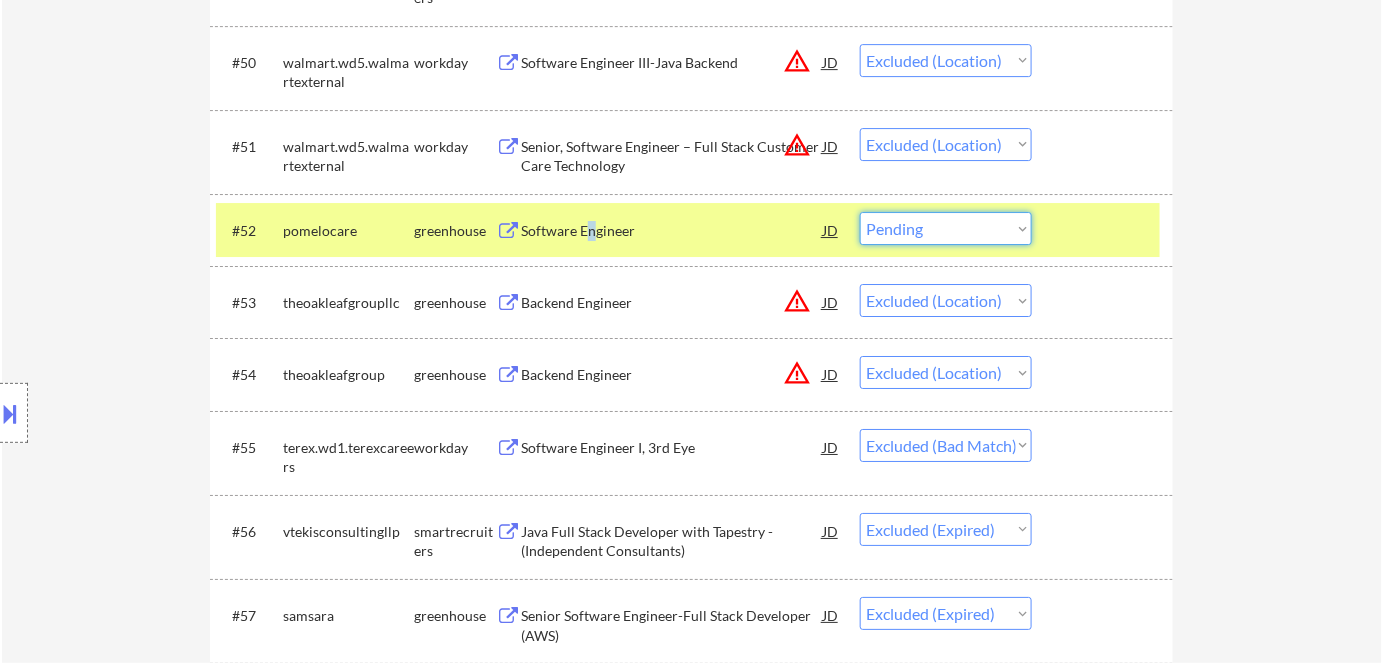click on "Choose an option... Pending Applied Excluded (Questions) Excluded (Expired) Excluded (Location) Excluded (Bad Match) Excluded (Blocklist) Excluded (Salary) Excluded (Other)" at bounding box center [946, 228] 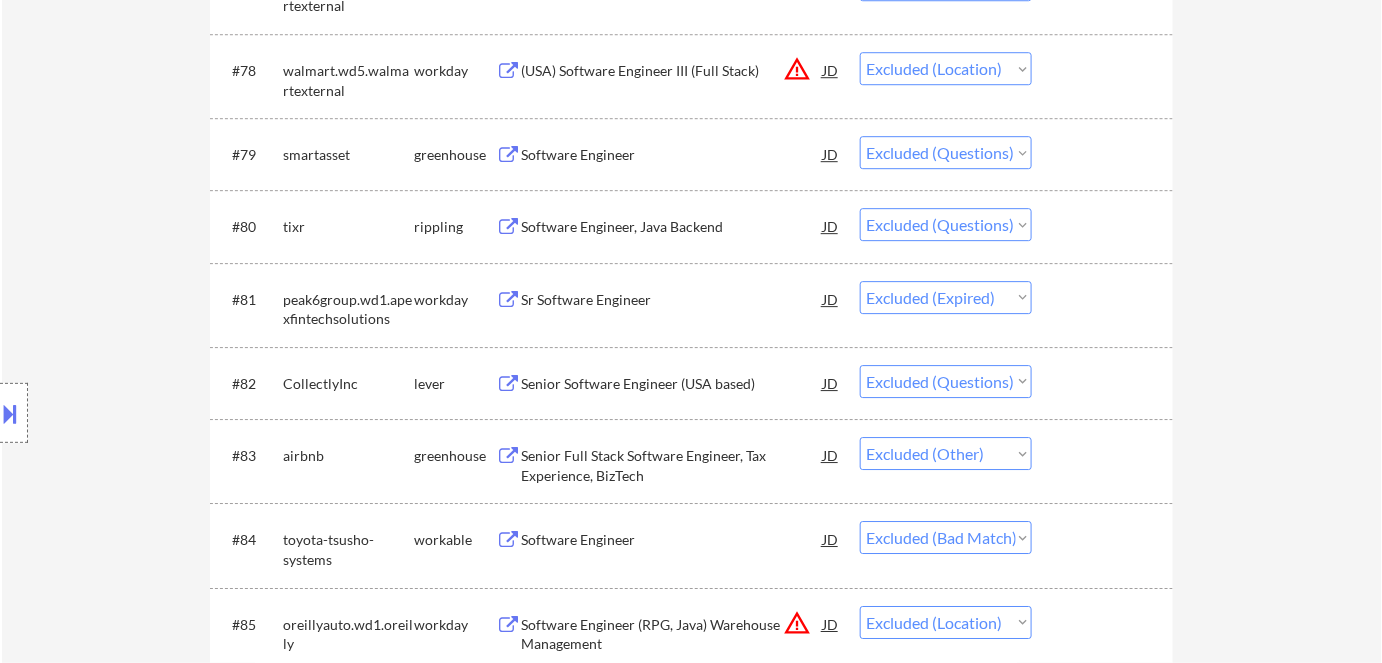 scroll, scrollTop: 7000, scrollLeft: 0, axis: vertical 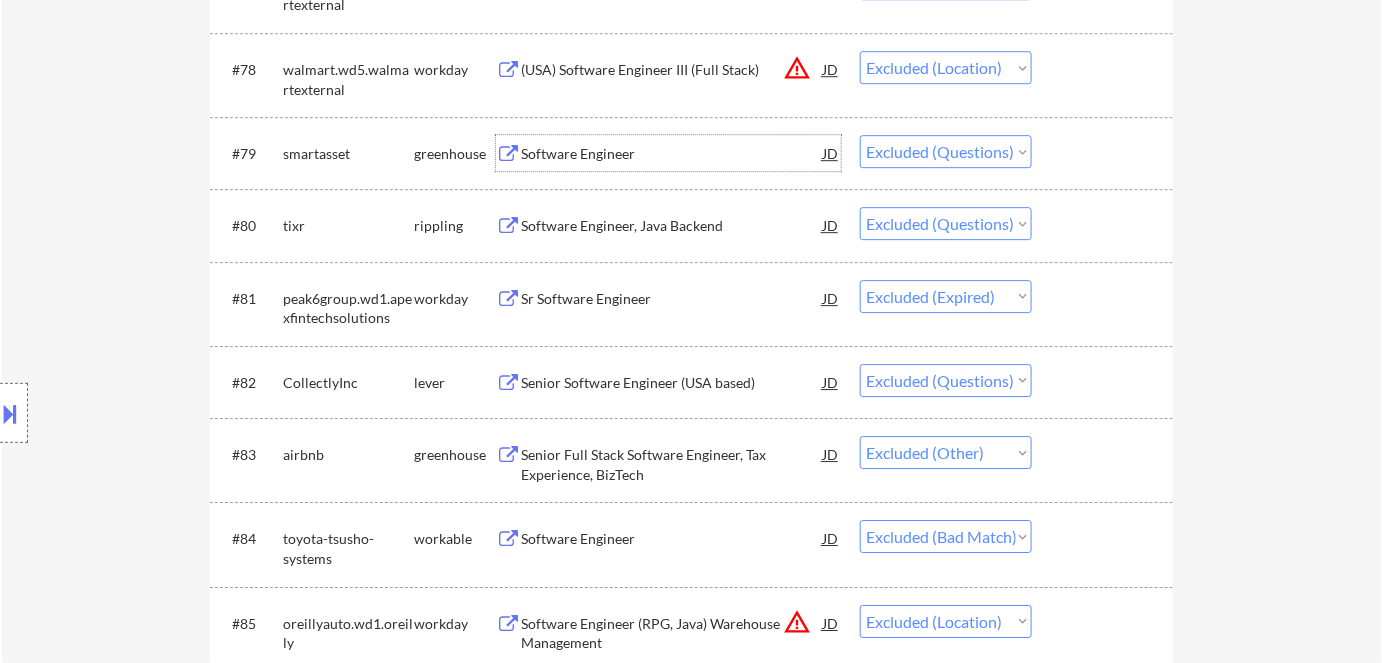 click on "Software Engineer" at bounding box center (672, 154) 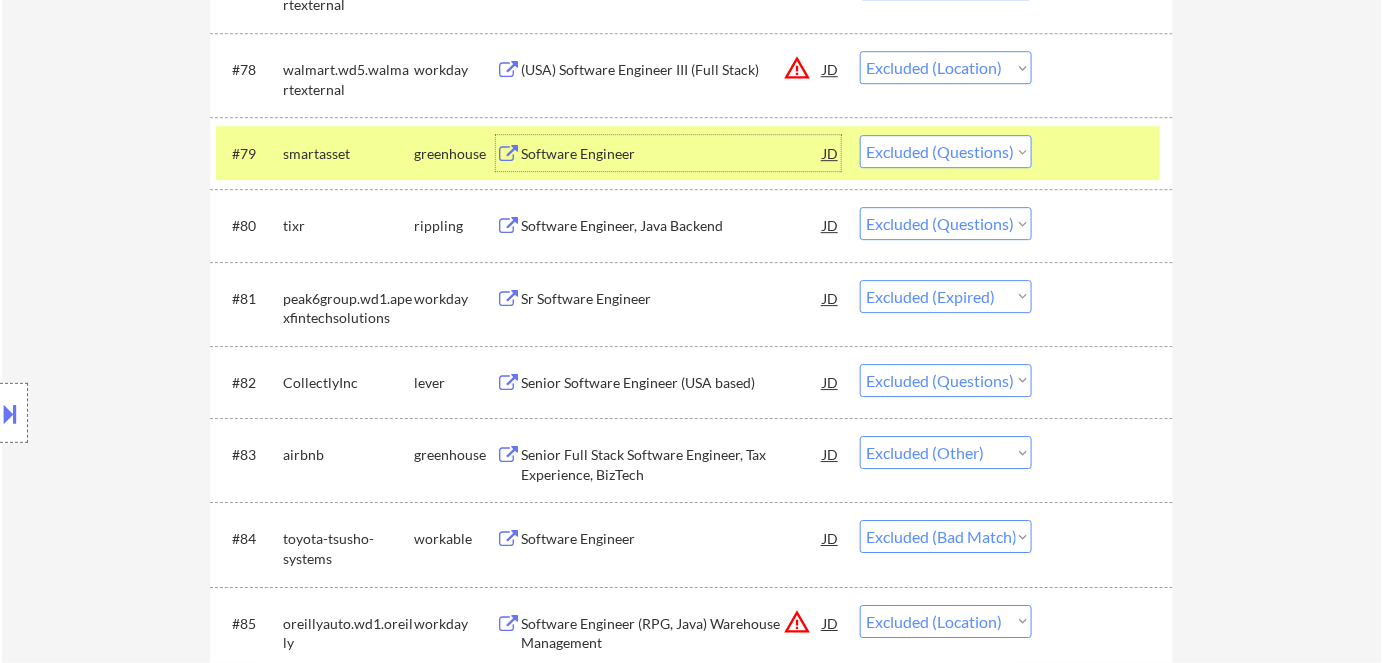 click on "Choose an option... Pending Applied Excluded (Questions) Excluded (Expired) Excluded (Location) Excluded (Bad Match) Excluded (Blocklist) Excluded (Salary) Excluded (Other)" at bounding box center [946, 151] 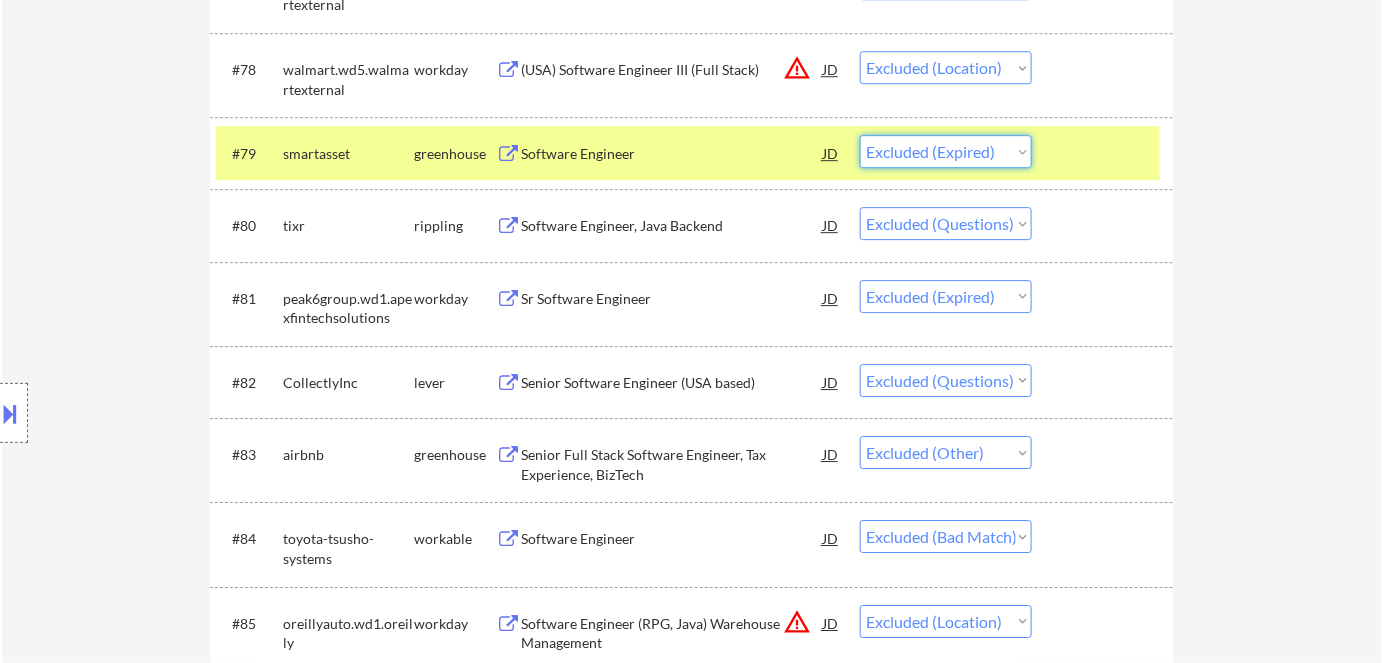 click on "Choose an option... Pending Applied Excluded (Questions) Excluded (Expired) Excluded (Location) Excluded (Bad Match) Excluded (Blocklist) Excluded (Salary) Excluded (Other)" at bounding box center [946, 151] 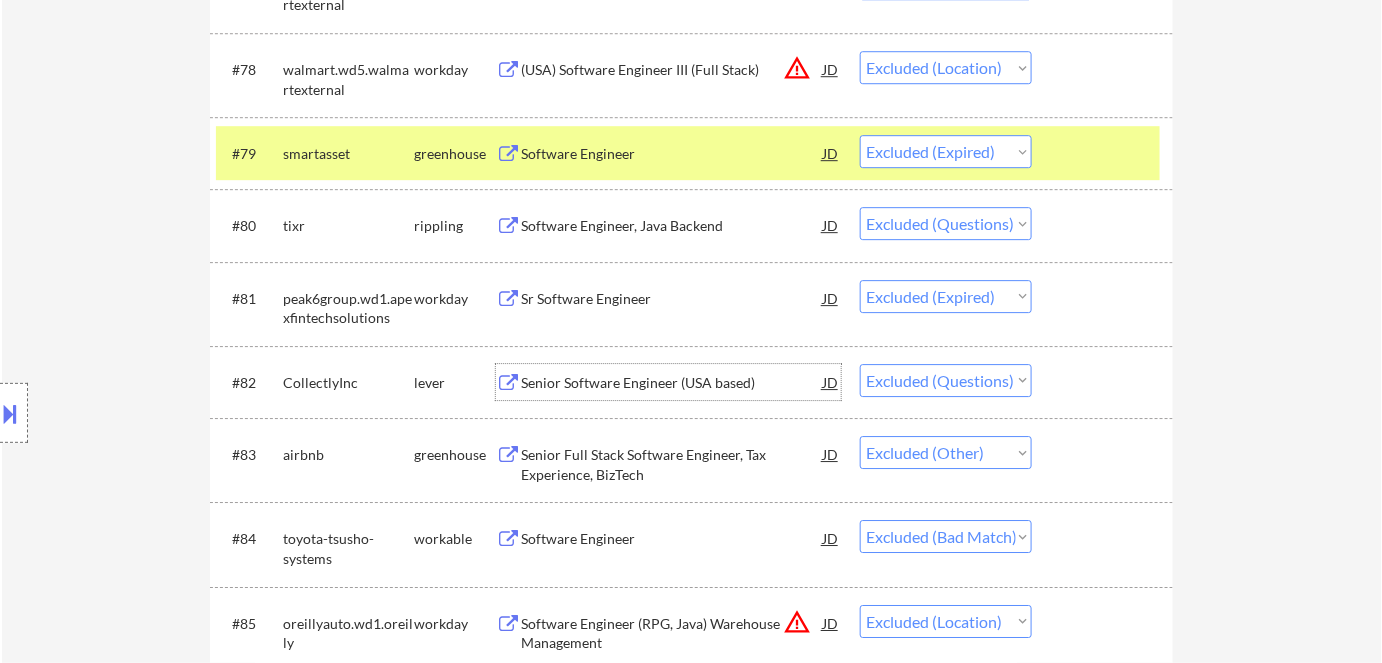 click on "Senior Software Engineer (USA based)" at bounding box center (672, 383) 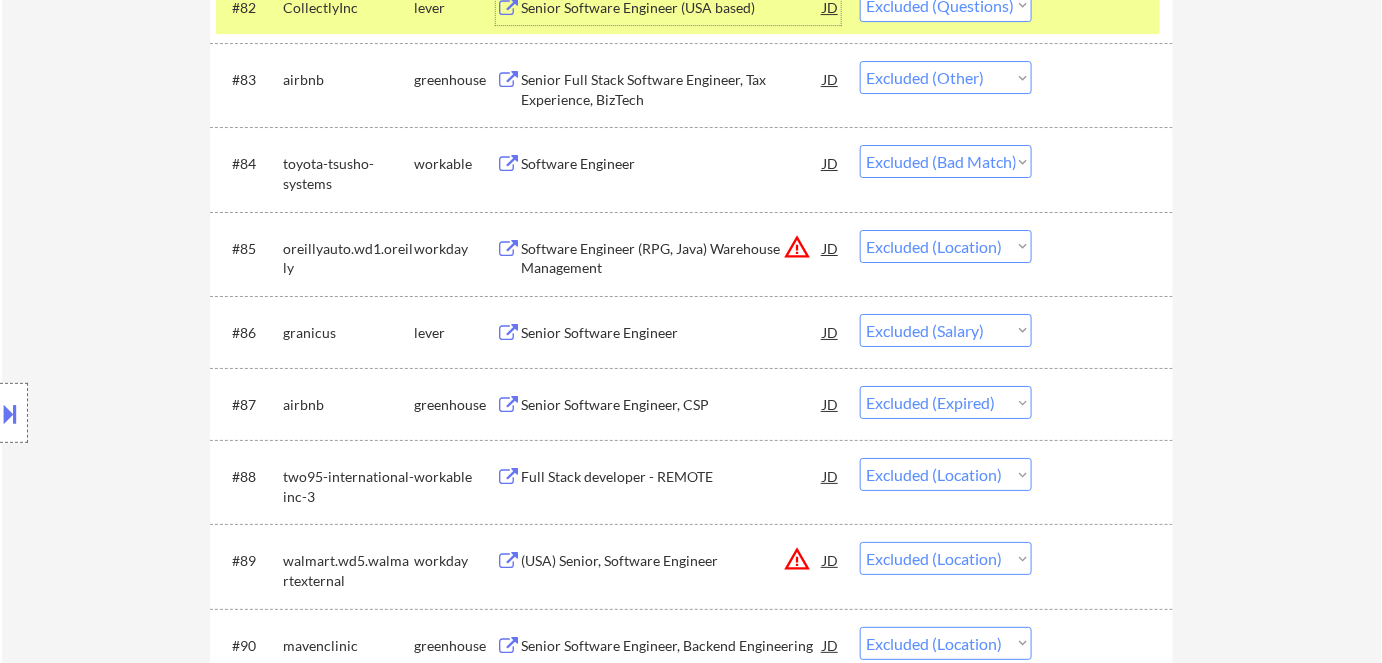 scroll, scrollTop: 7454, scrollLeft: 0, axis: vertical 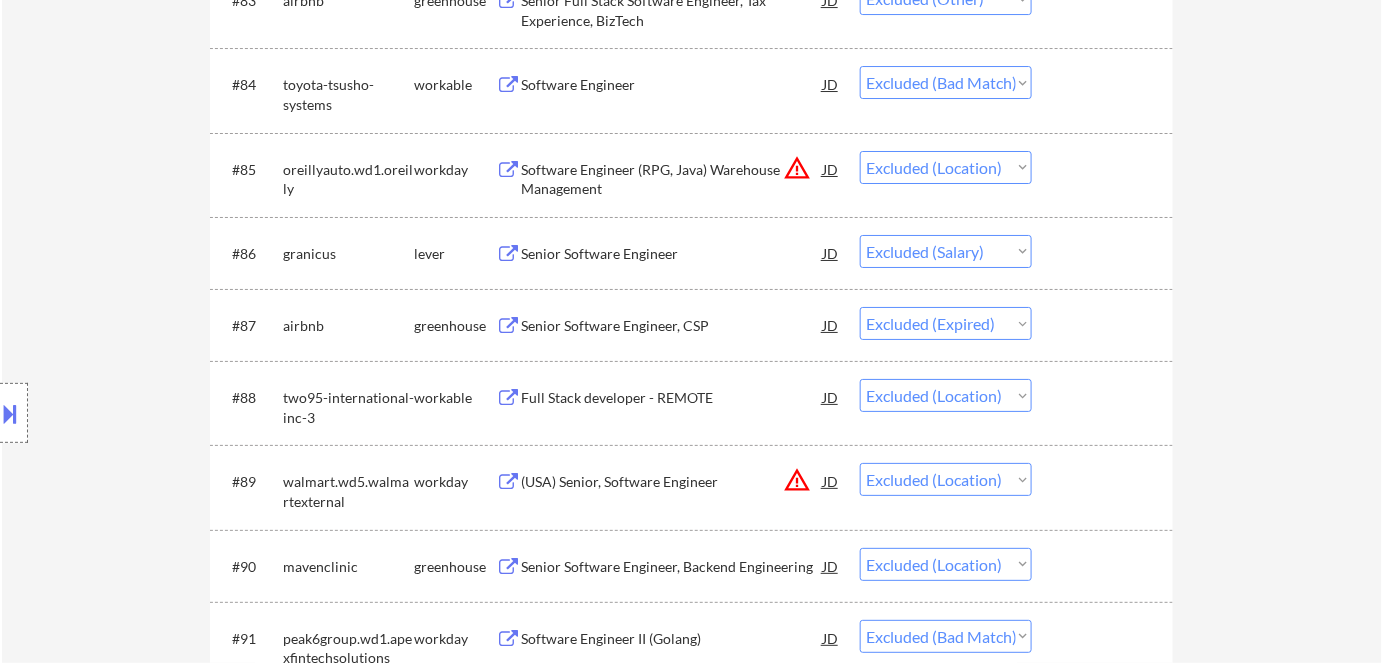 click on "Senior Software Engineer" at bounding box center [672, 254] 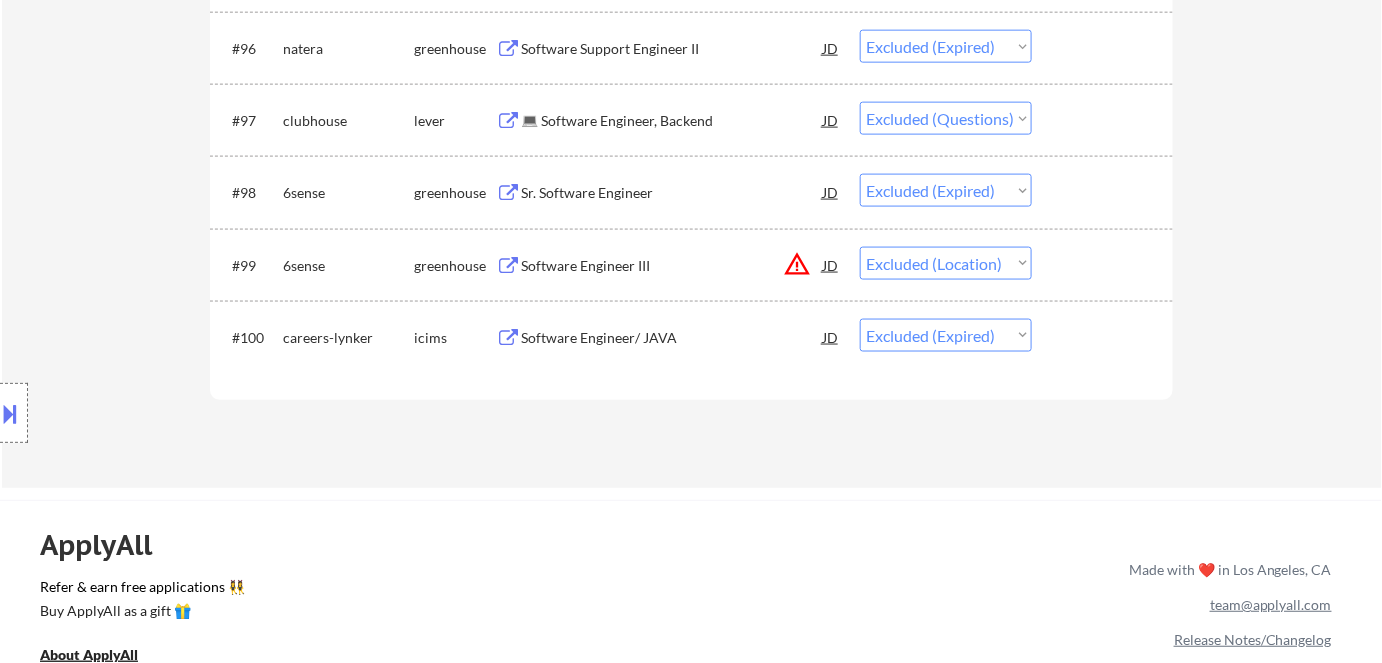 scroll, scrollTop: 8454, scrollLeft: 0, axis: vertical 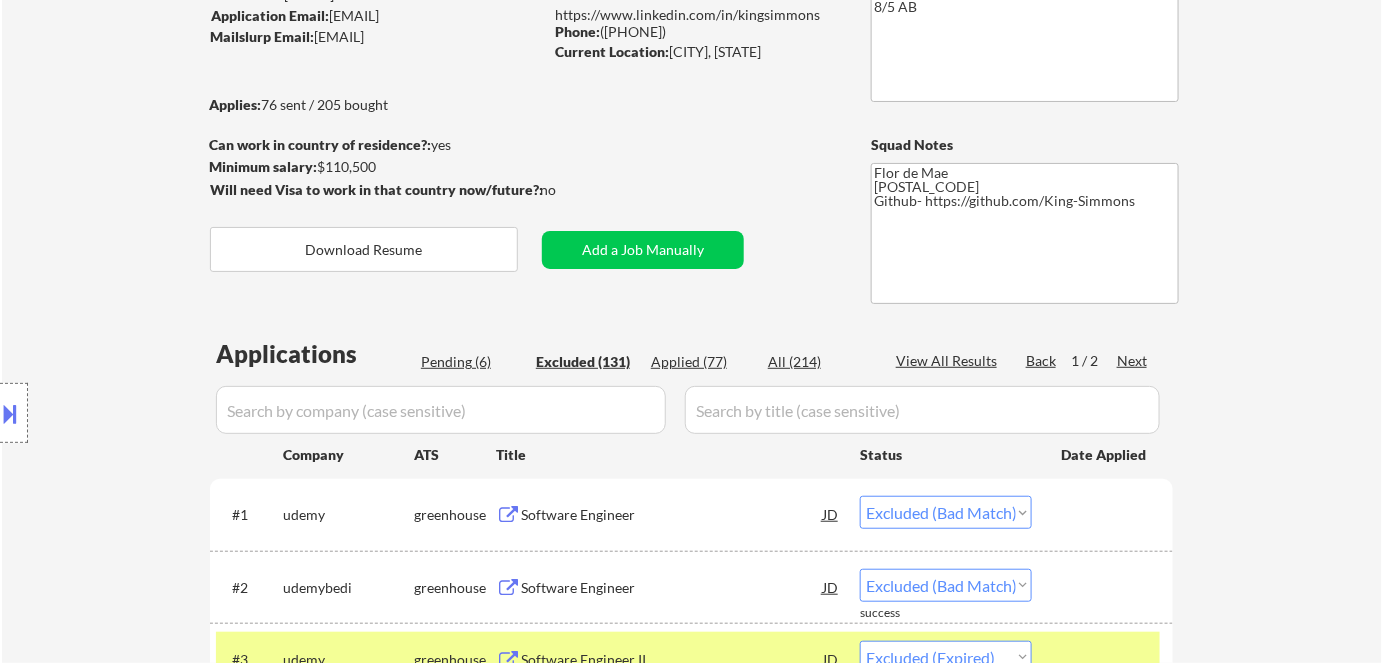 click on "Next" at bounding box center (1133, 361) 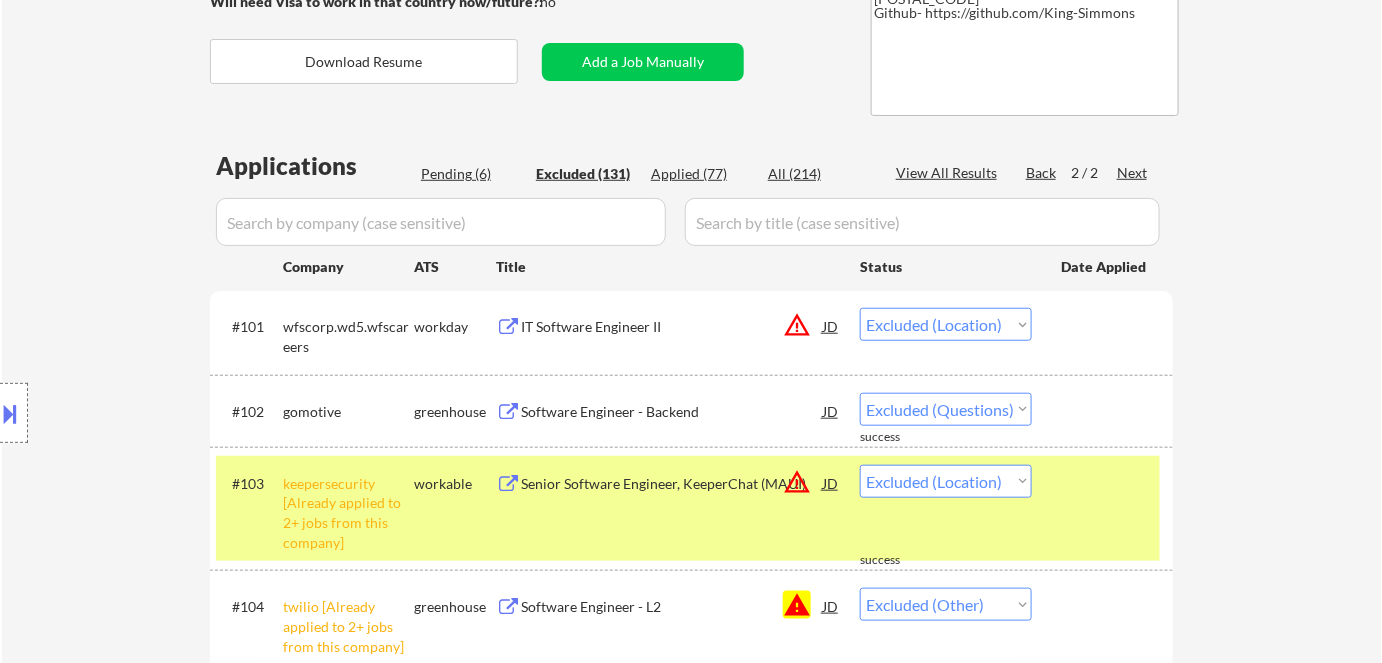 scroll, scrollTop: 545, scrollLeft: 0, axis: vertical 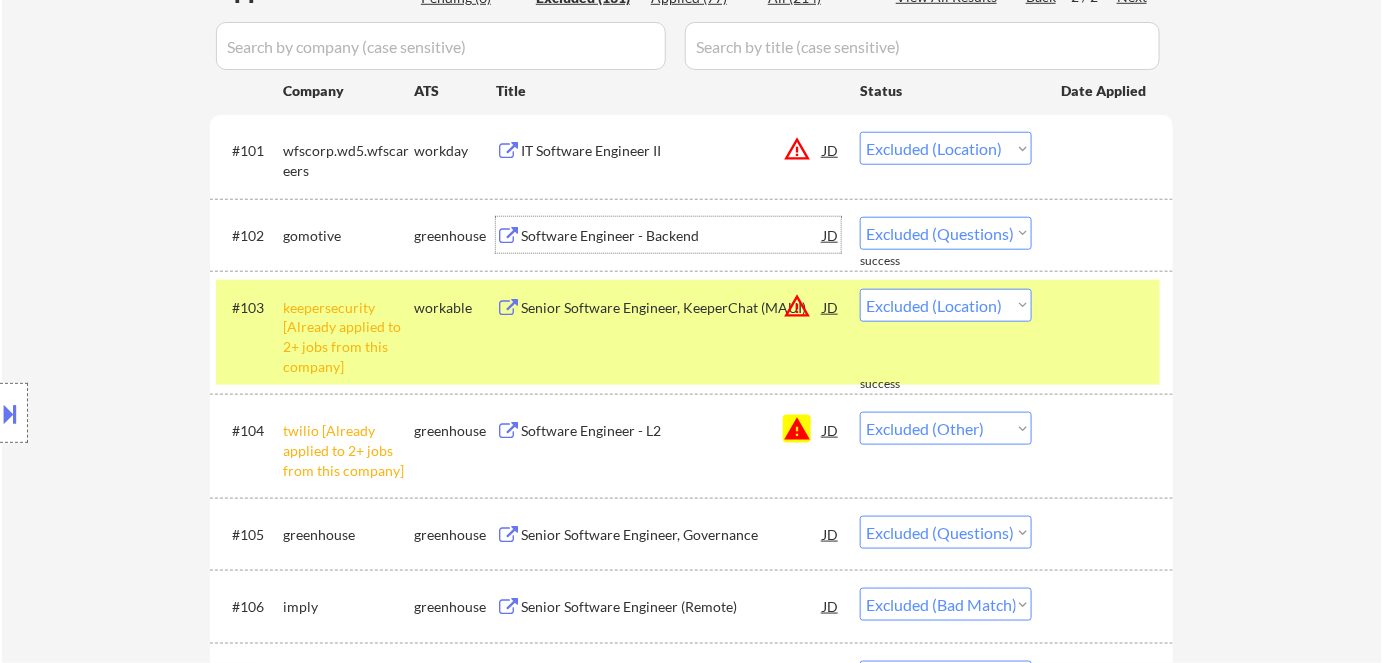 click on "Software Engineer - Backend" at bounding box center [672, 236] 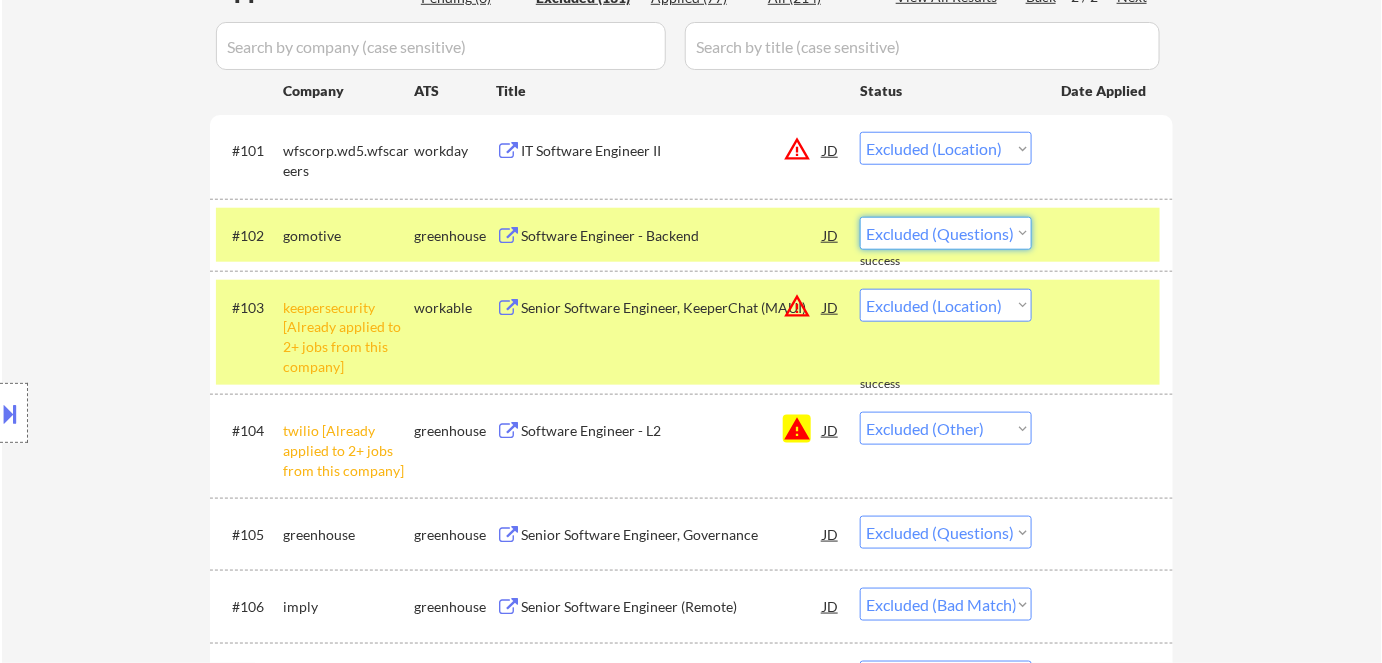 drag, startPoint x: 930, startPoint y: 235, endPoint x: 933, endPoint y: 246, distance: 11.401754 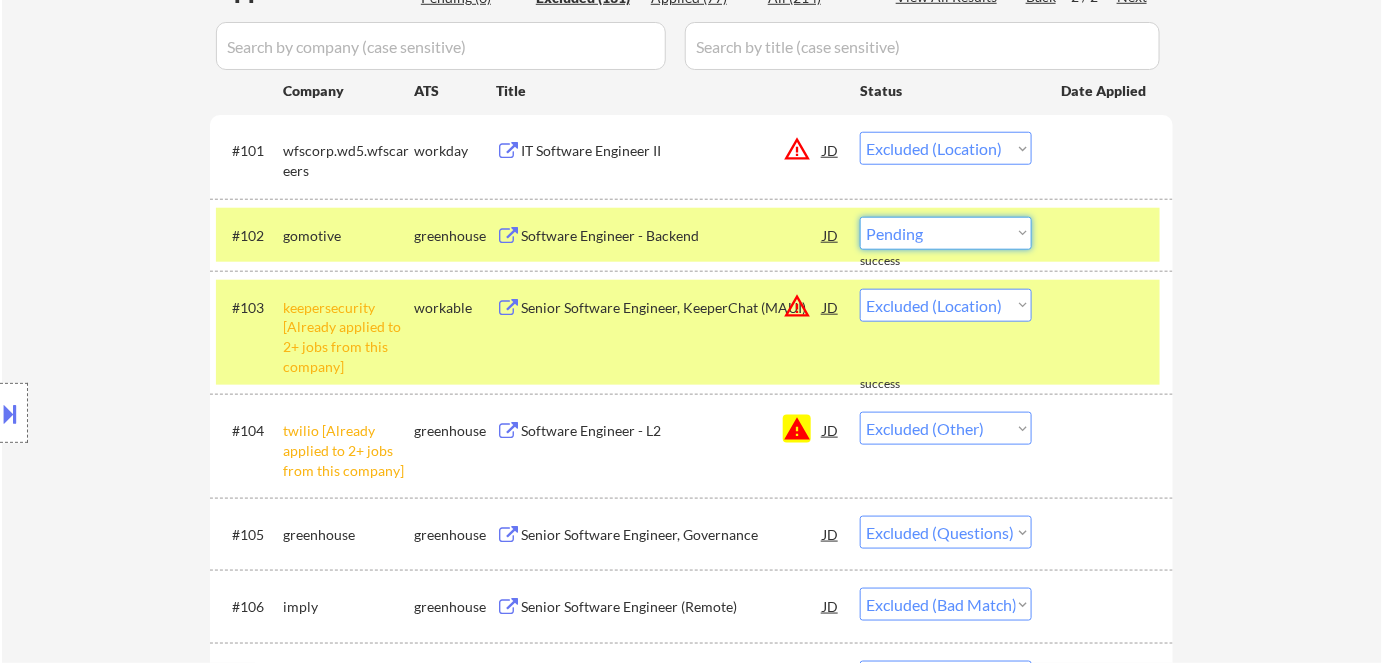click on "Choose an option... Pending Applied Excluded (Questions) Excluded (Expired) Excluded (Location) Excluded (Bad Match) Excluded (Blocklist) Excluded (Salary) Excluded (Other)" at bounding box center (946, 233) 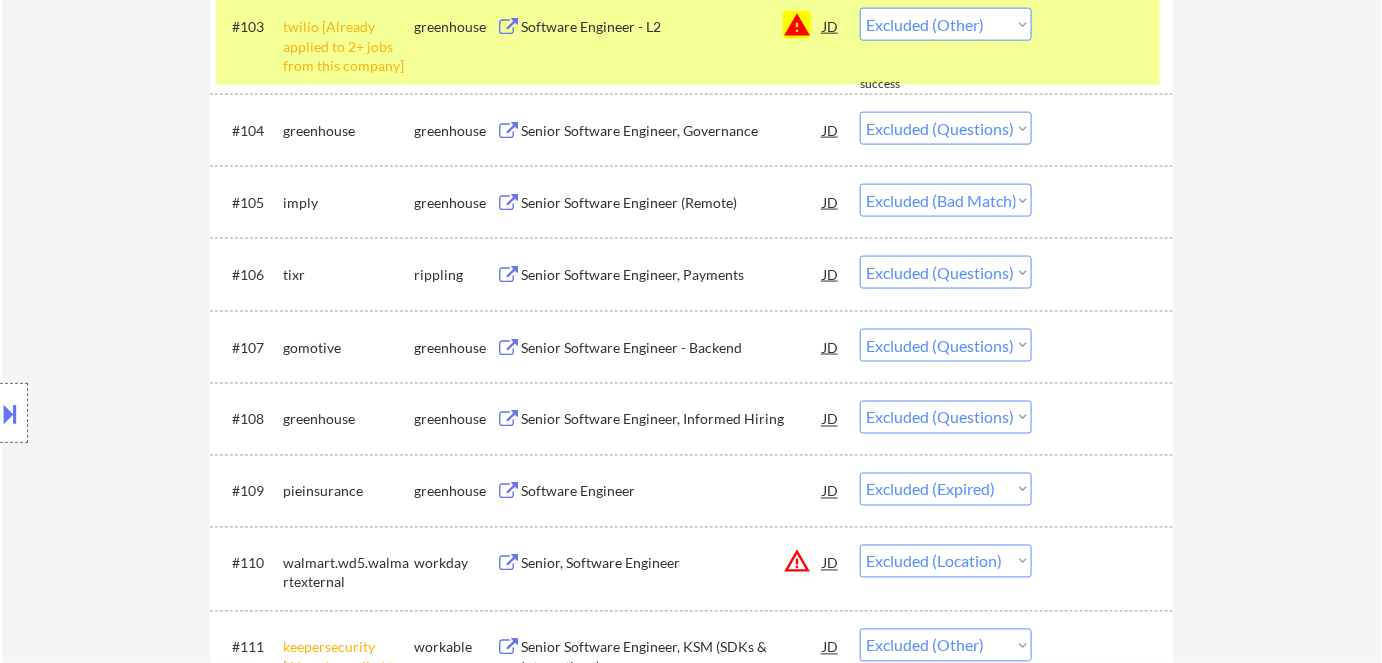 scroll, scrollTop: 1000, scrollLeft: 0, axis: vertical 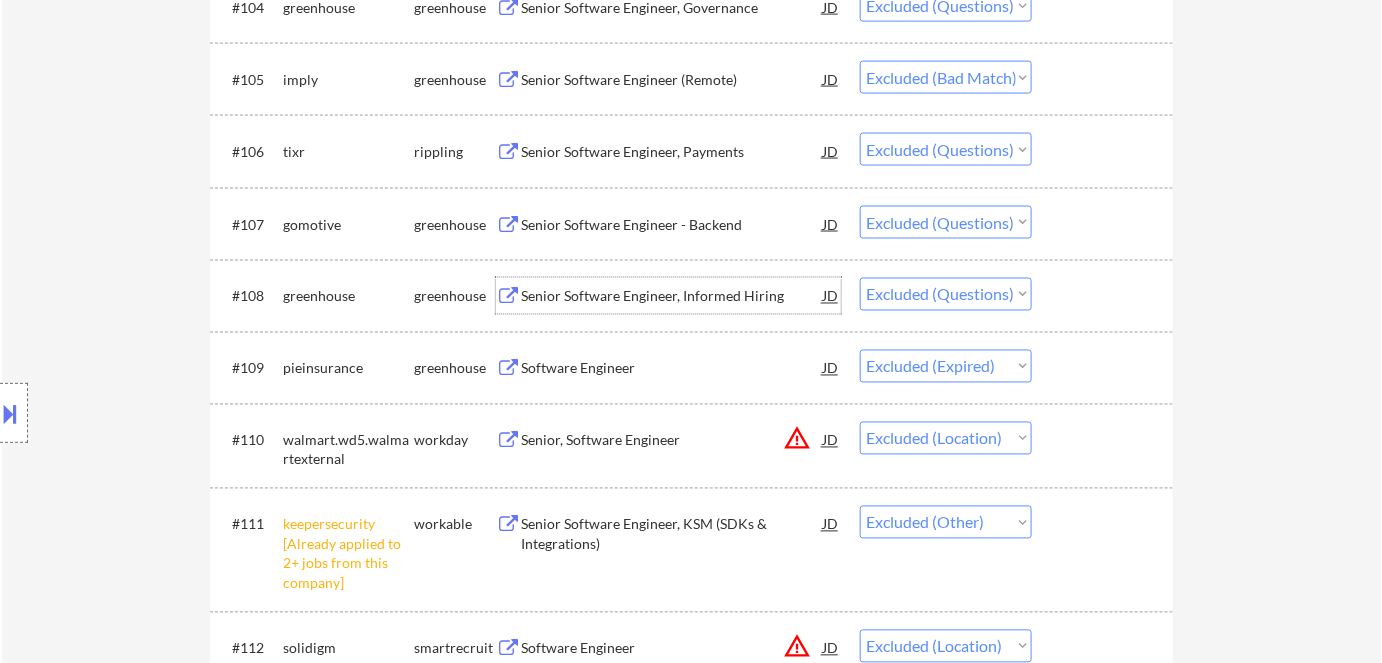 click on "Senior Software Engineer, Informed Hiring" at bounding box center (672, 297) 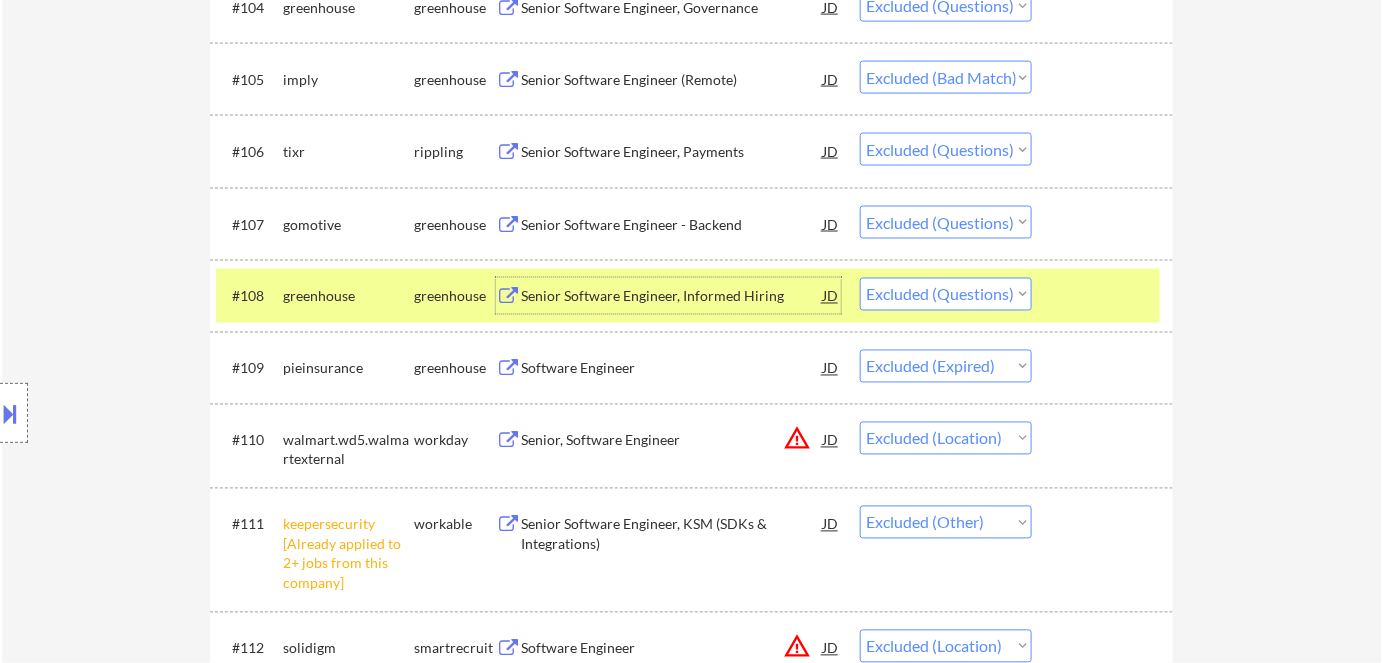 click on "Choose an option... Pending Applied Excluded (Questions) Excluded (Expired) Excluded (Location) Excluded (Bad Match) Excluded (Blocklist) Excluded (Salary) Excluded (Other)" at bounding box center [946, 294] 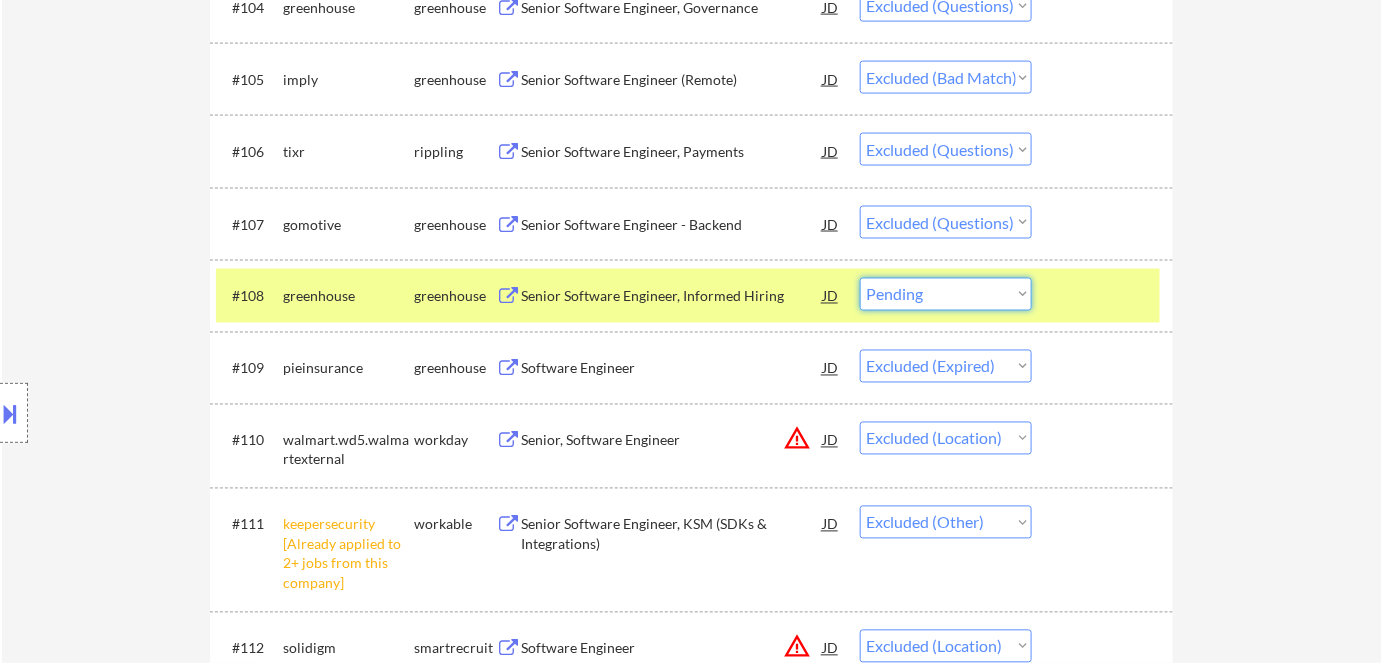 click on "Choose an option... Pending Applied Excluded (Questions) Excluded (Expired) Excluded (Location) Excluded (Bad Match) Excluded (Blocklist) Excluded (Salary) Excluded (Other)" at bounding box center [946, 294] 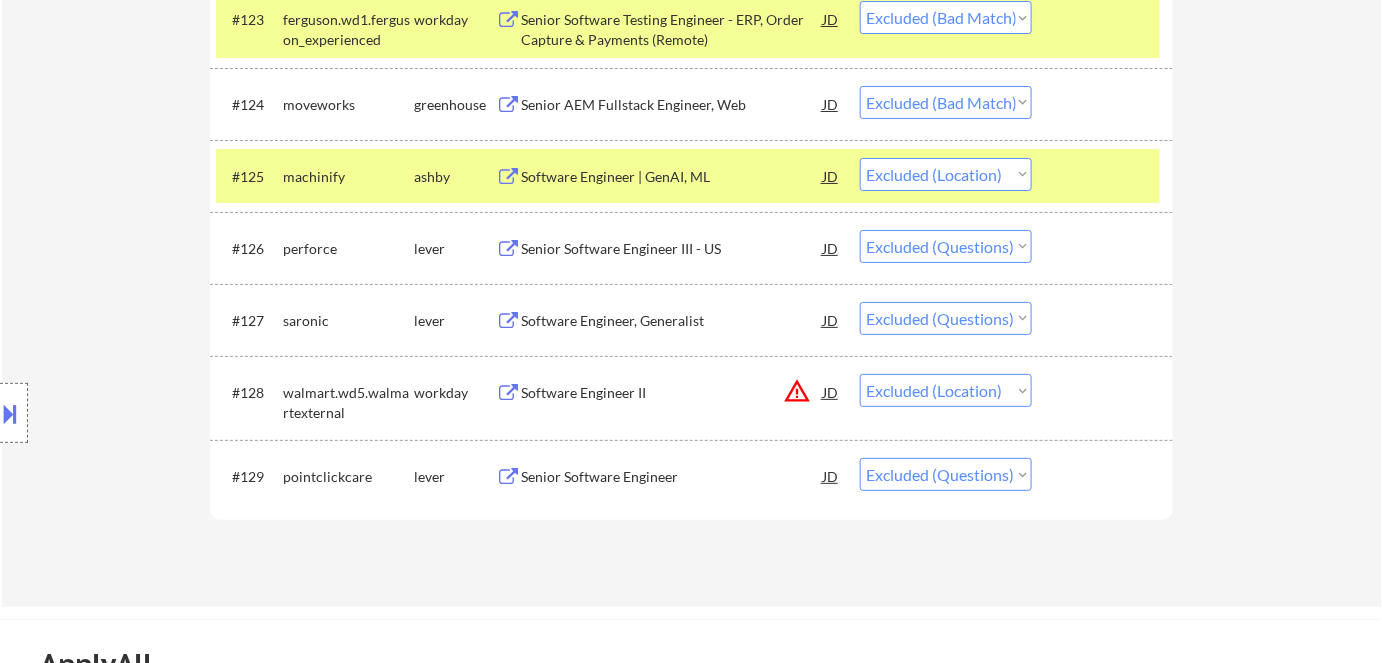 scroll, scrollTop: 2545, scrollLeft: 0, axis: vertical 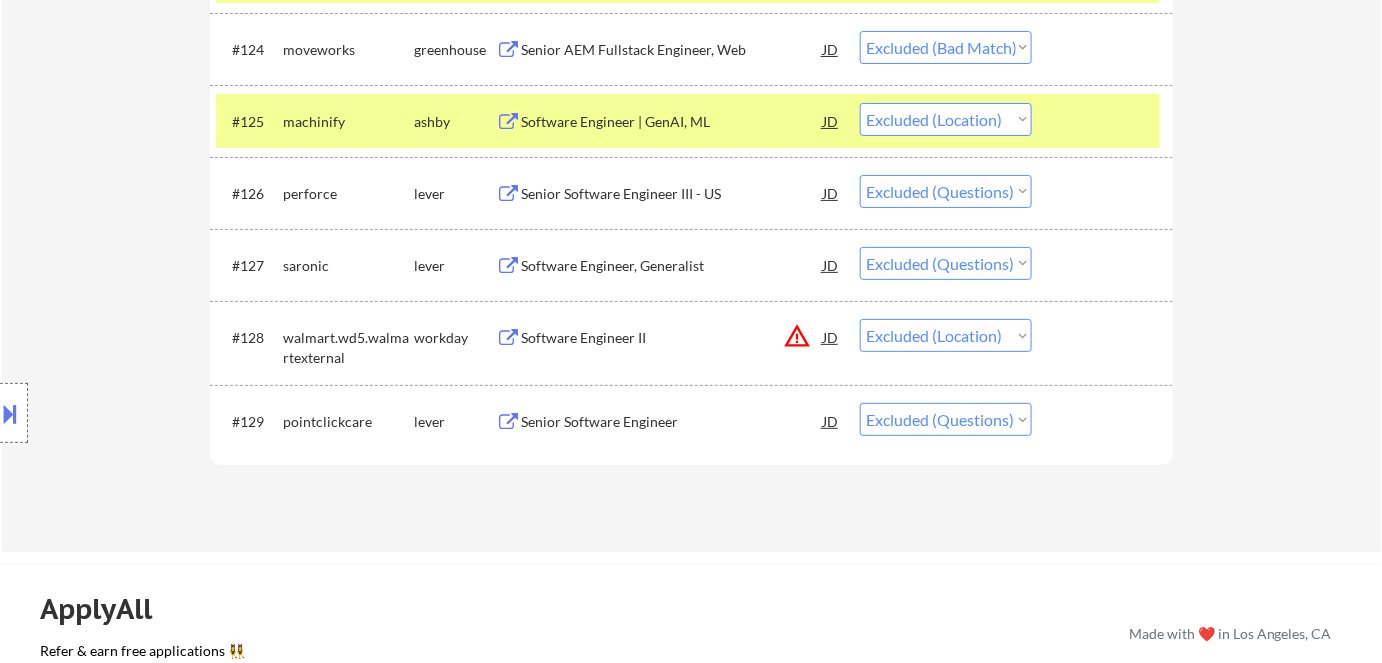 click on "Senior Software Engineer III - US" at bounding box center [672, 194] 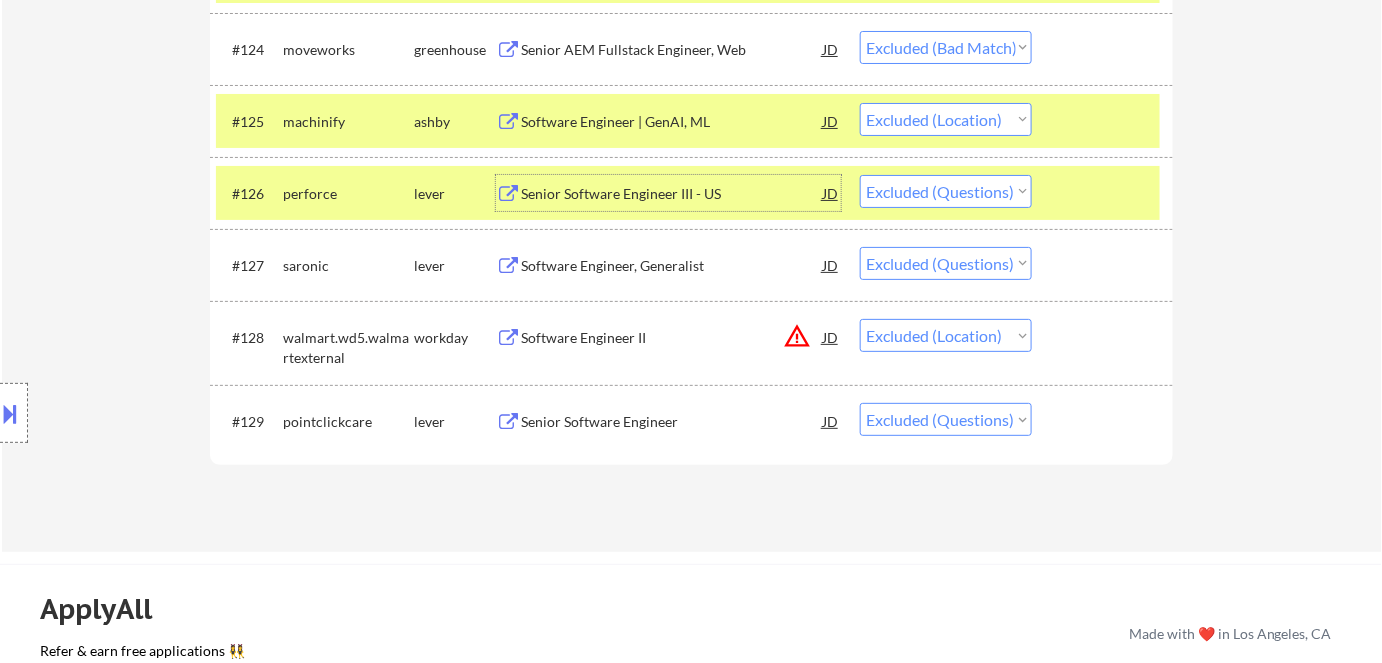 click on "Senior Software Engineer" at bounding box center [672, 422] 